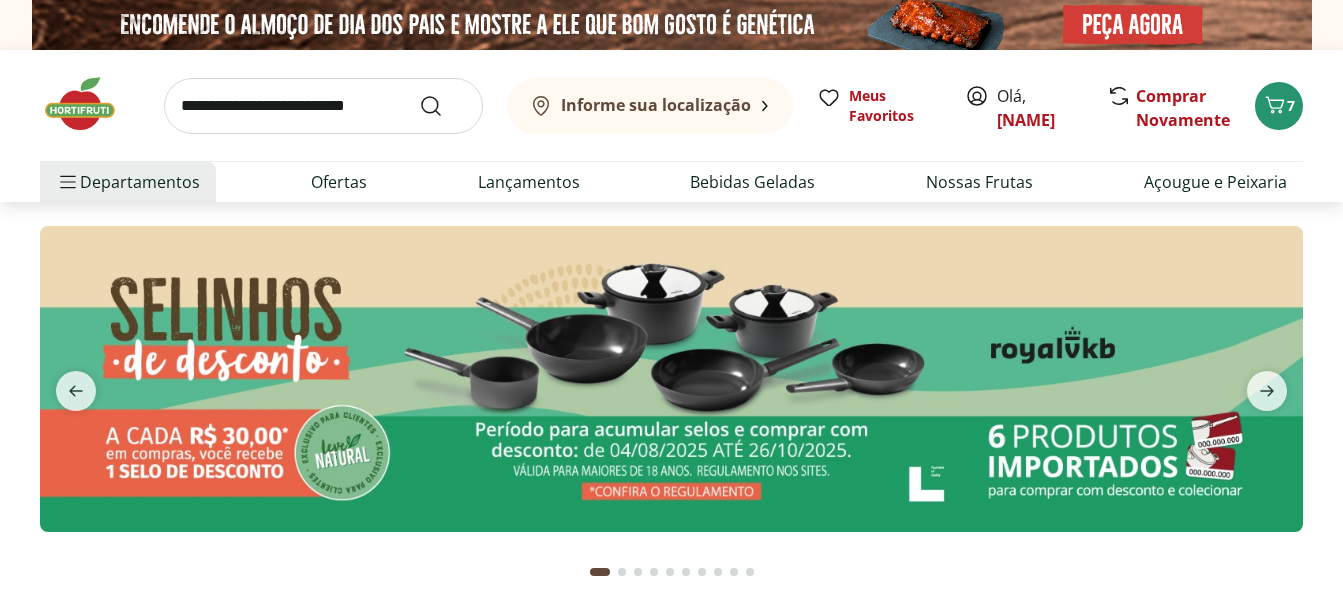 scroll, scrollTop: 0, scrollLeft: 0, axis: both 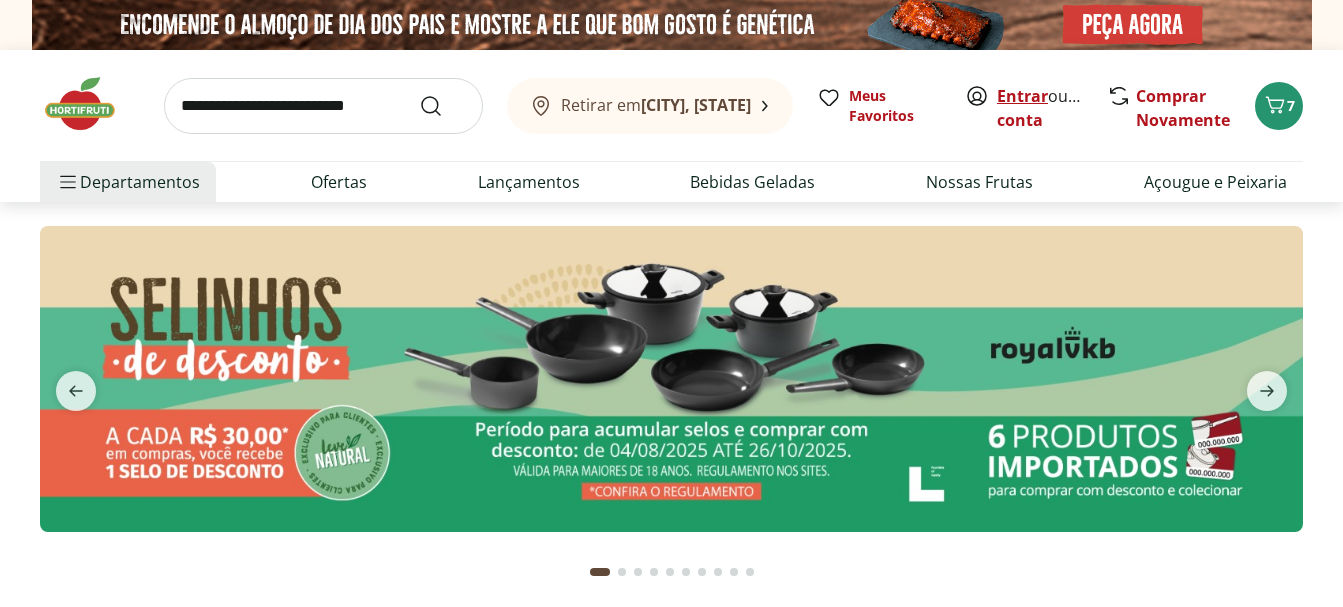 click on "Entrar" at bounding box center [1022, 96] 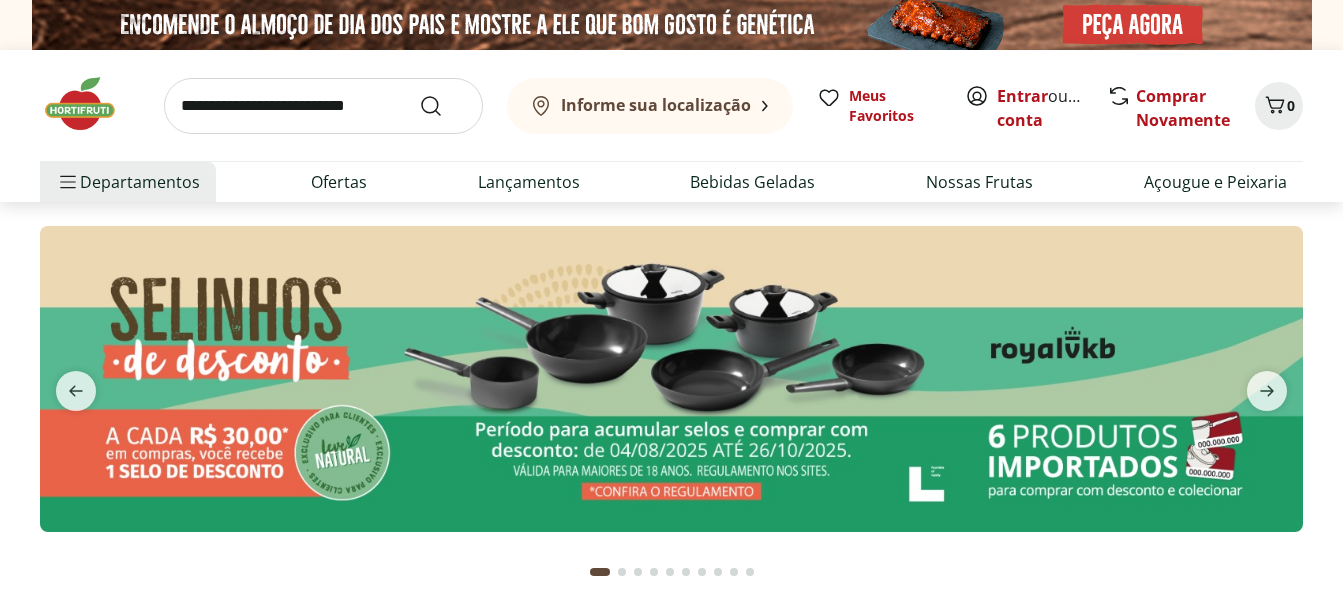 scroll, scrollTop: 0, scrollLeft: 0, axis: both 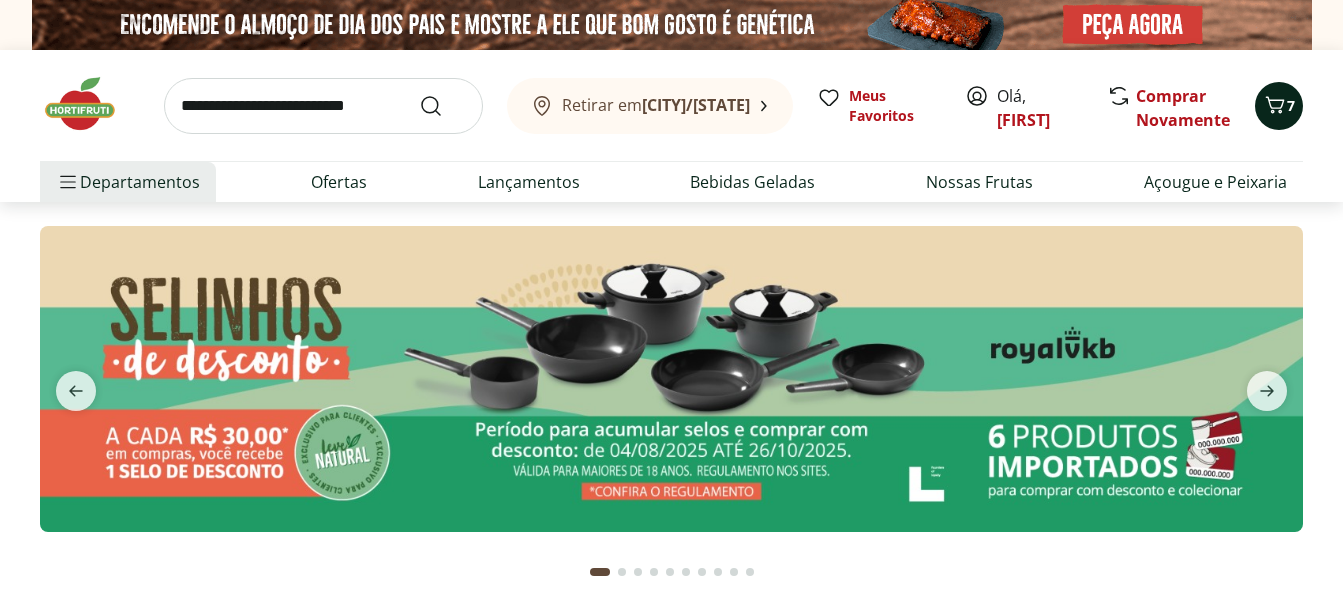 click 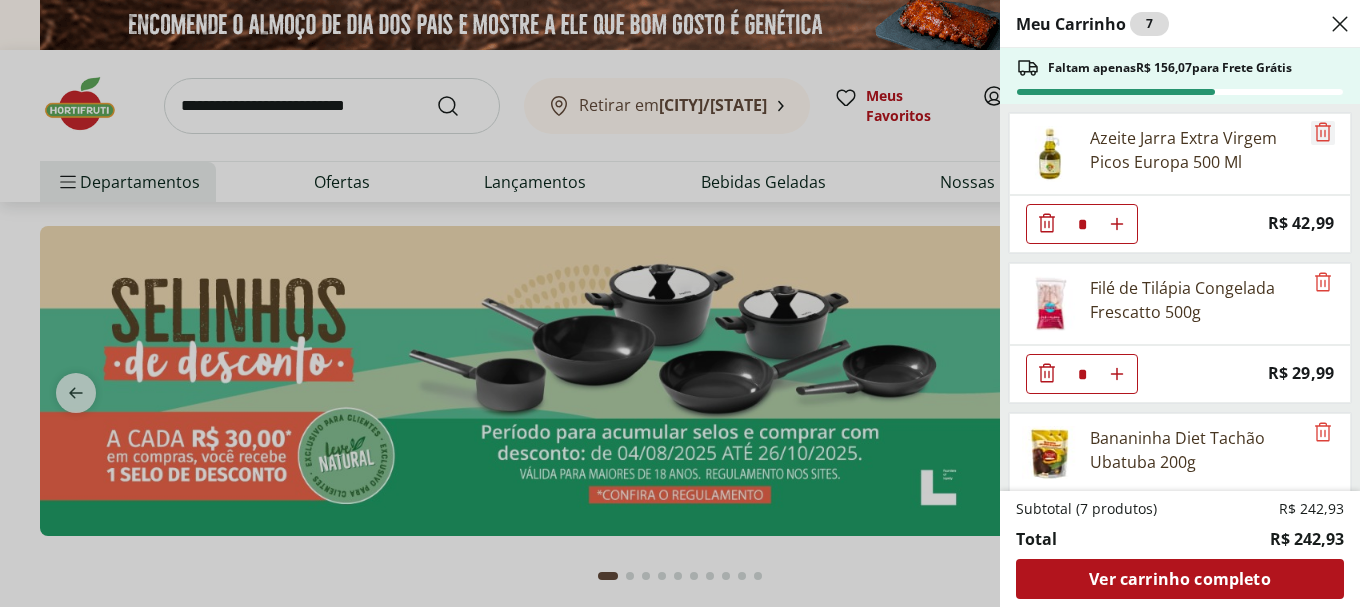 click 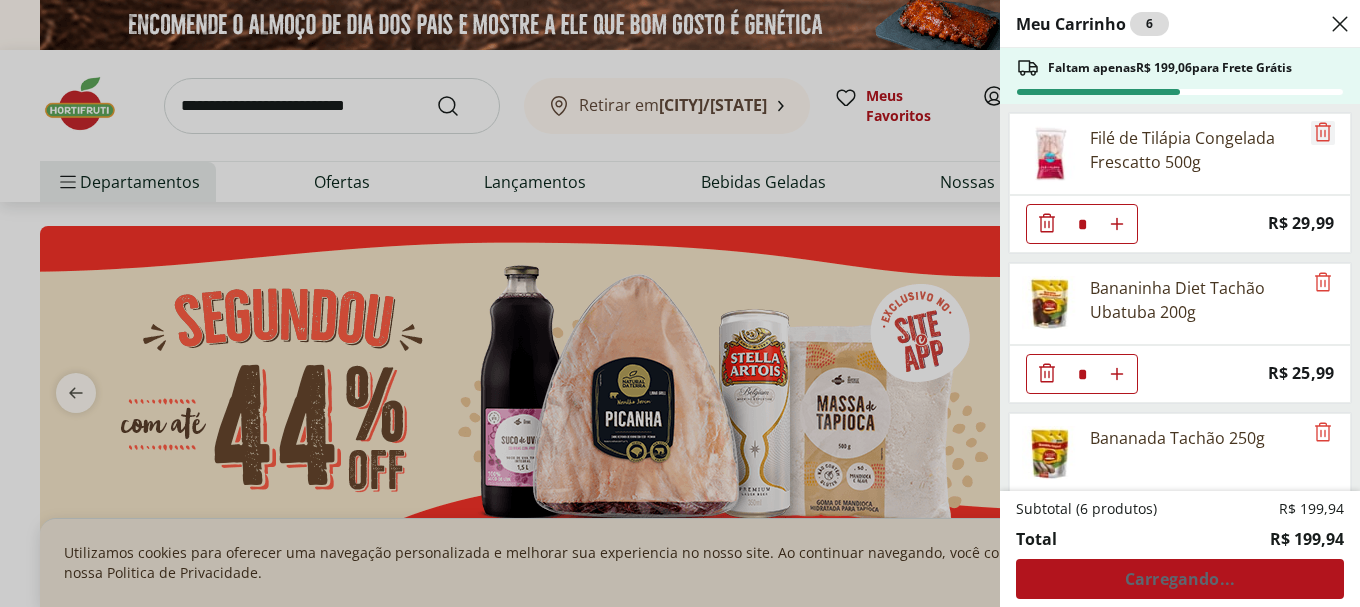 click 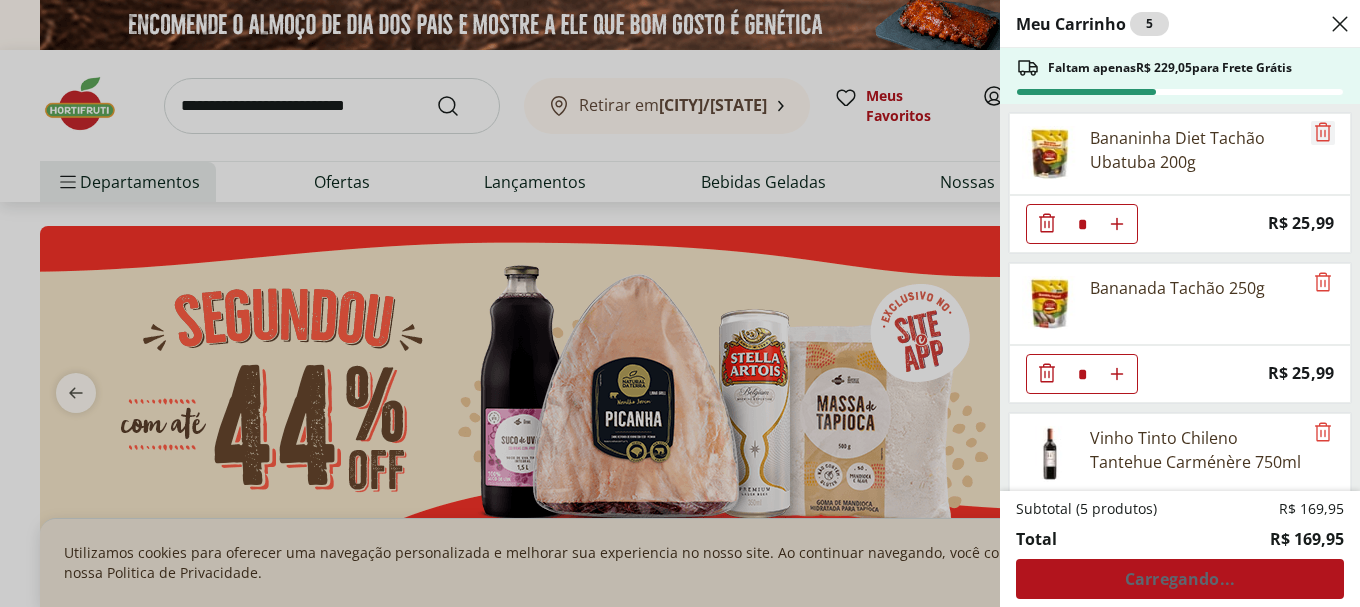 click 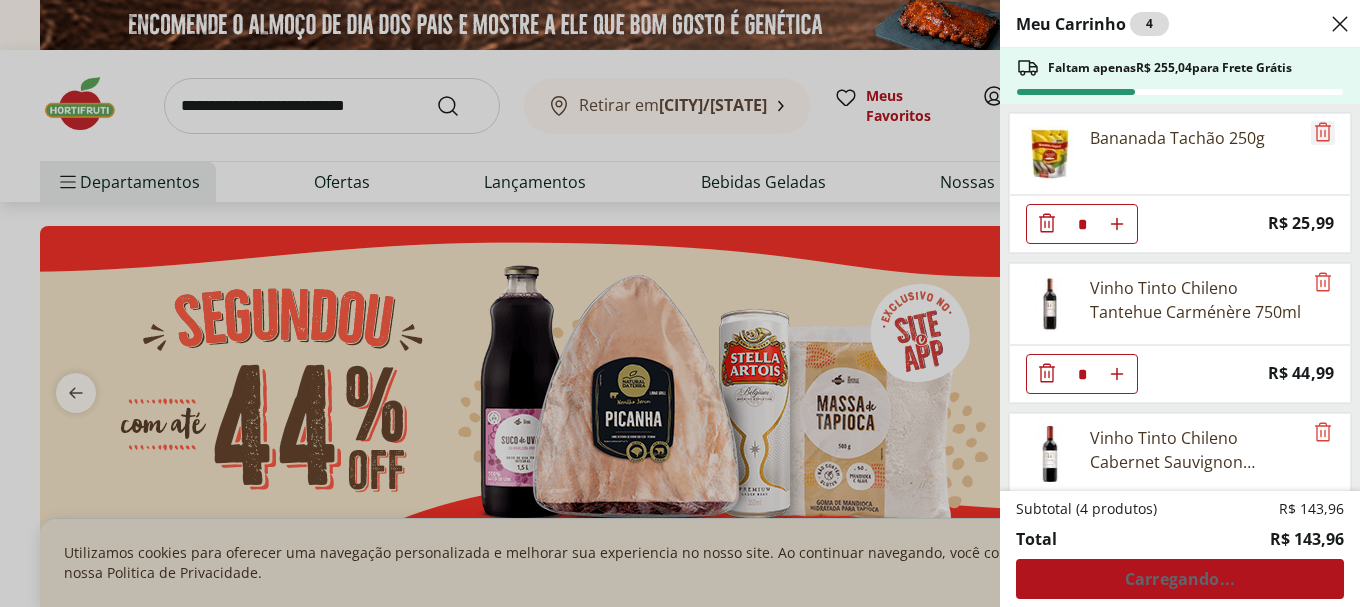 click 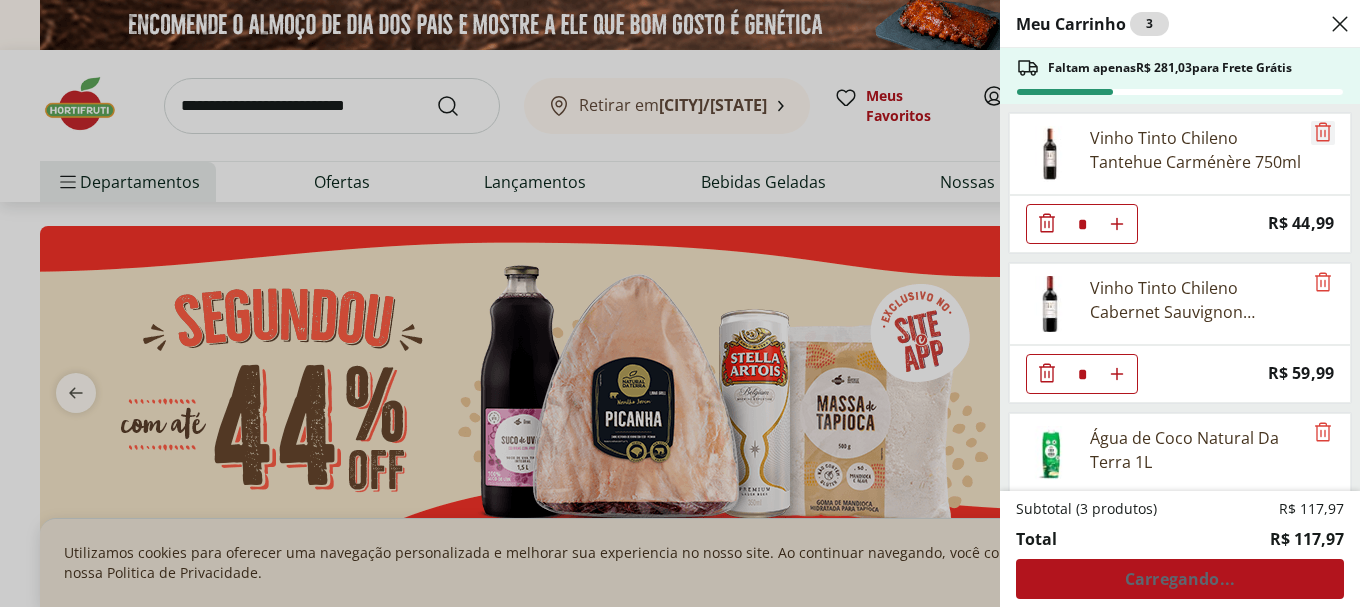 click 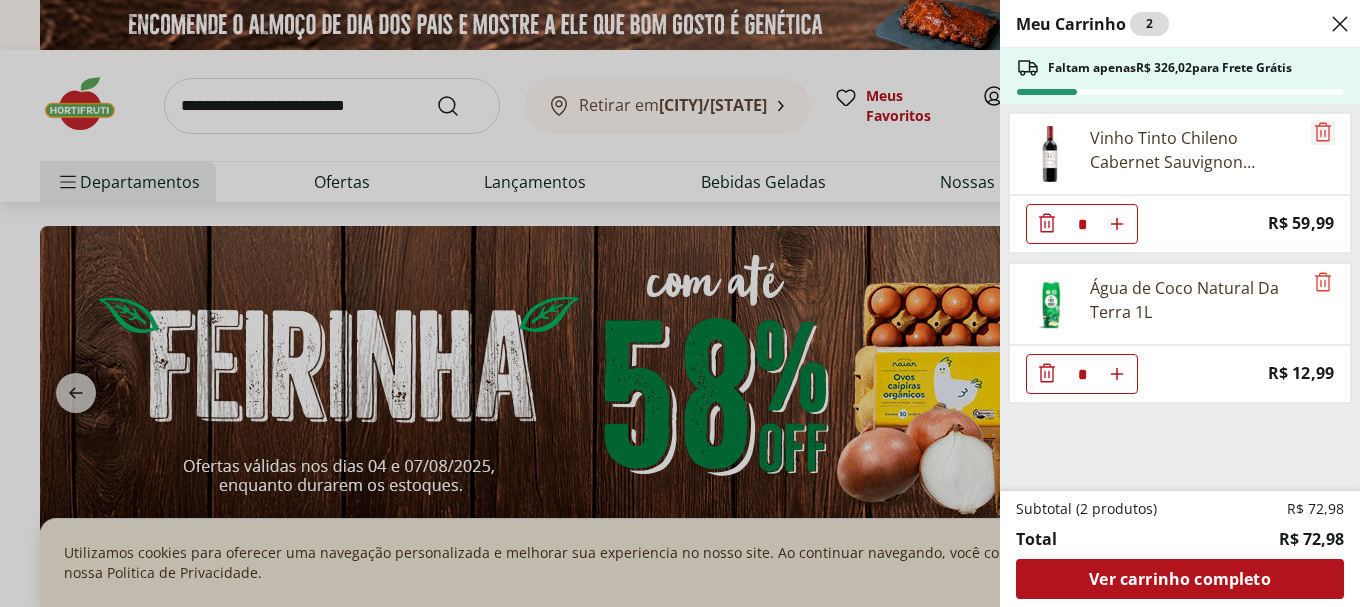 click 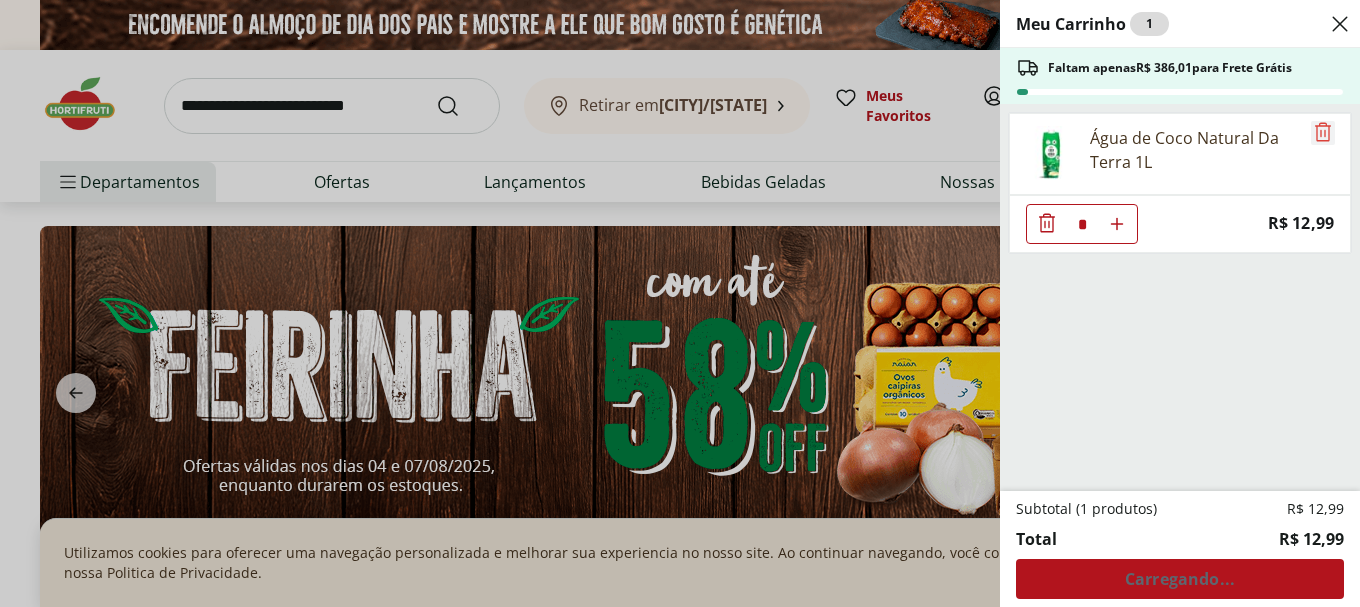 click 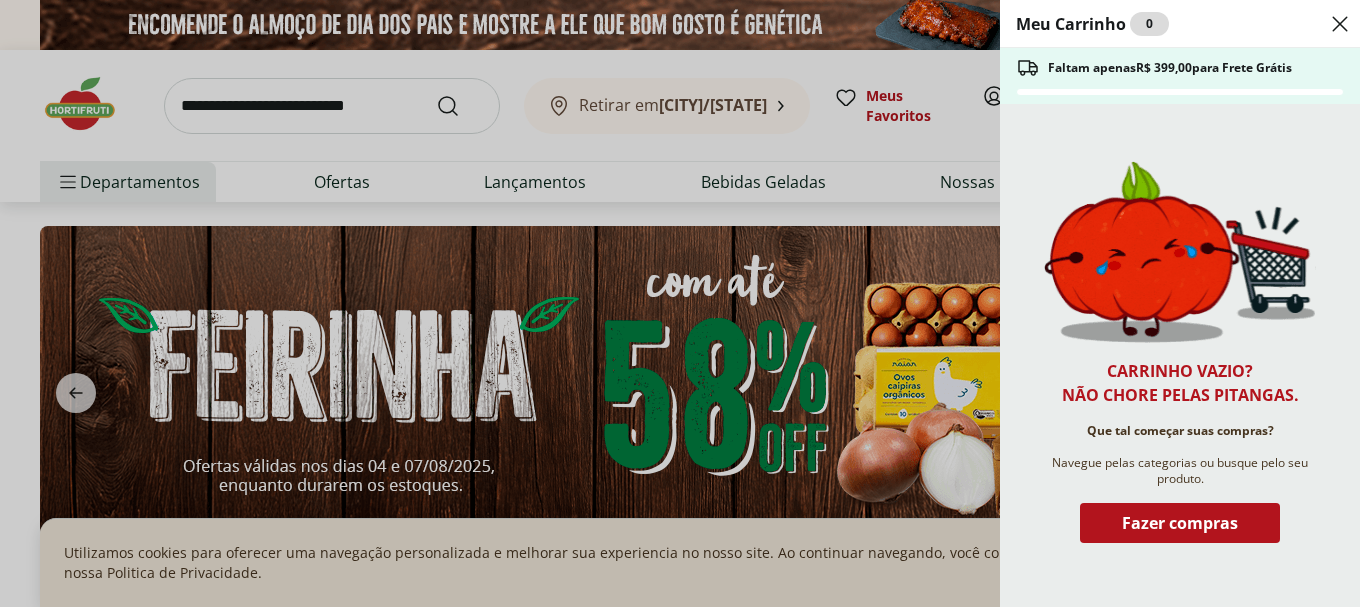 click 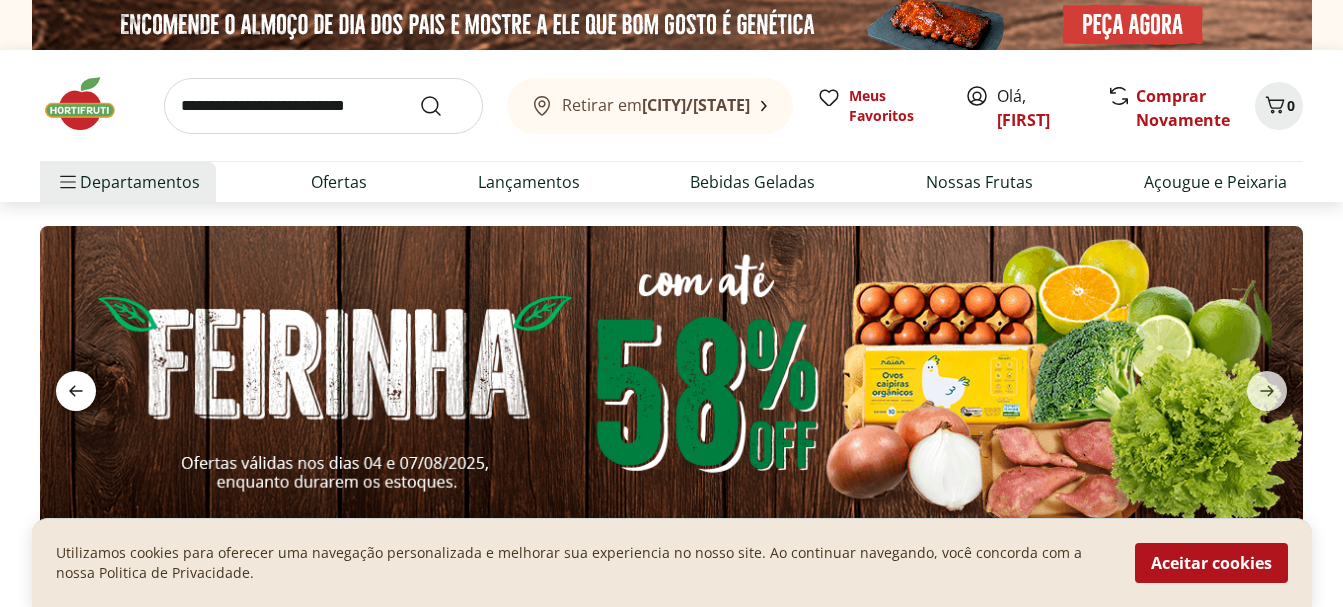 click 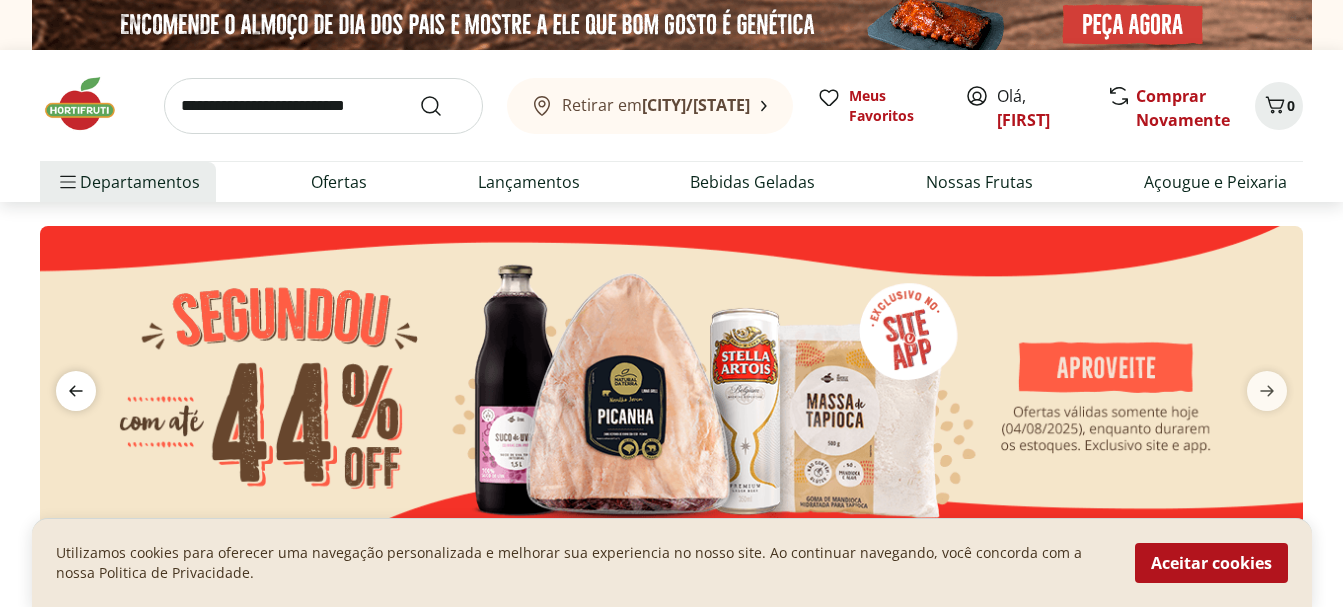 click 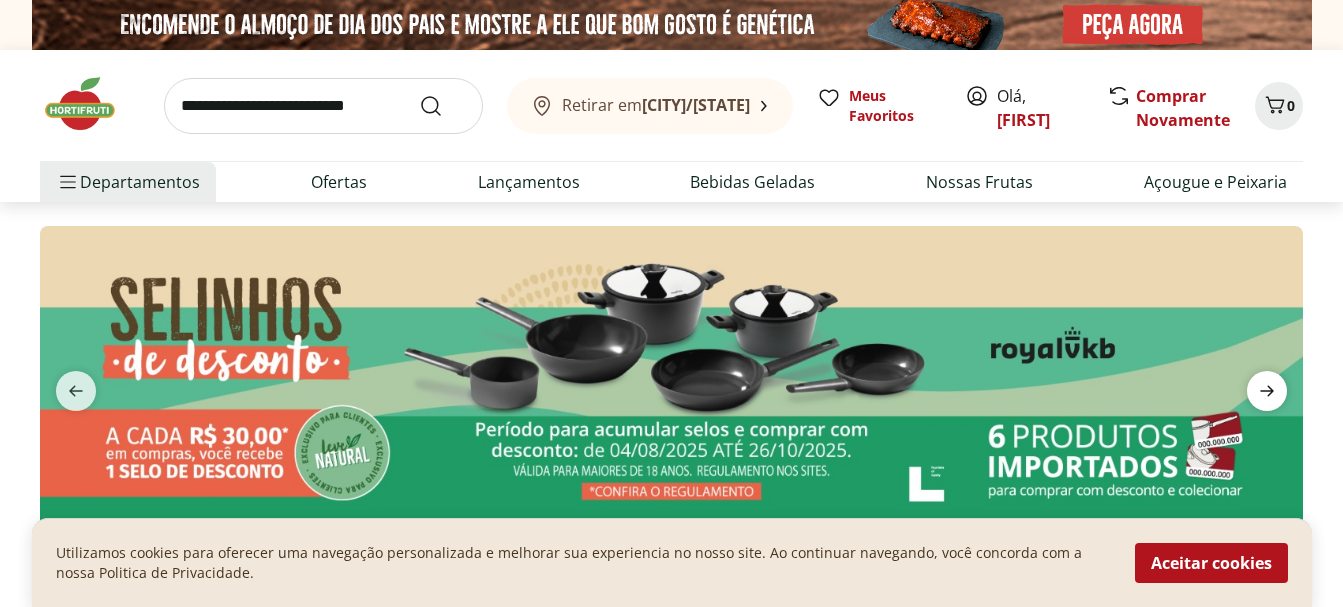 click at bounding box center [1267, 391] 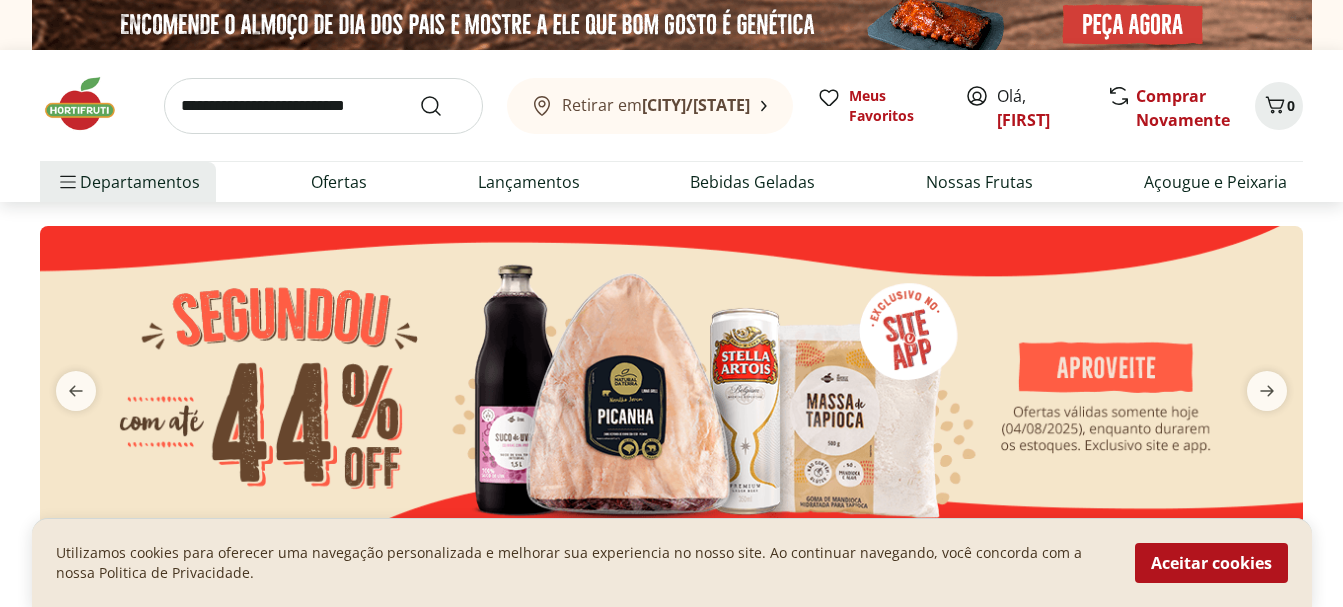 click at bounding box center (671, 379) 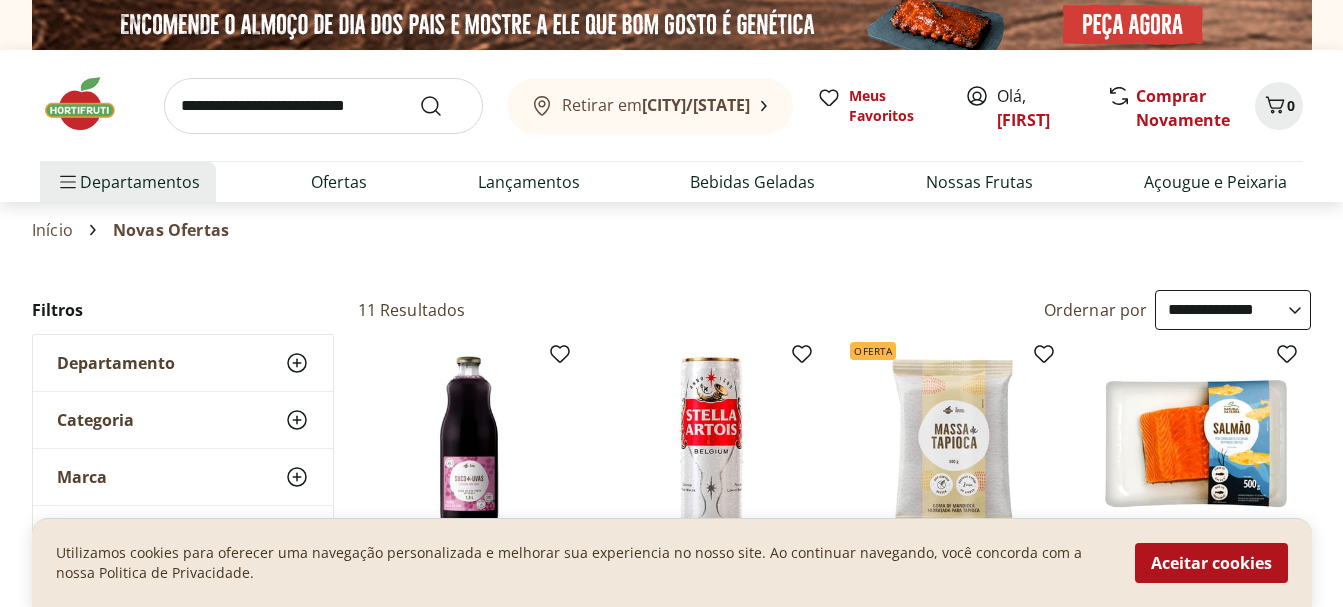 click on "**********" at bounding box center (1233, 310) 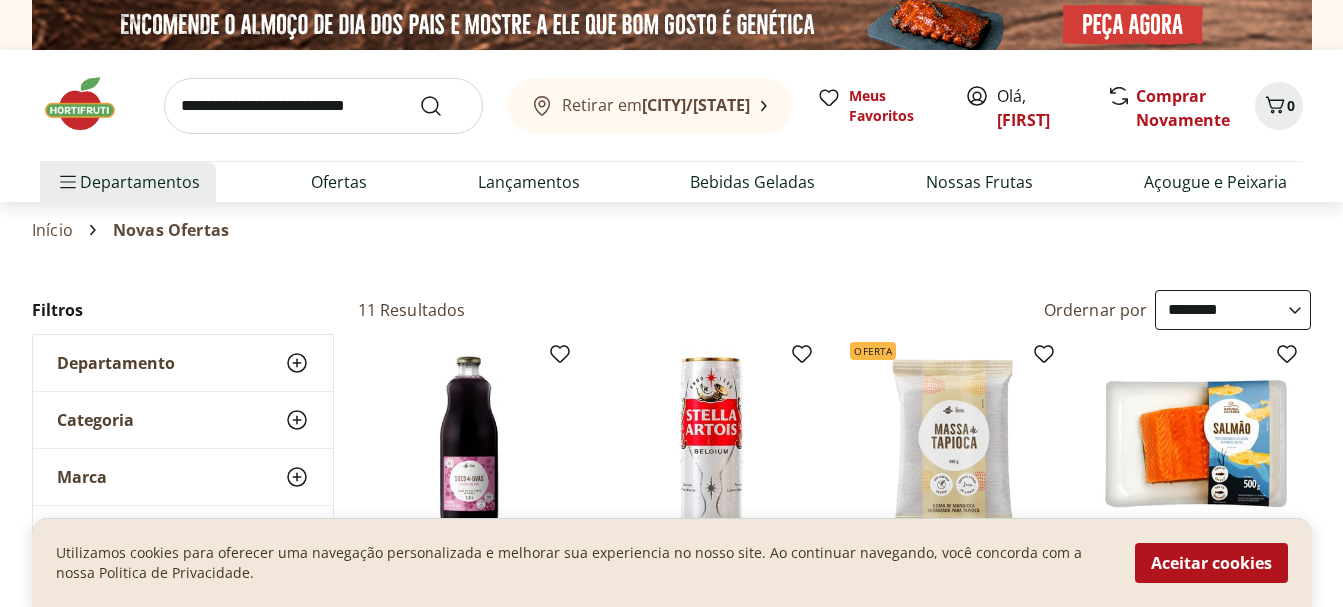 click on "**********" at bounding box center (1233, 310) 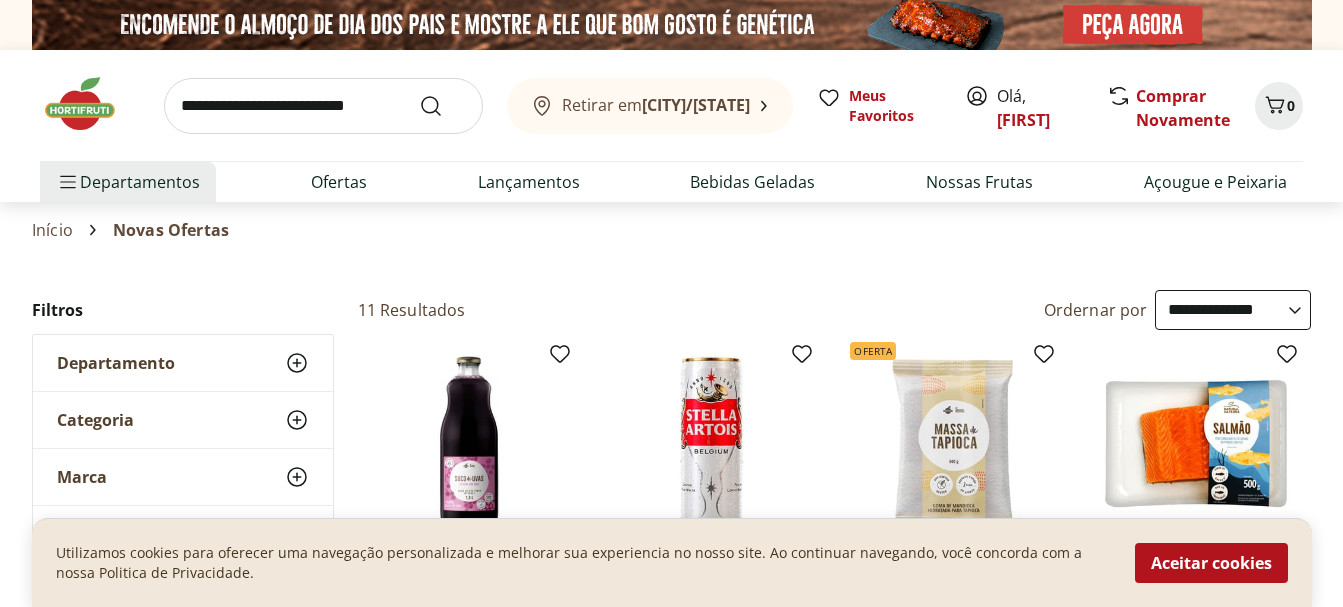select on "**********" 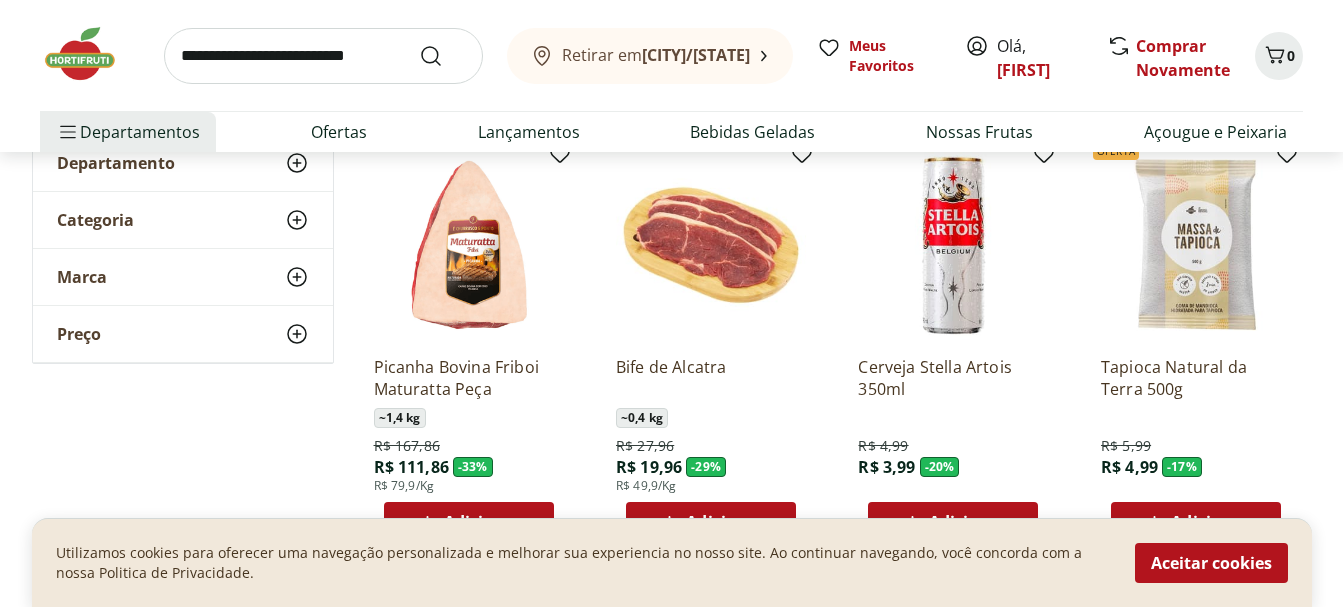 scroll, scrollTop: 300, scrollLeft: 0, axis: vertical 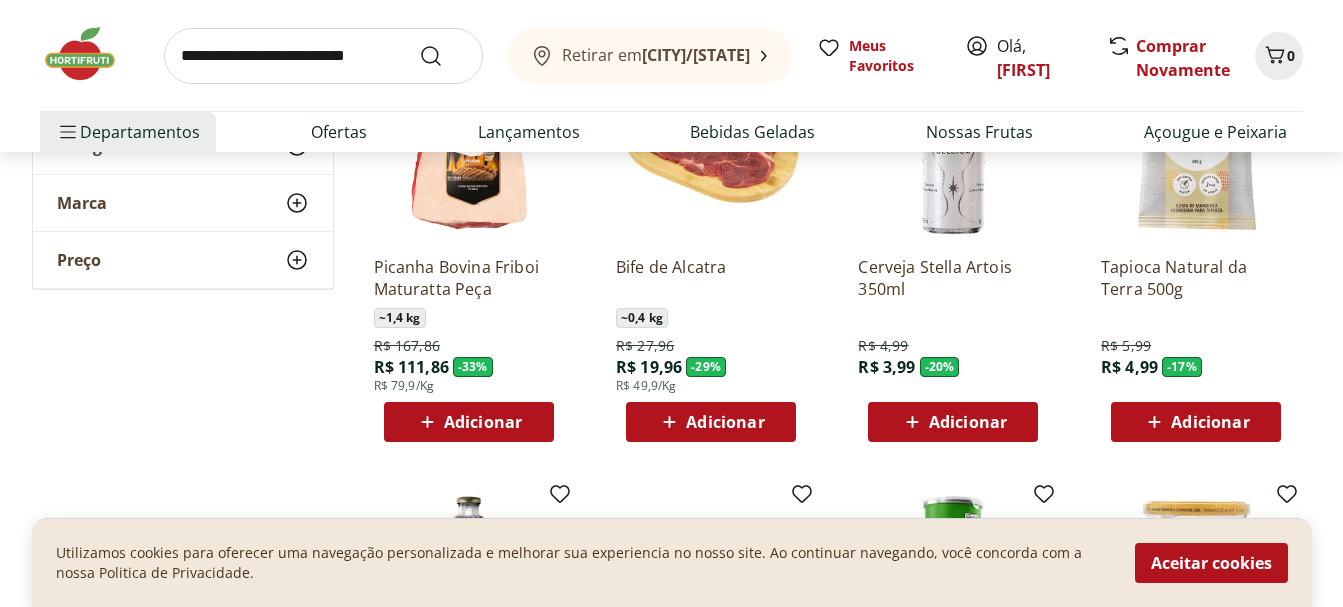 click 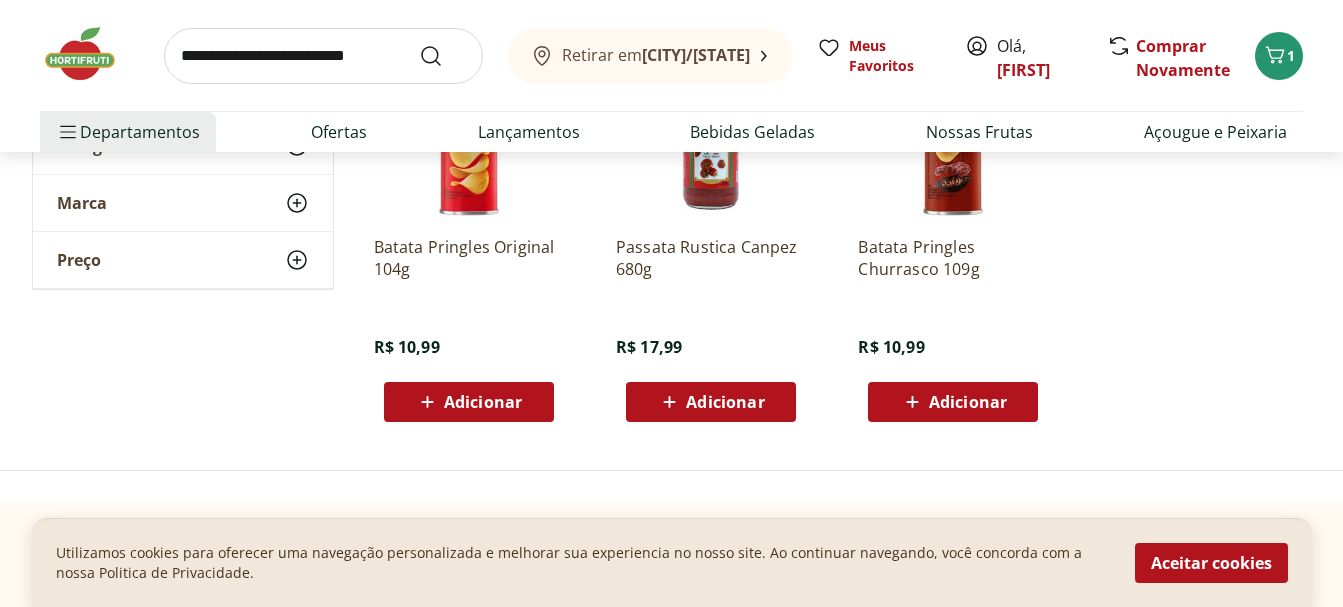 scroll, scrollTop: 1400, scrollLeft: 0, axis: vertical 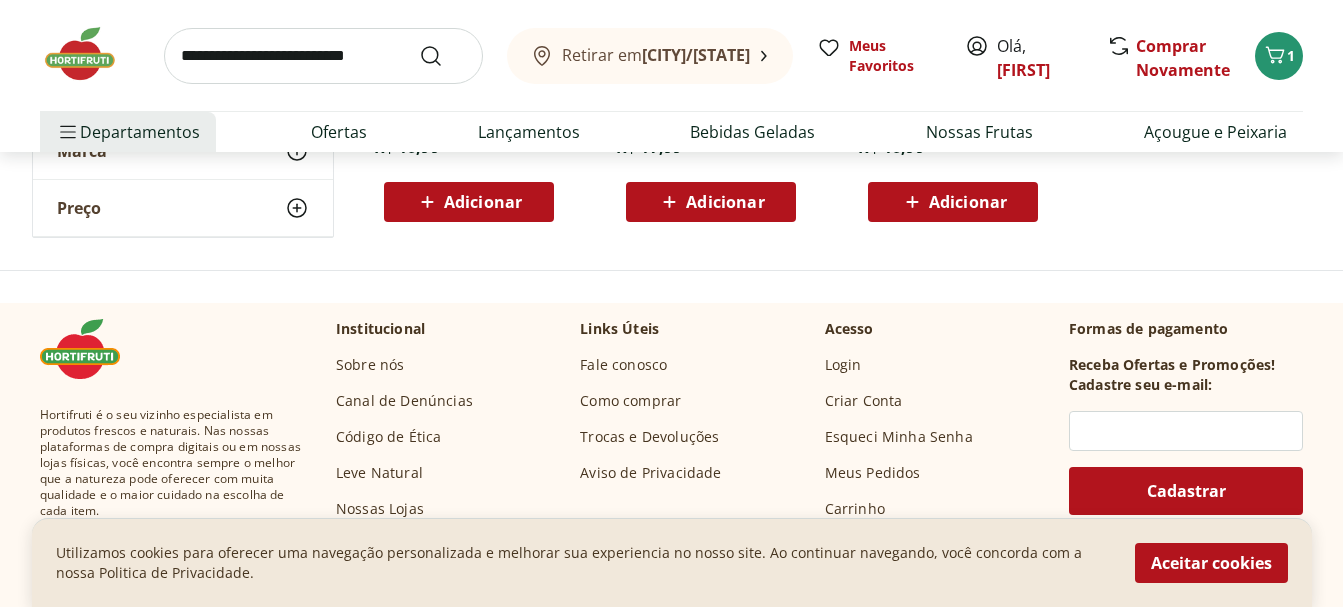 click at bounding box center [90, 54] 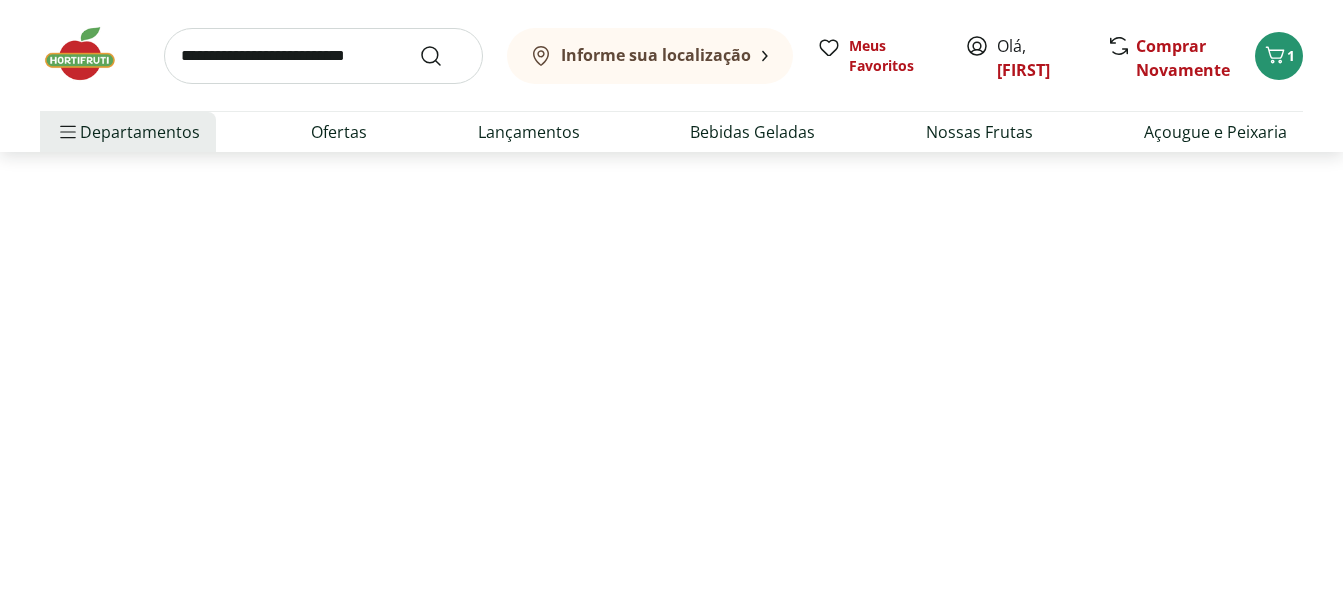 scroll, scrollTop: 0, scrollLeft: 0, axis: both 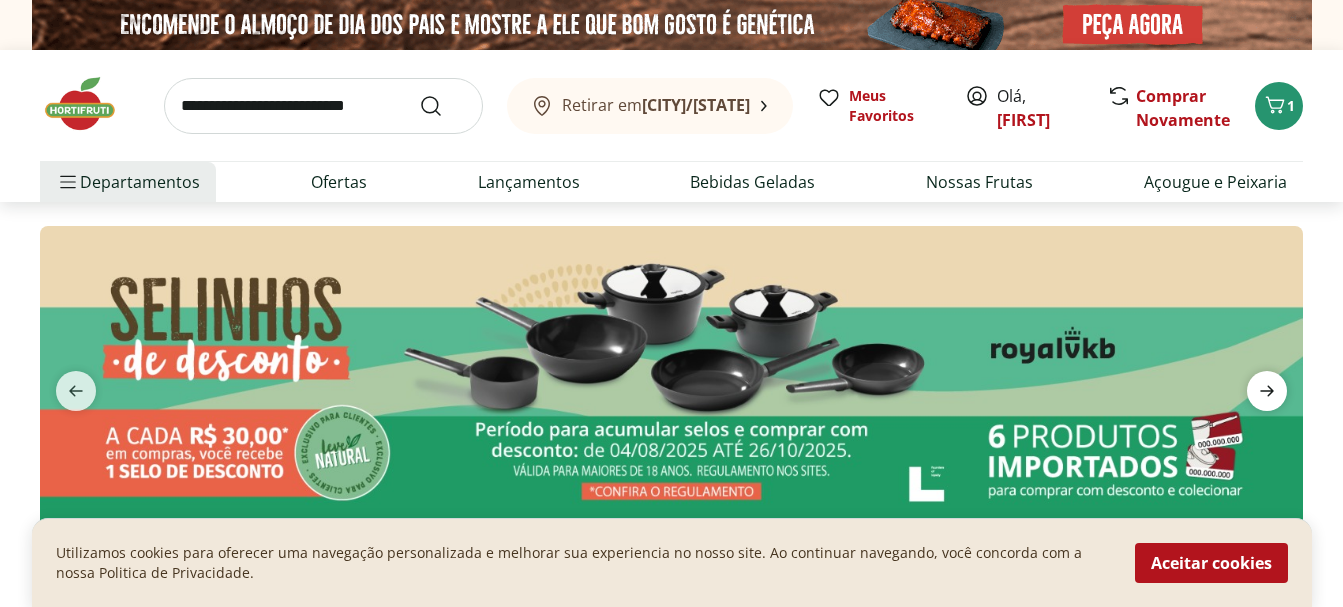 click 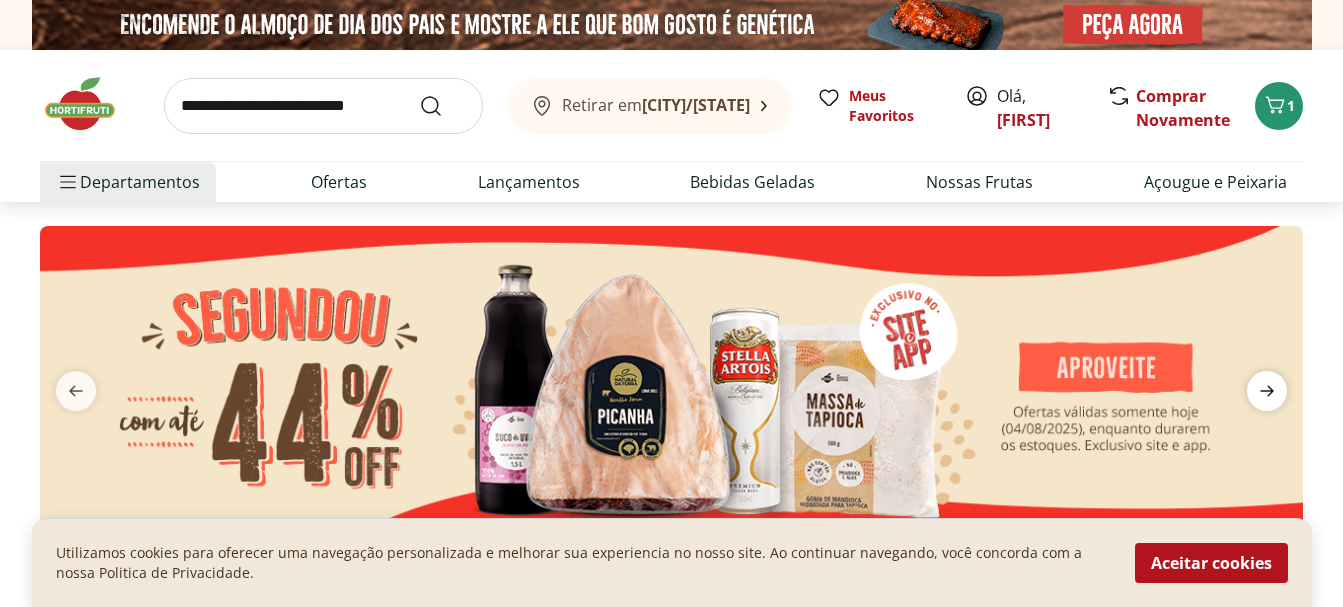 click 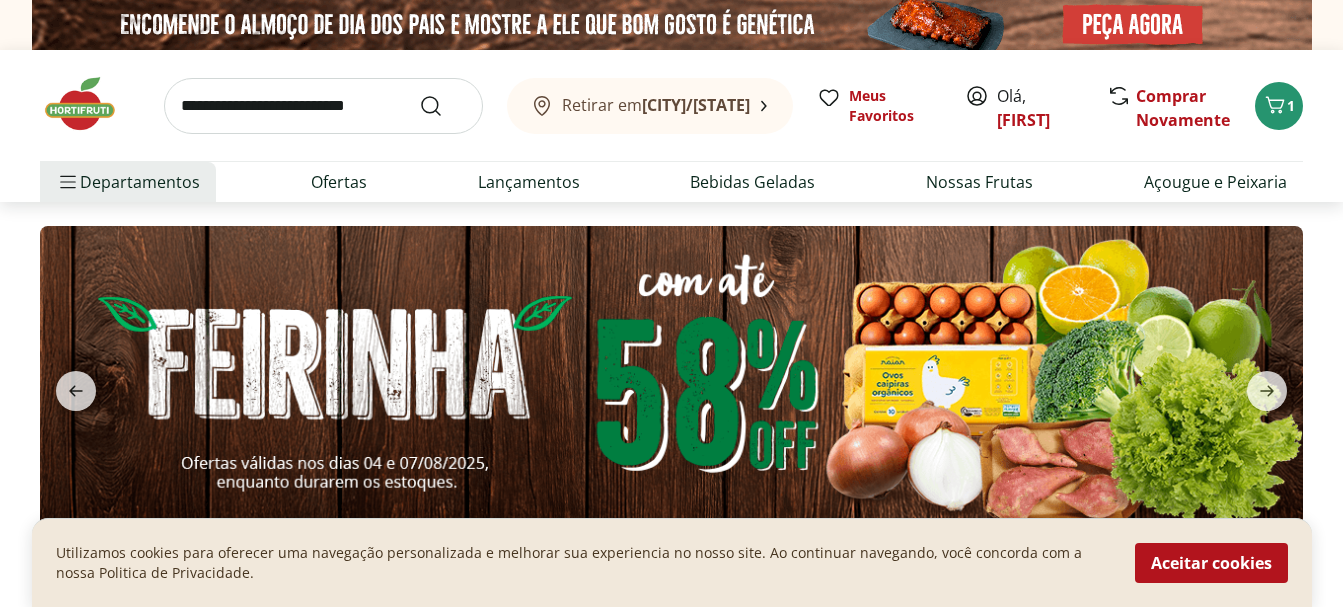 click at bounding box center (671, 379) 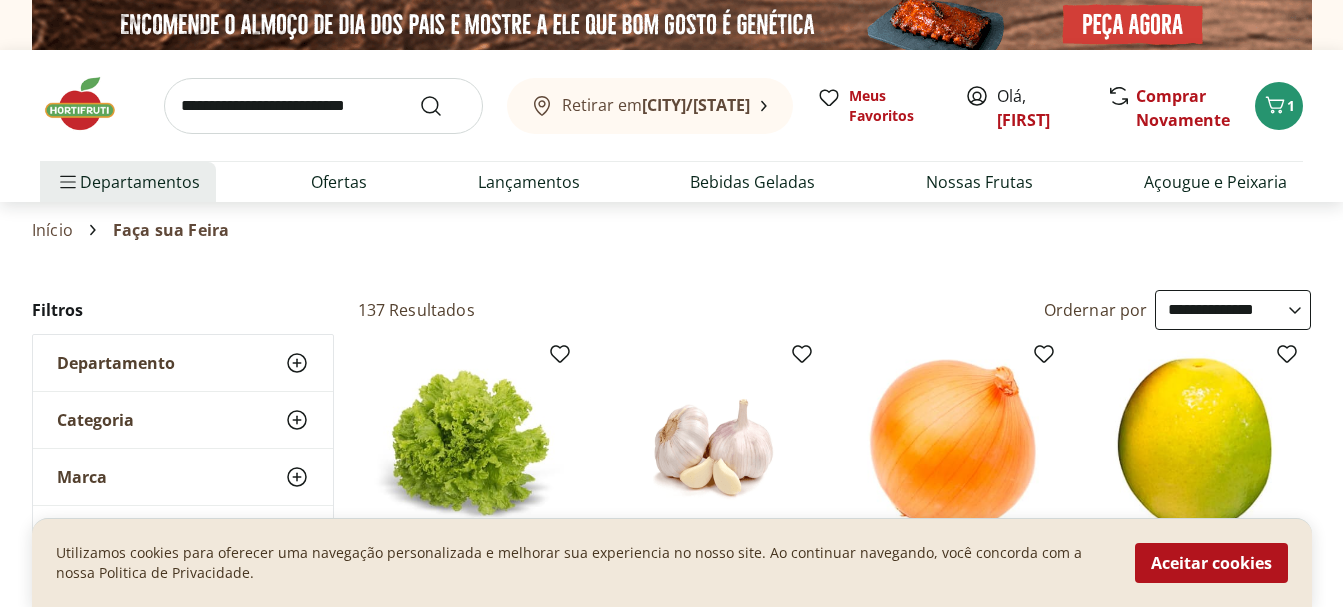 click on "**********" at bounding box center (1233, 310) 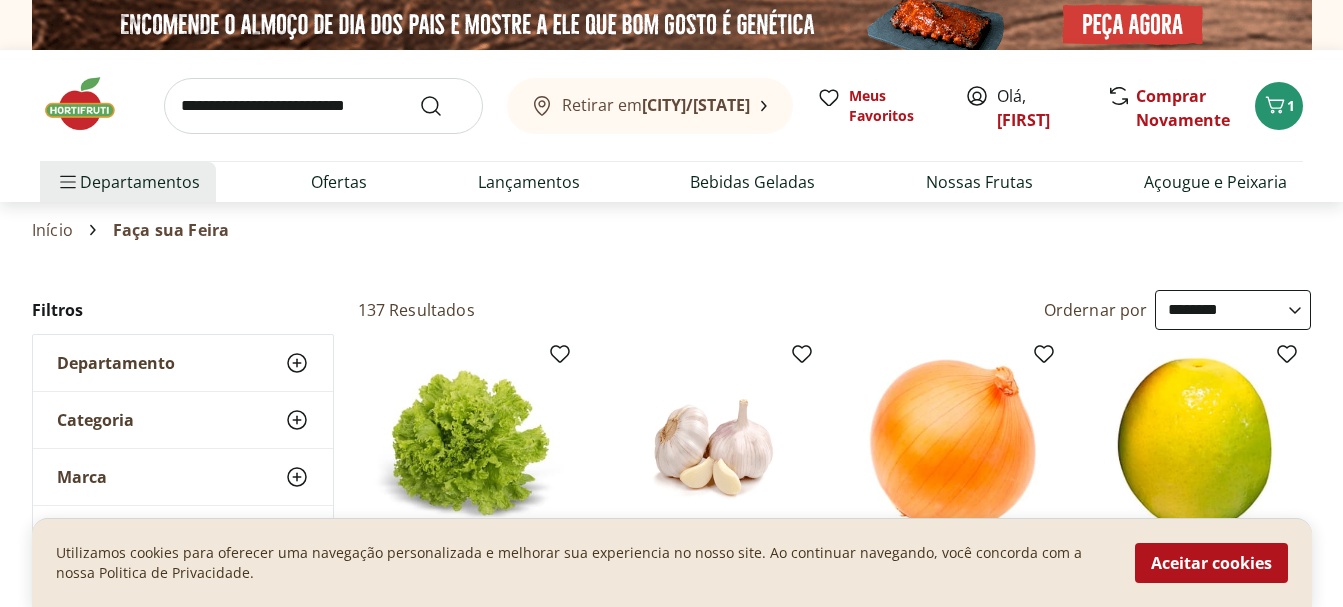 click on "**********" at bounding box center [1233, 310] 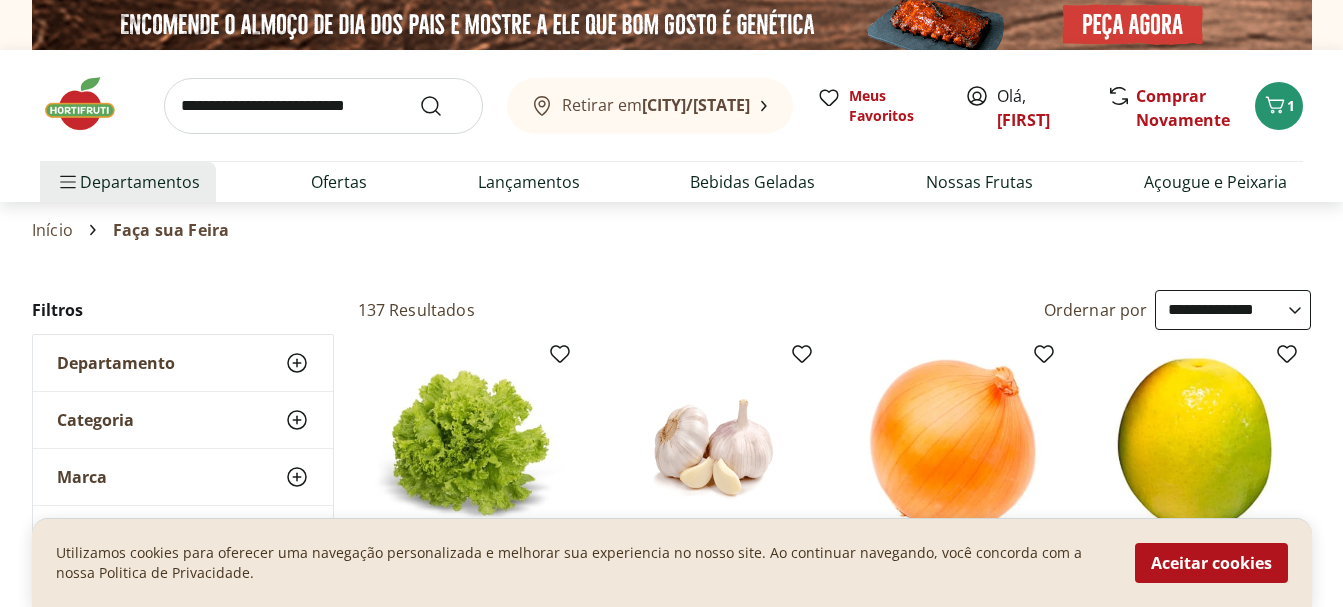 select on "**********" 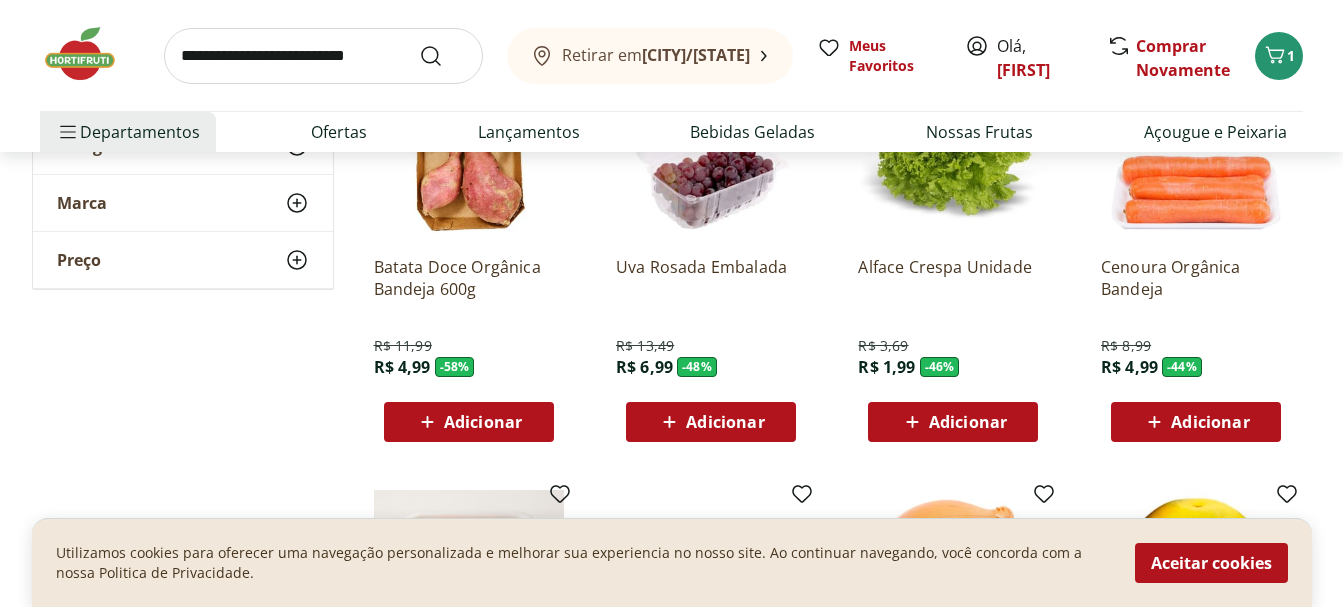 scroll, scrollTop: 0, scrollLeft: 0, axis: both 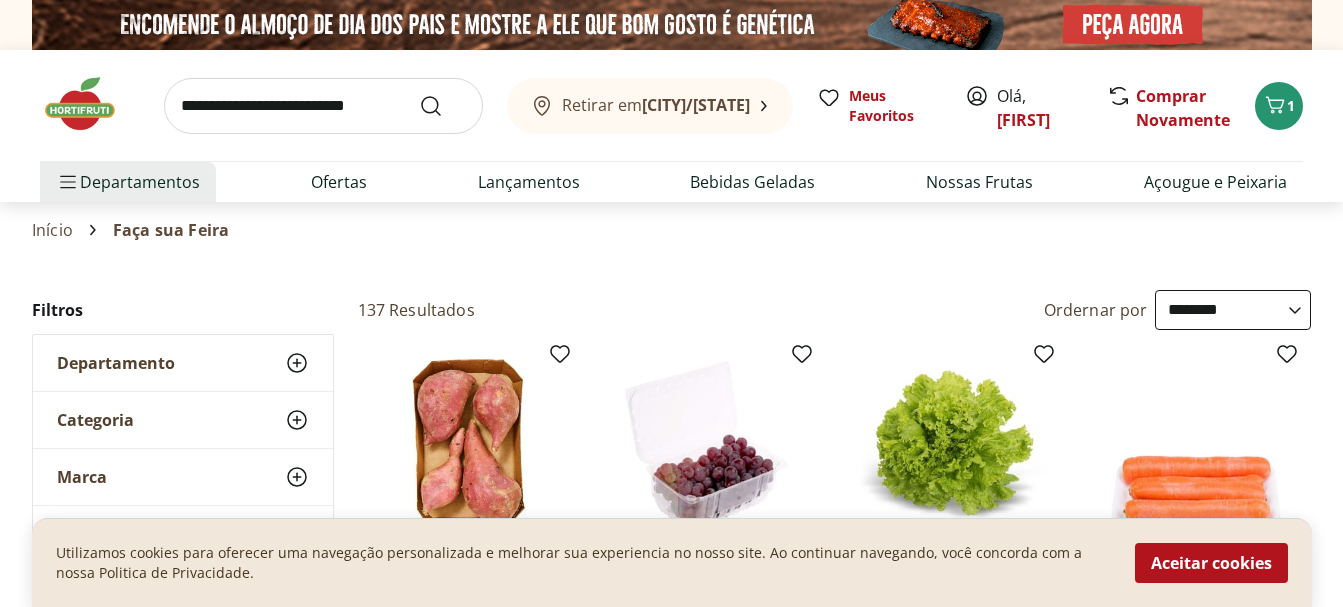 click at bounding box center (90, 104) 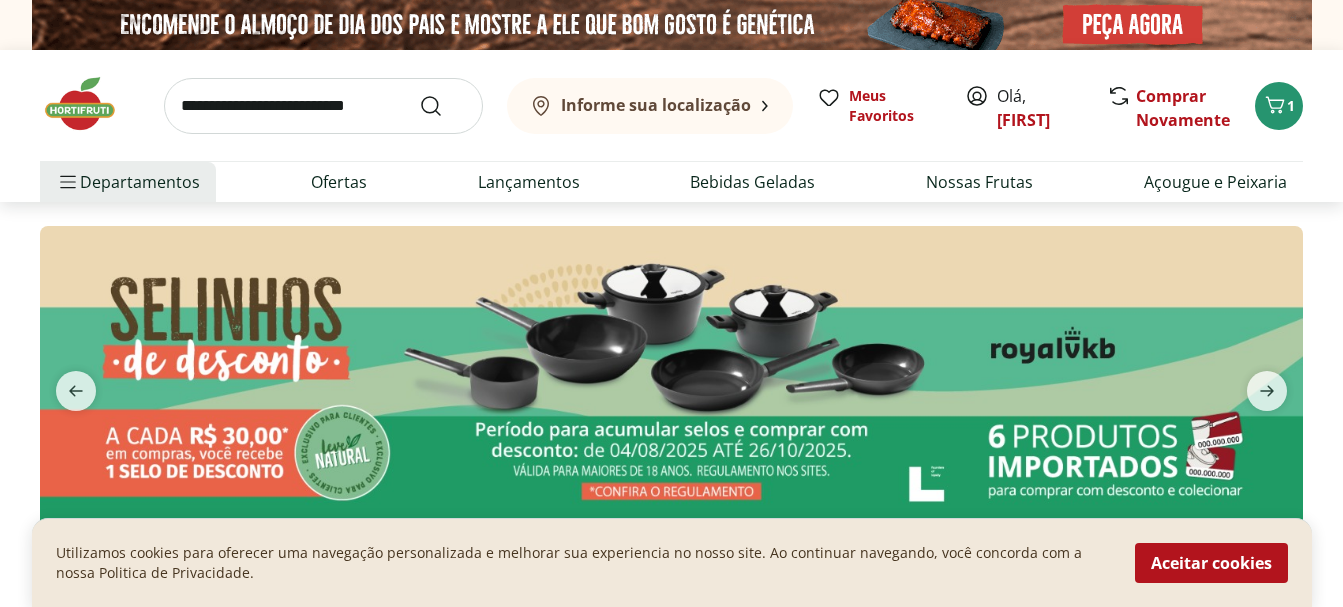 type on "*" 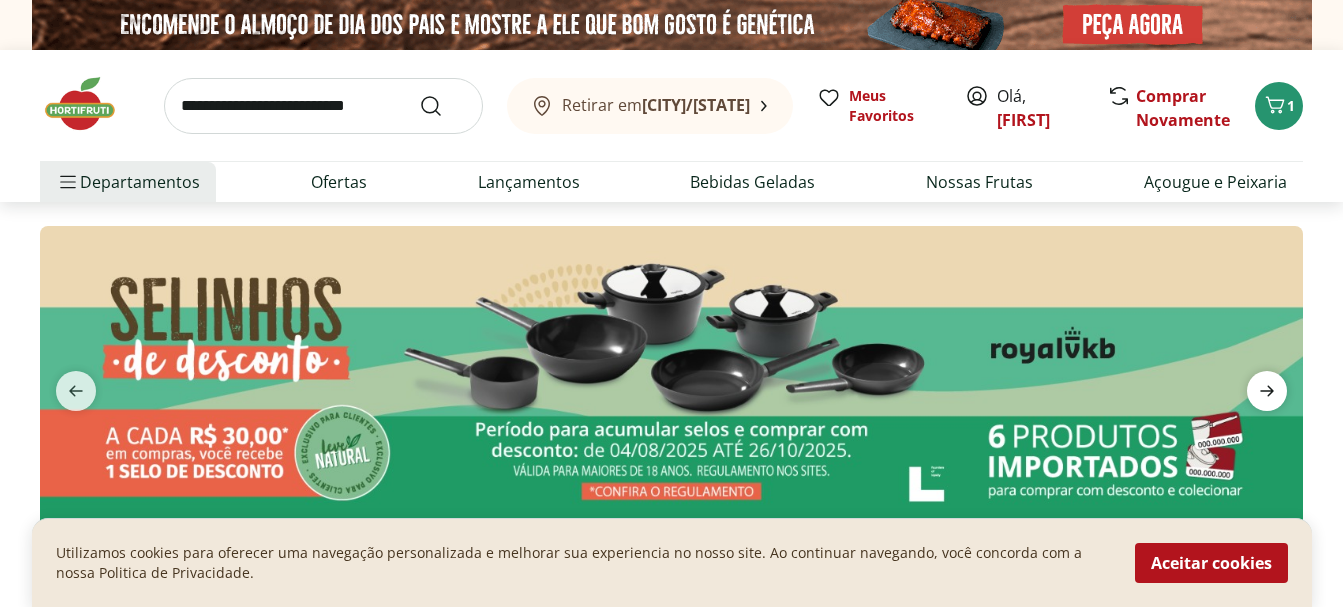 click 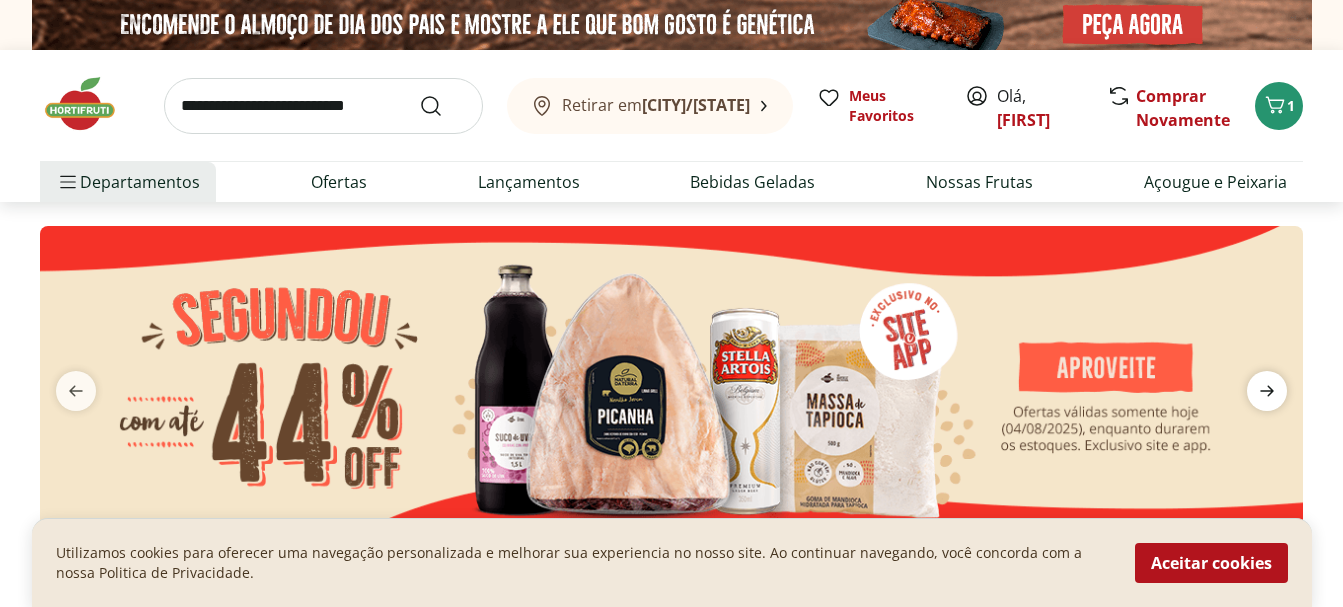click 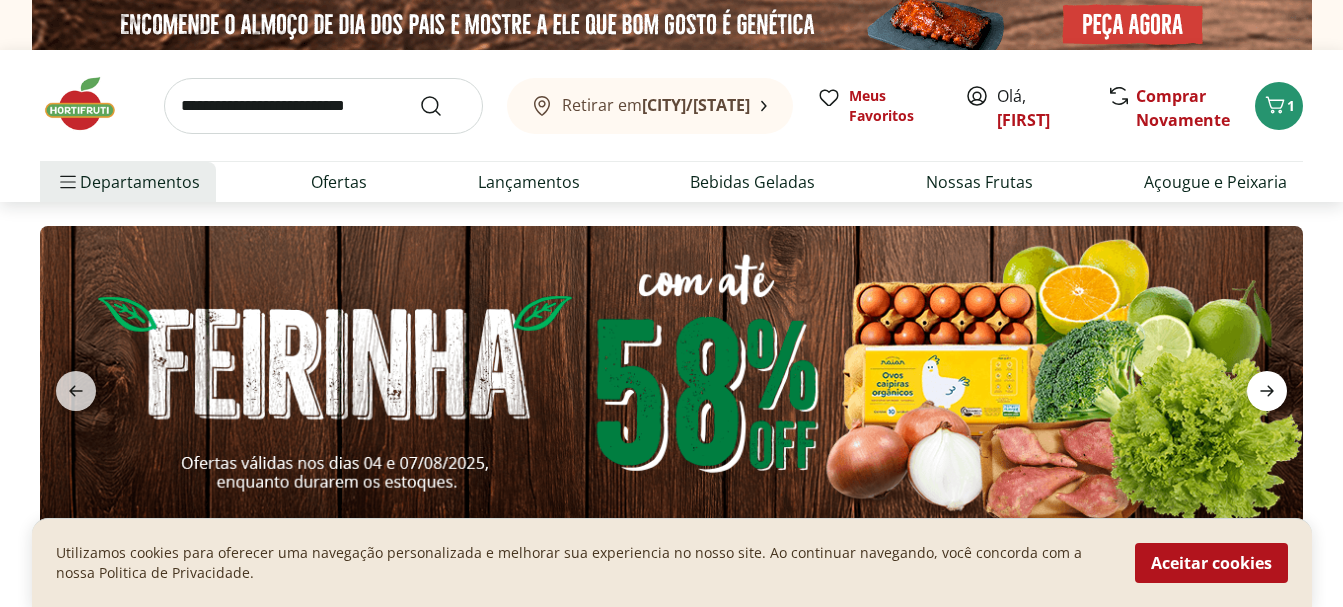 click 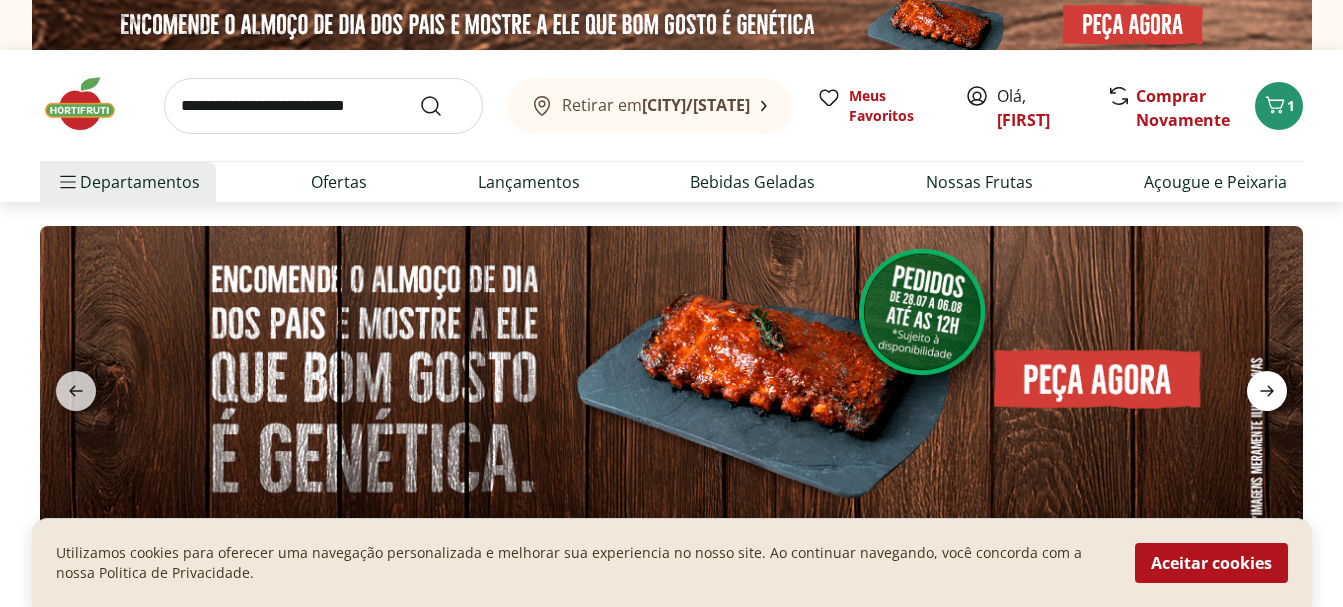 click 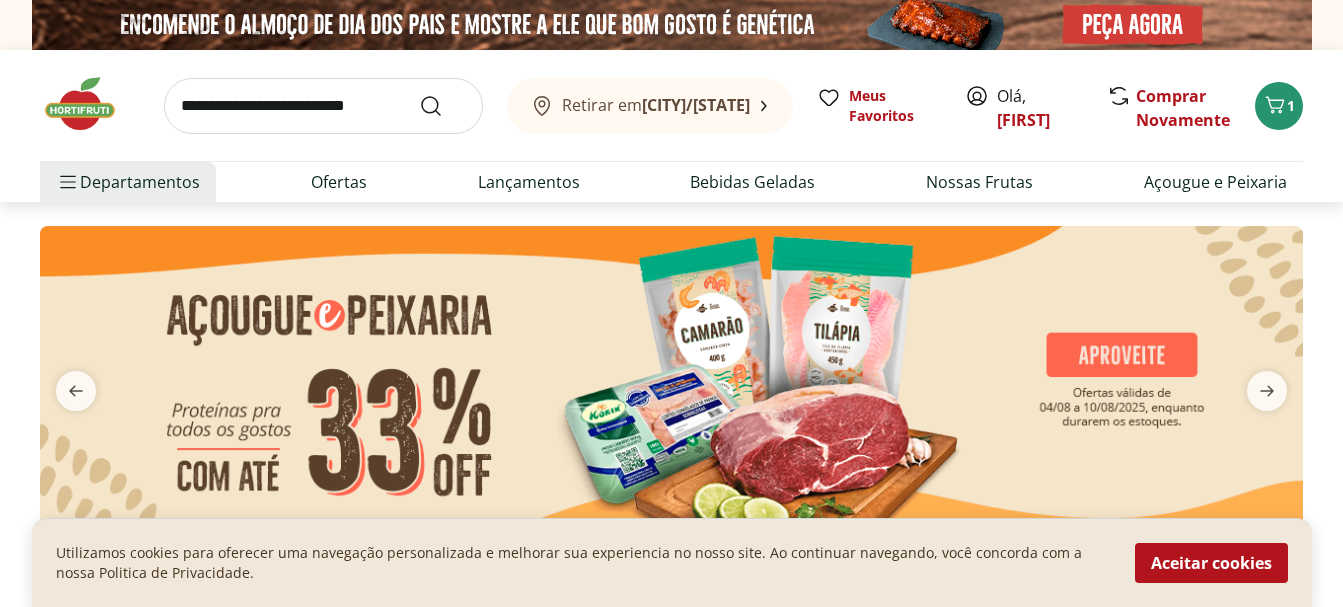 click at bounding box center [671, 379] 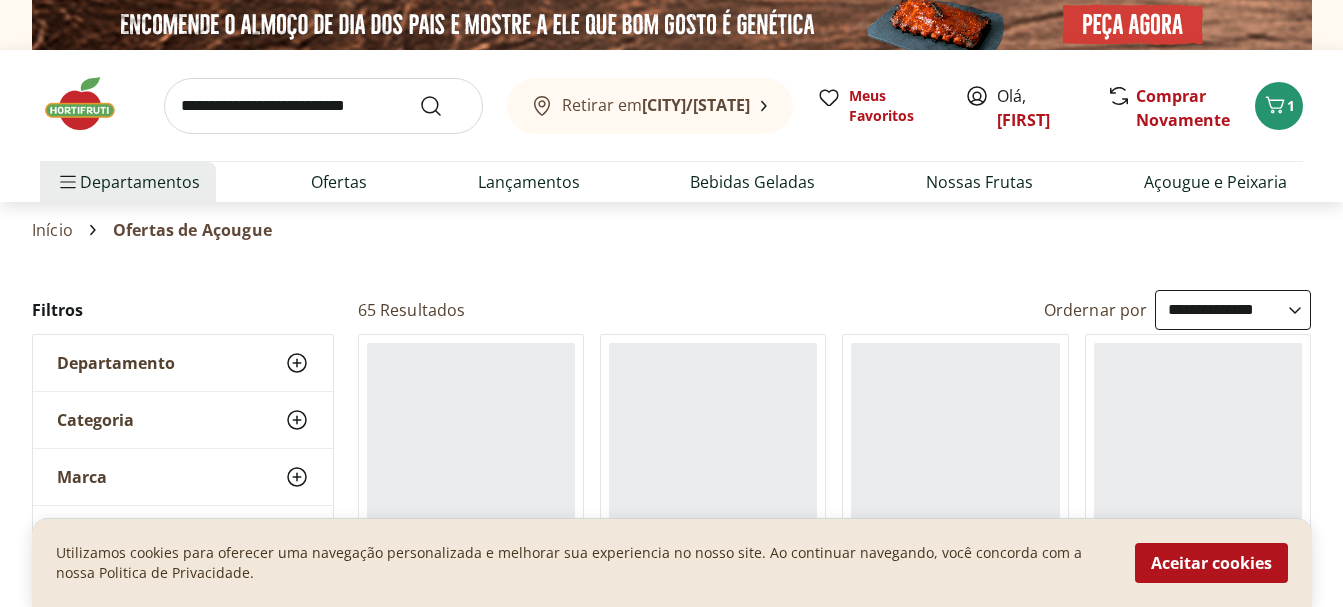 click on "**********" at bounding box center [1233, 310] 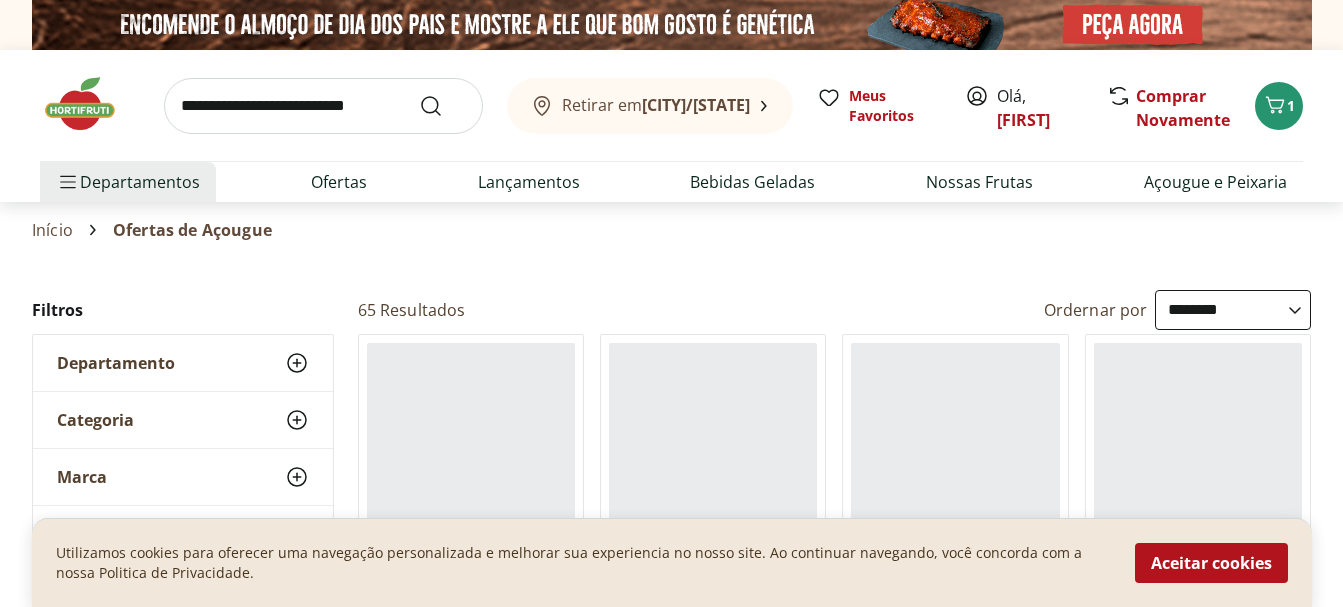 click on "**********" at bounding box center (1233, 310) 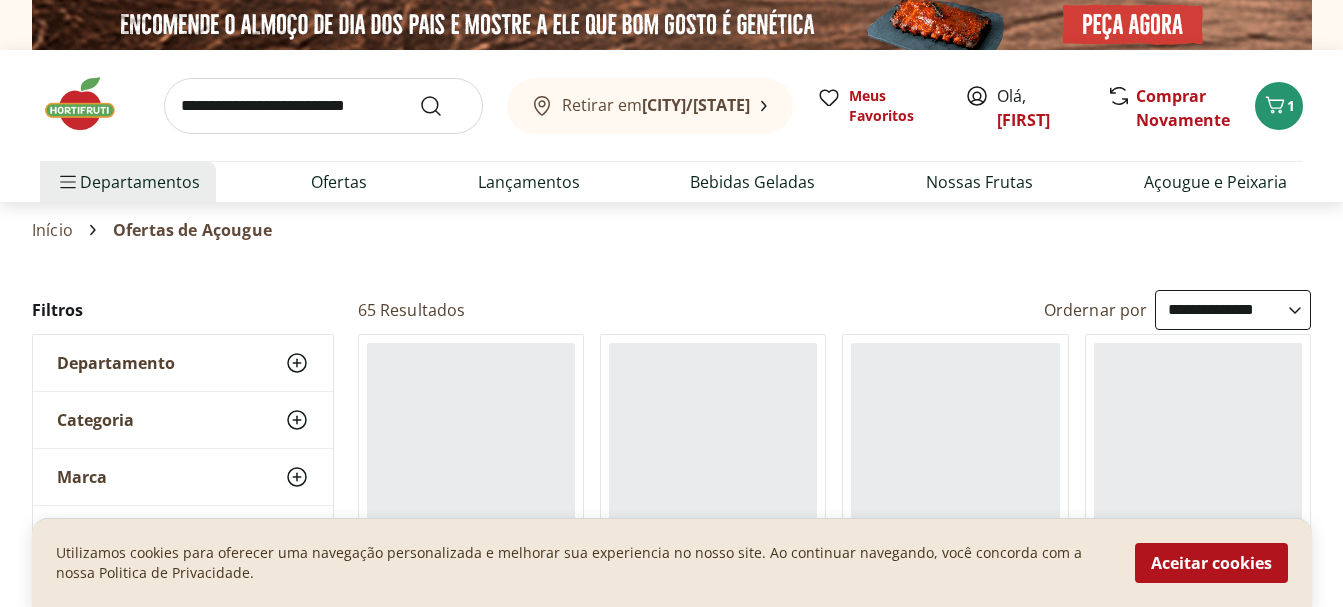 select on "**********" 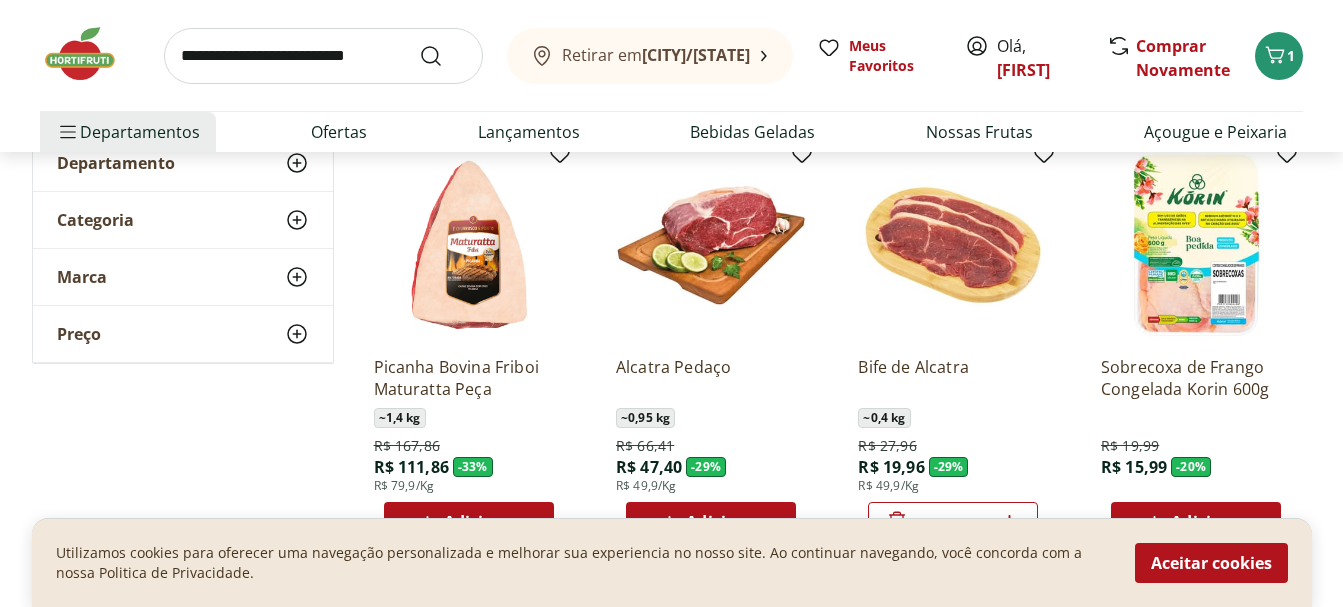 scroll, scrollTop: 300, scrollLeft: 0, axis: vertical 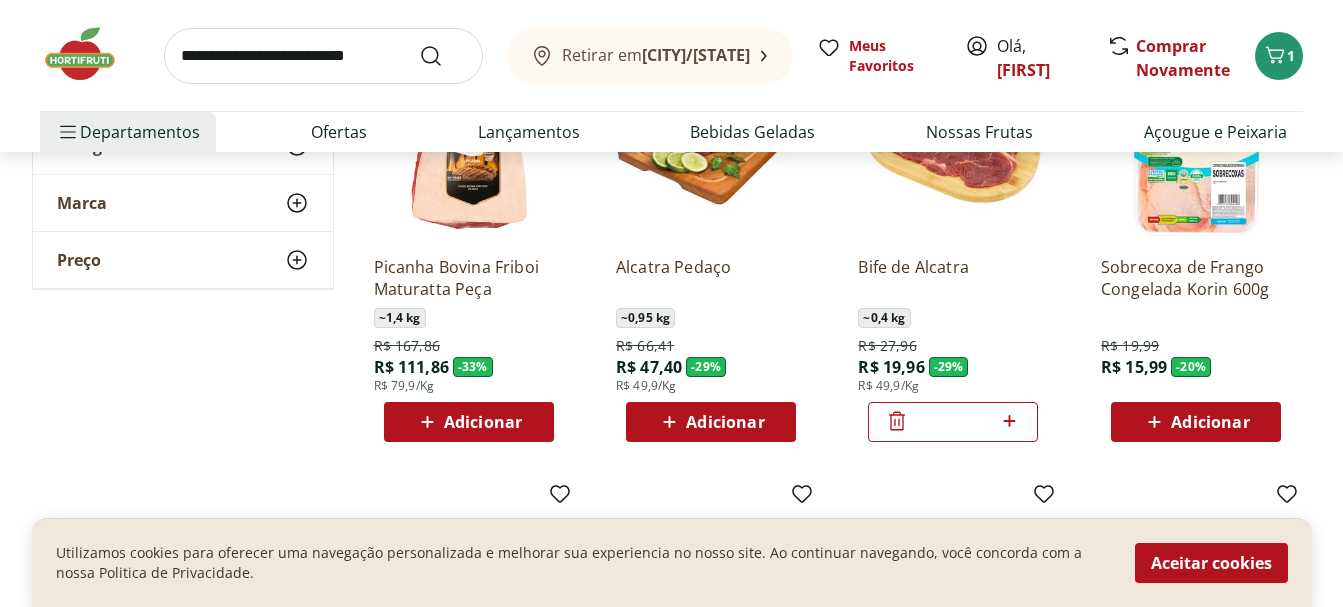 click on "Adicionar" at bounding box center [725, 422] 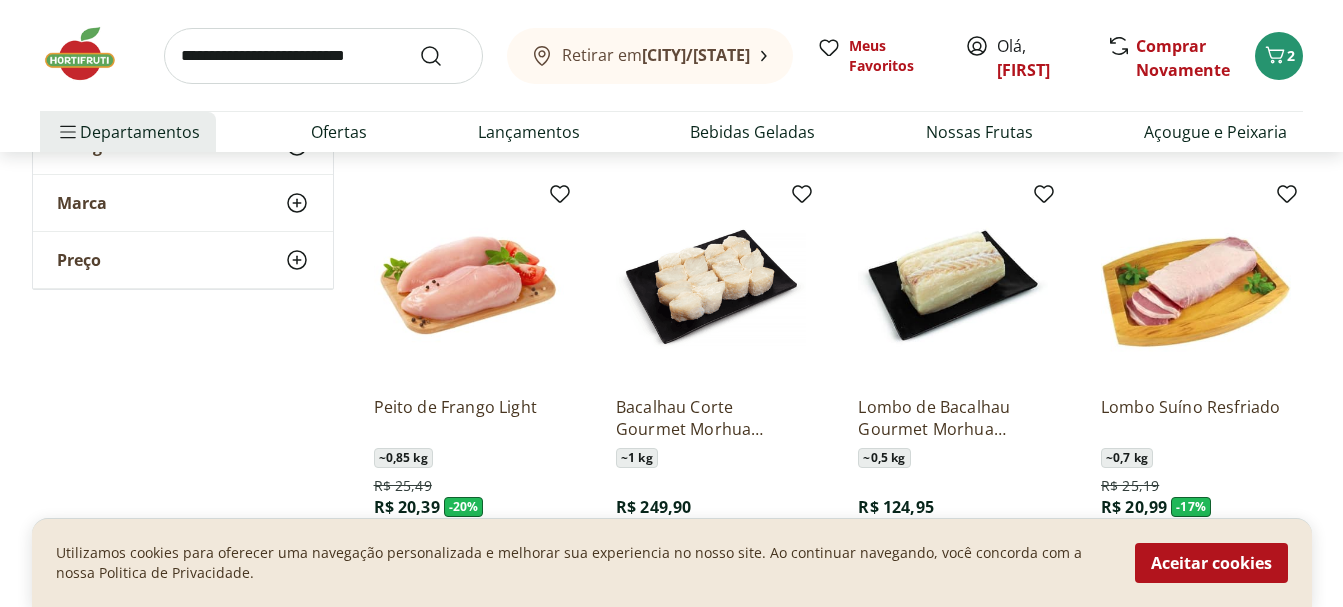 scroll, scrollTop: 200, scrollLeft: 0, axis: vertical 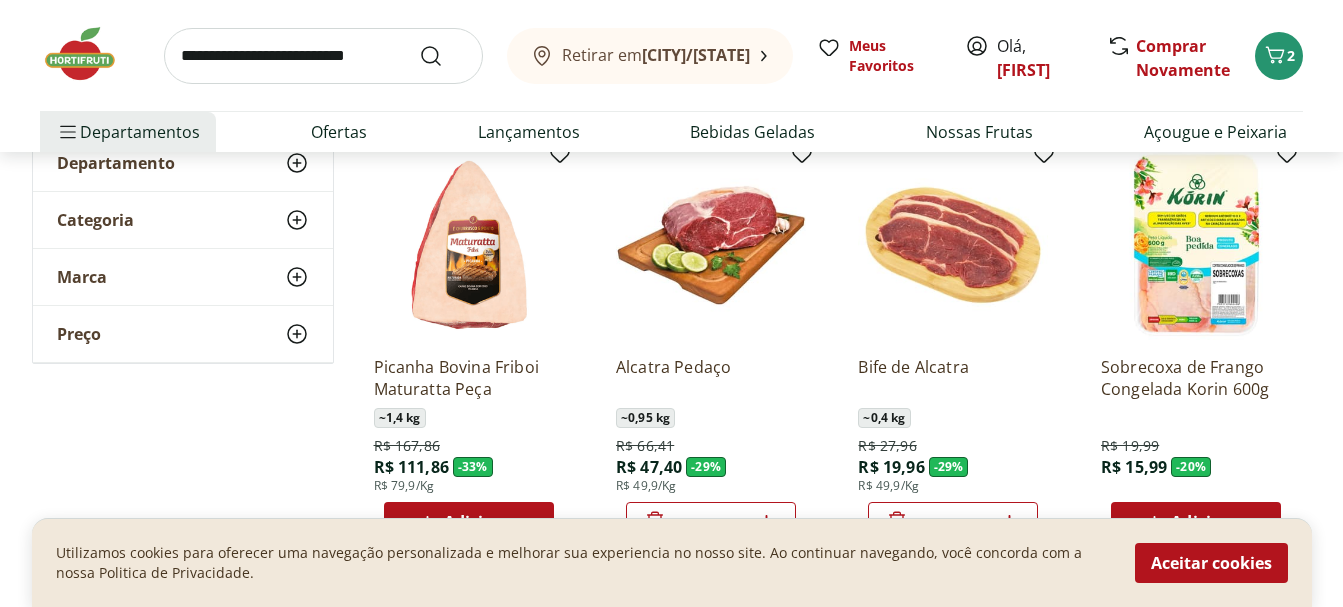 click at bounding box center [90, 54] 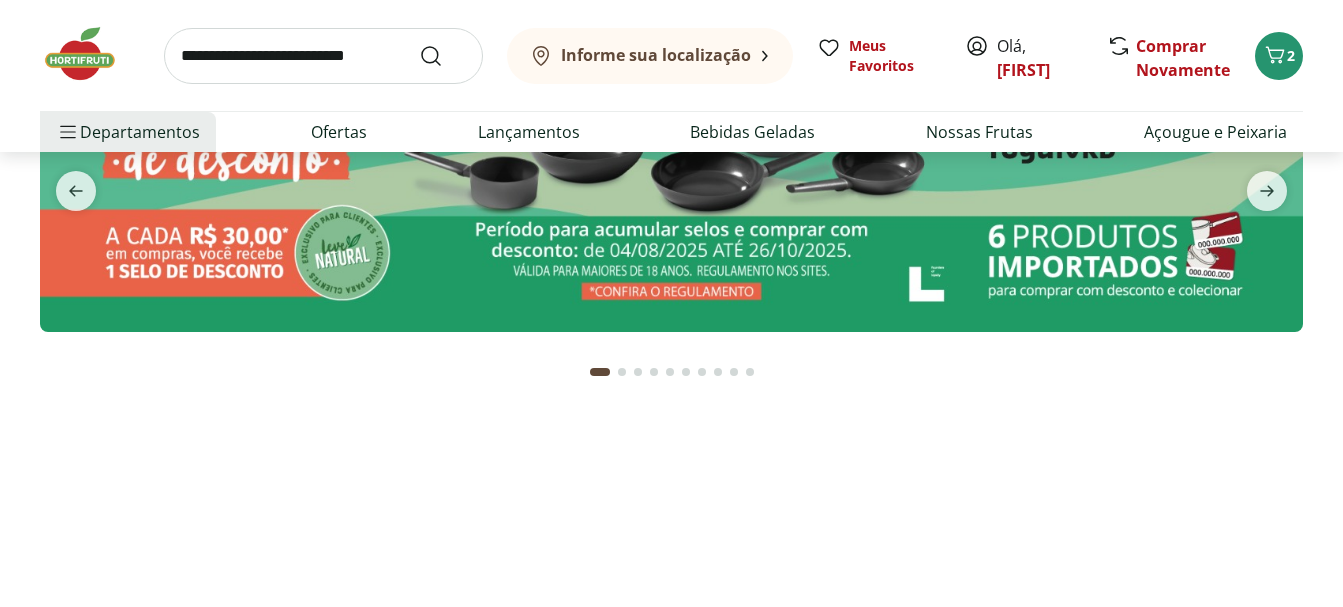 scroll, scrollTop: 0, scrollLeft: 0, axis: both 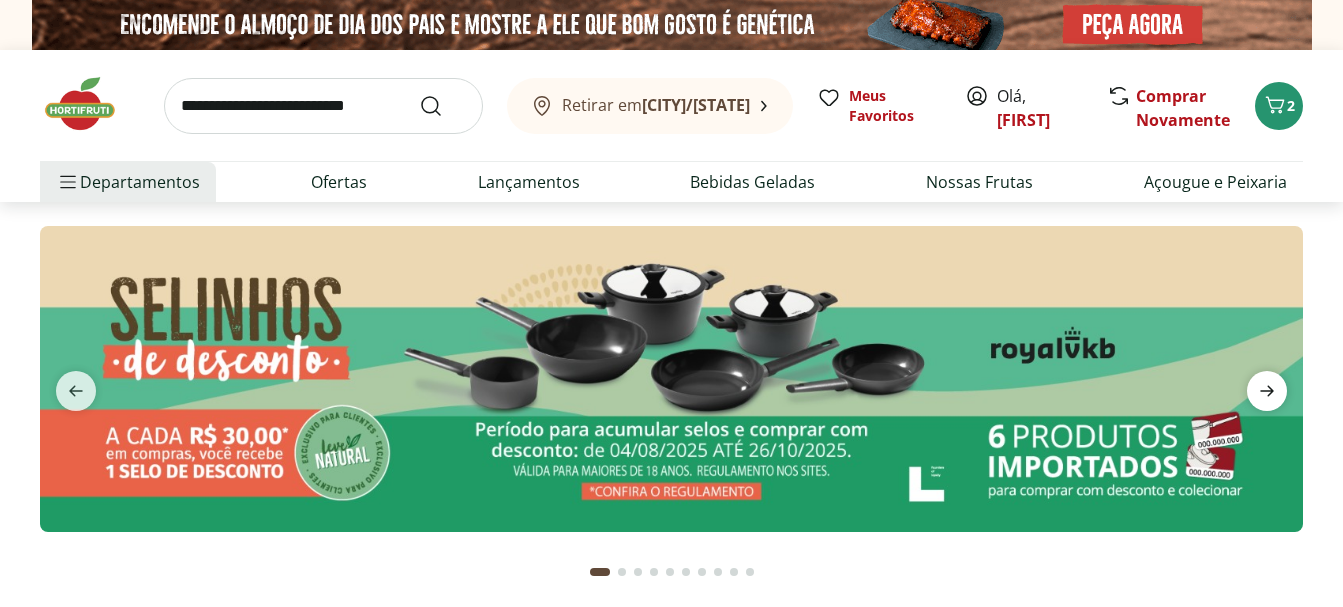 click at bounding box center (1267, 391) 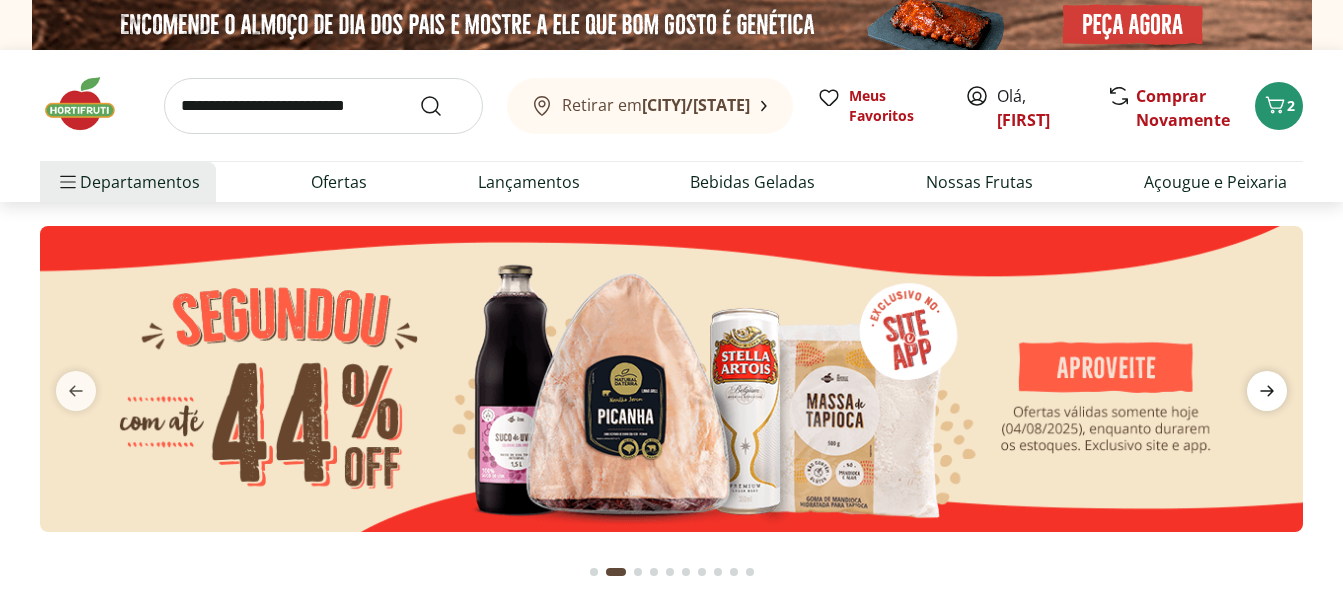 click at bounding box center [1267, 391] 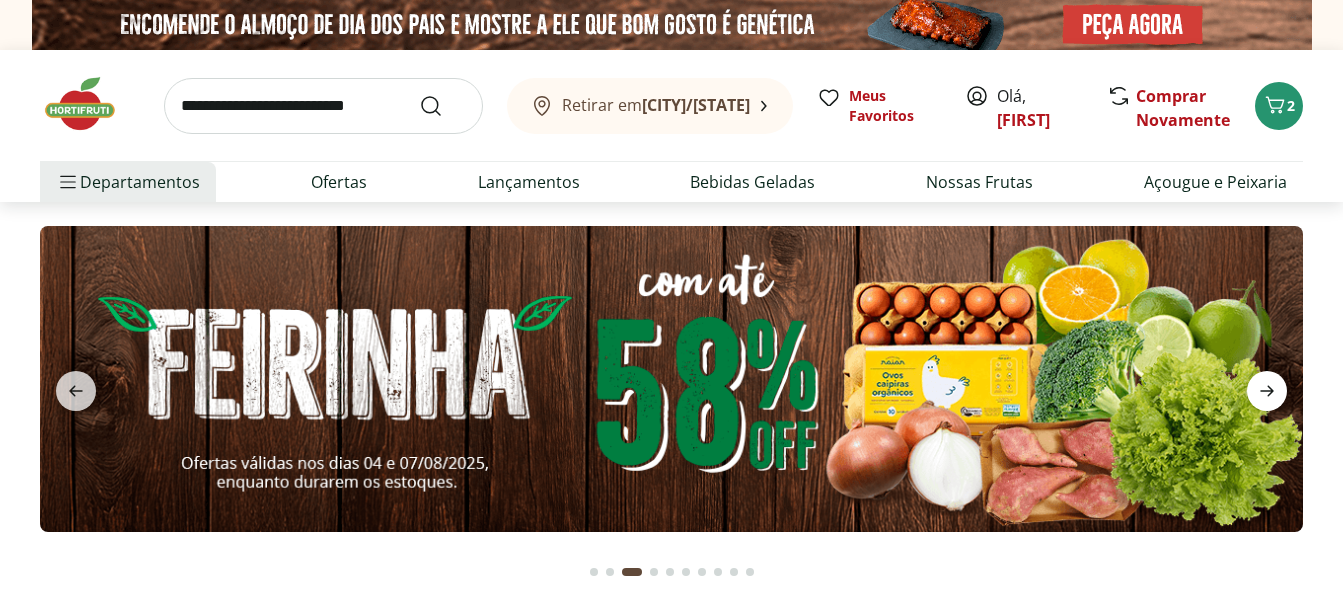 click at bounding box center (1267, 391) 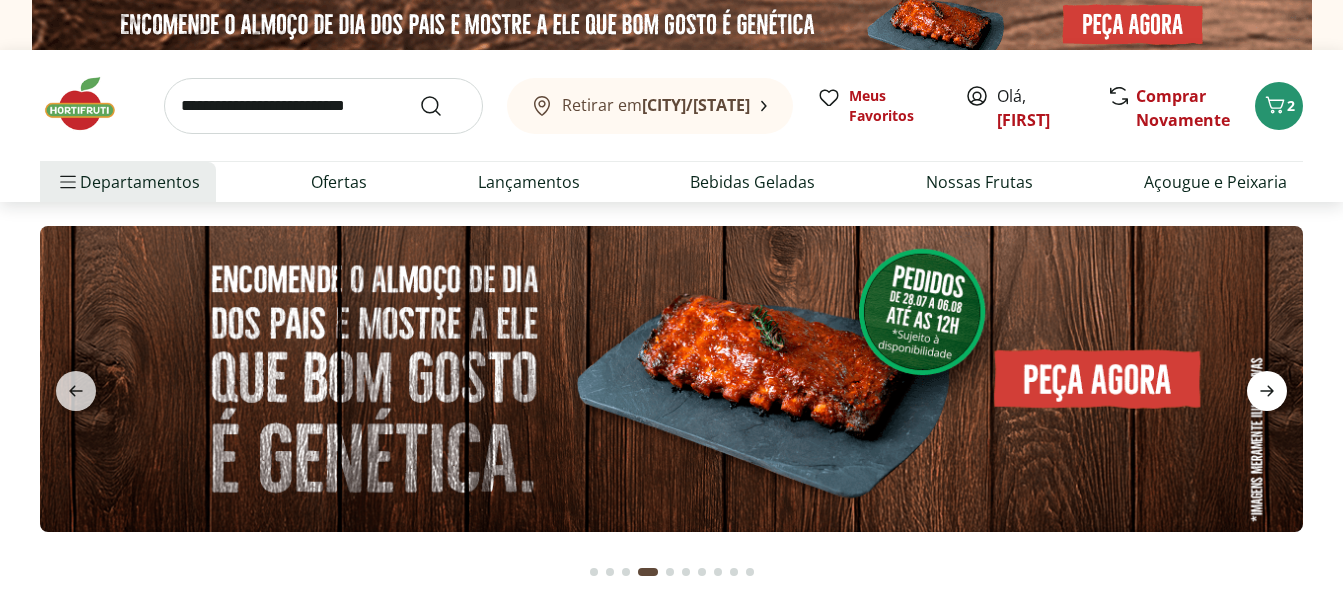 click at bounding box center [1267, 391] 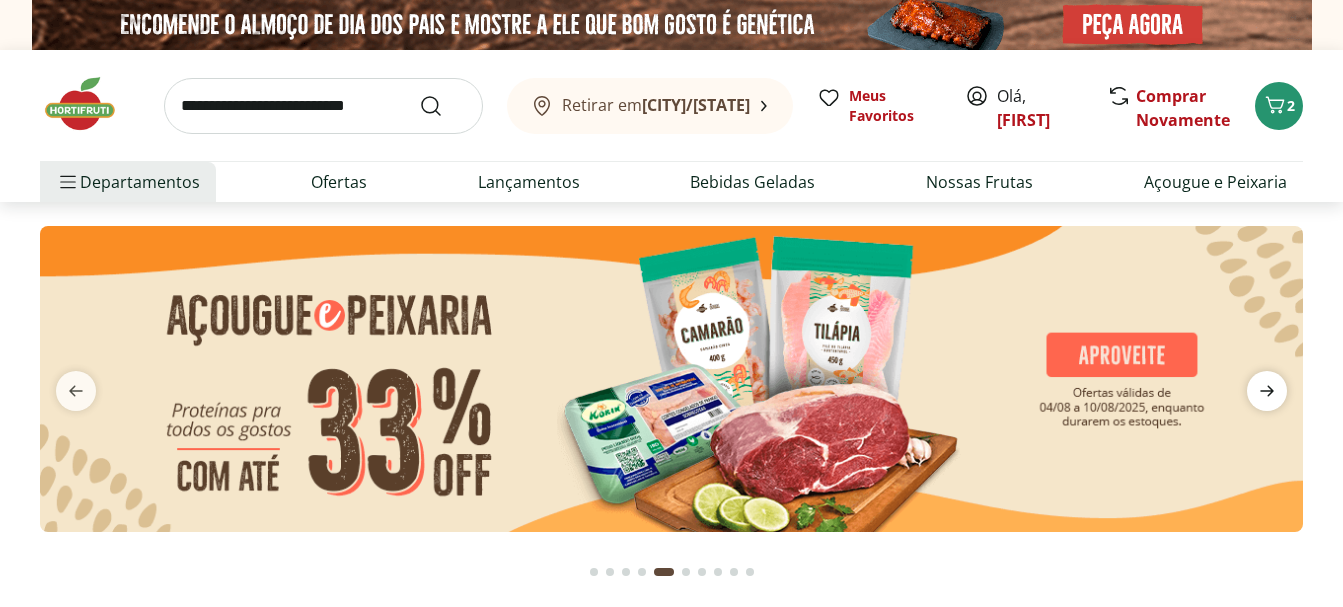 click 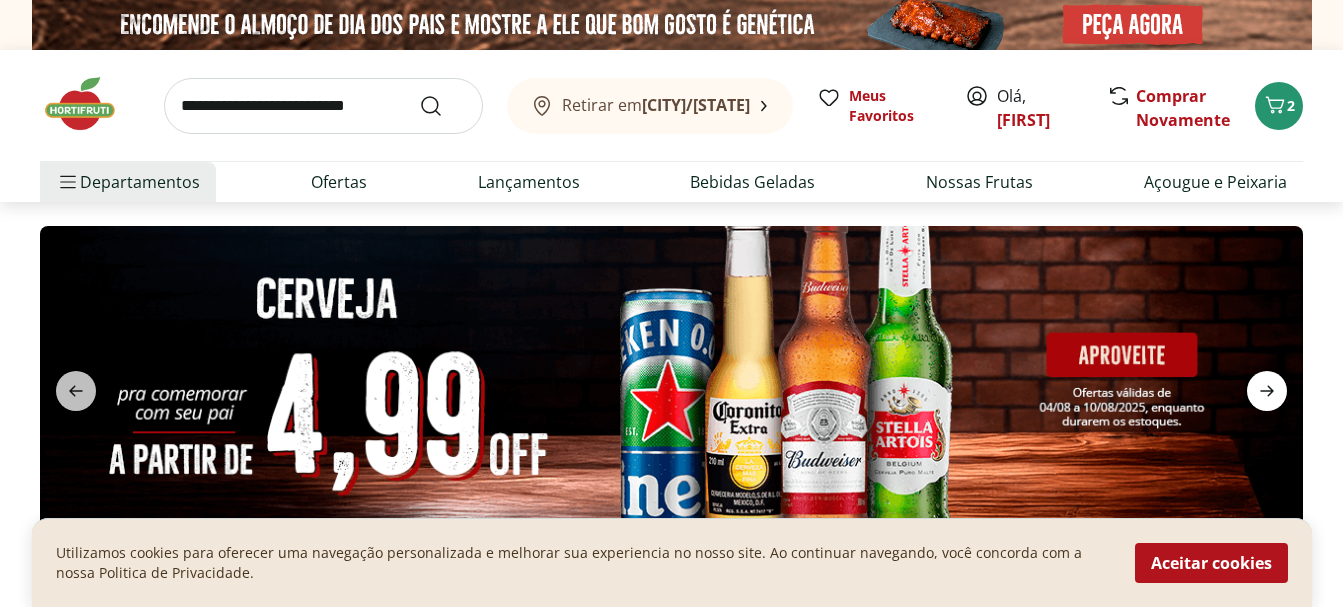 type on "*" 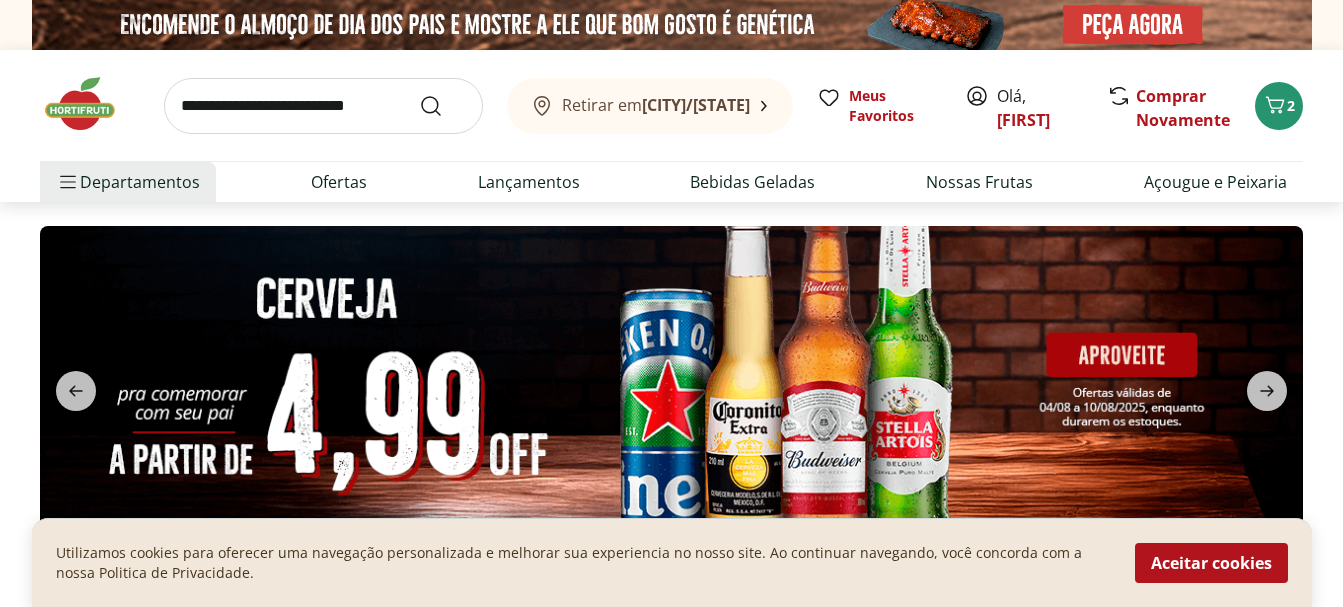click at bounding box center [671, 379] 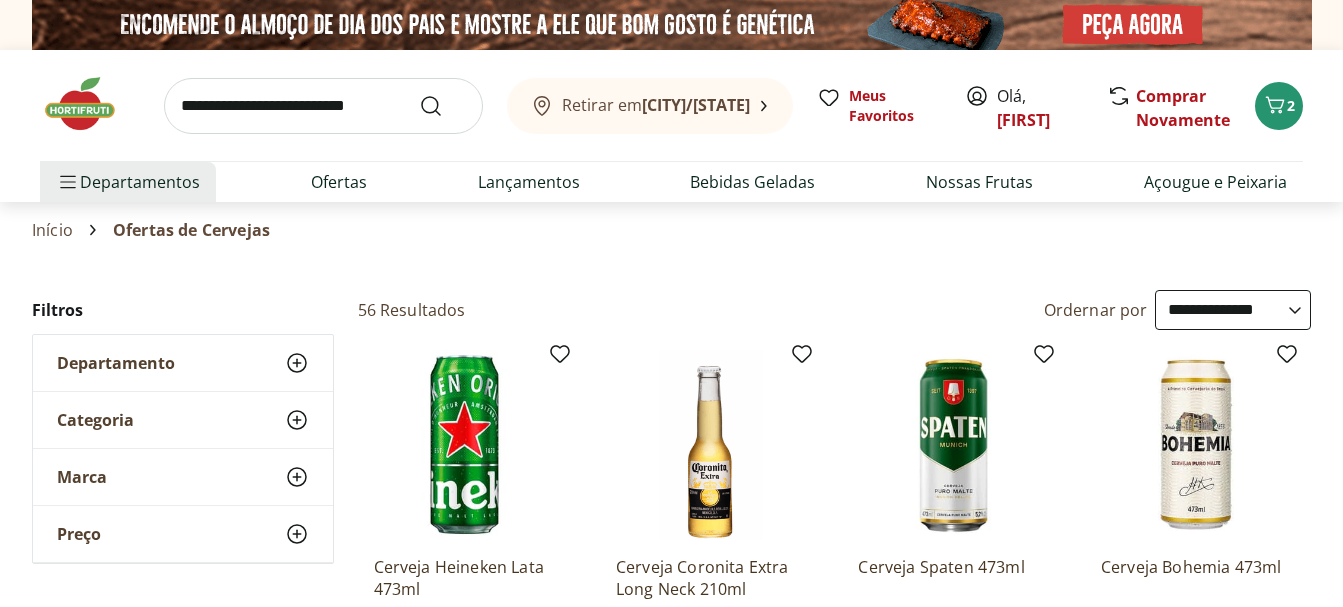 click on "**********" at bounding box center [1233, 310] 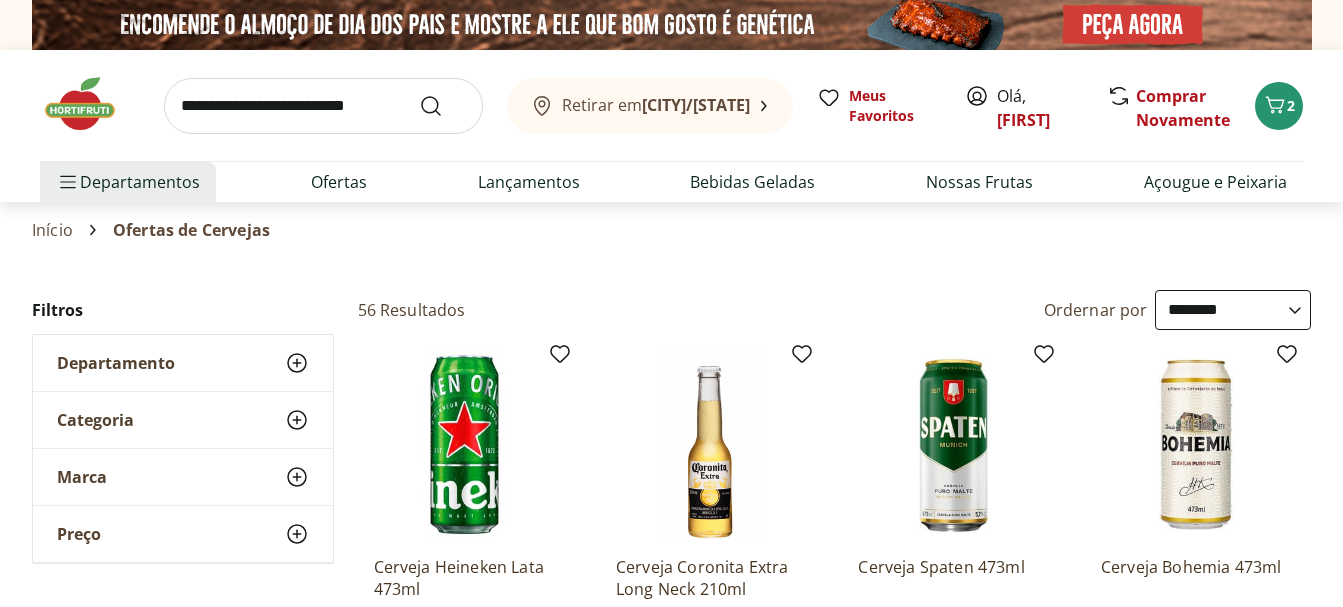 click on "**********" at bounding box center (1233, 310) 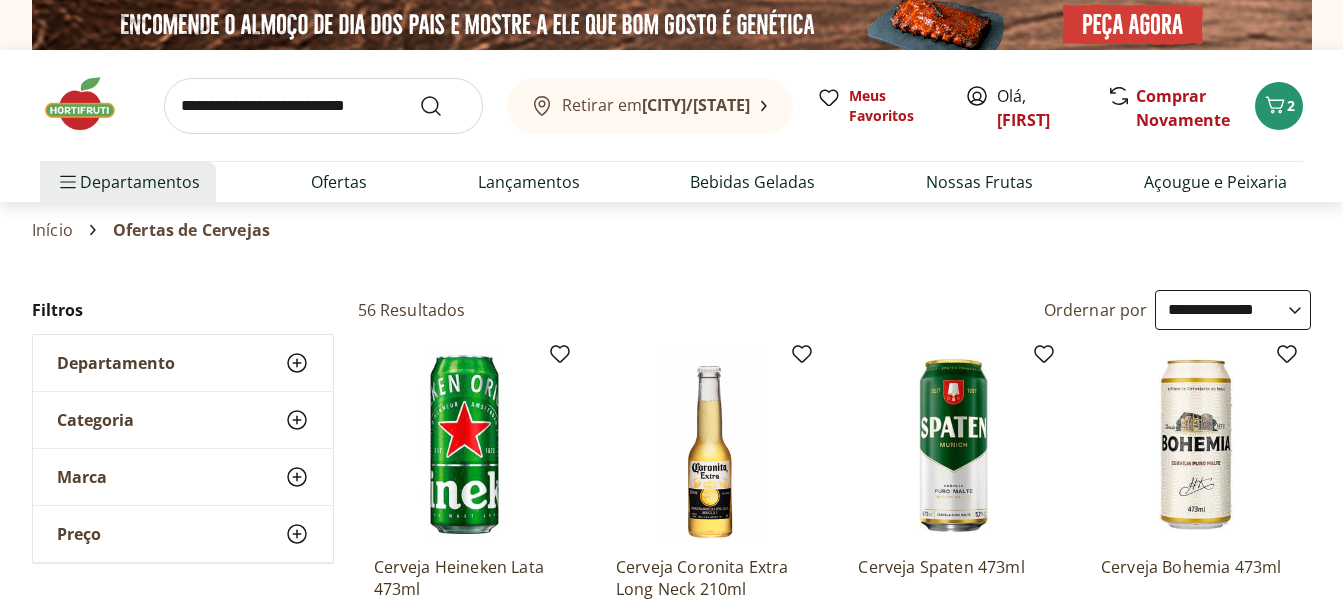 select on "**********" 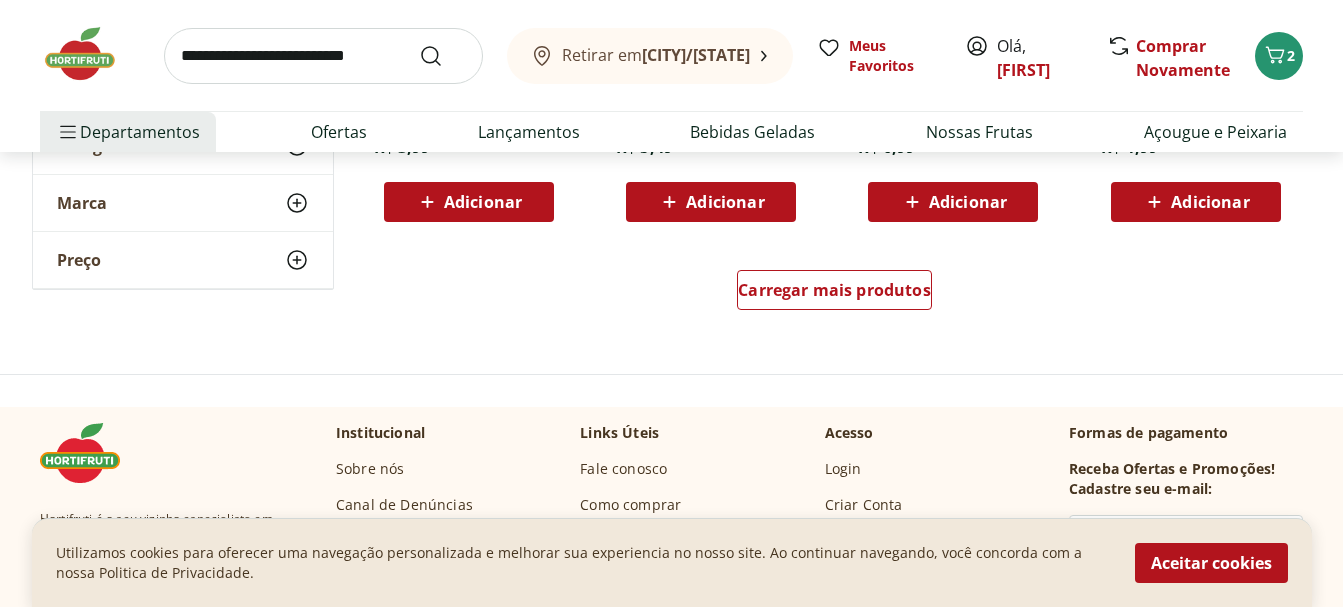 scroll, scrollTop: 1800, scrollLeft: 0, axis: vertical 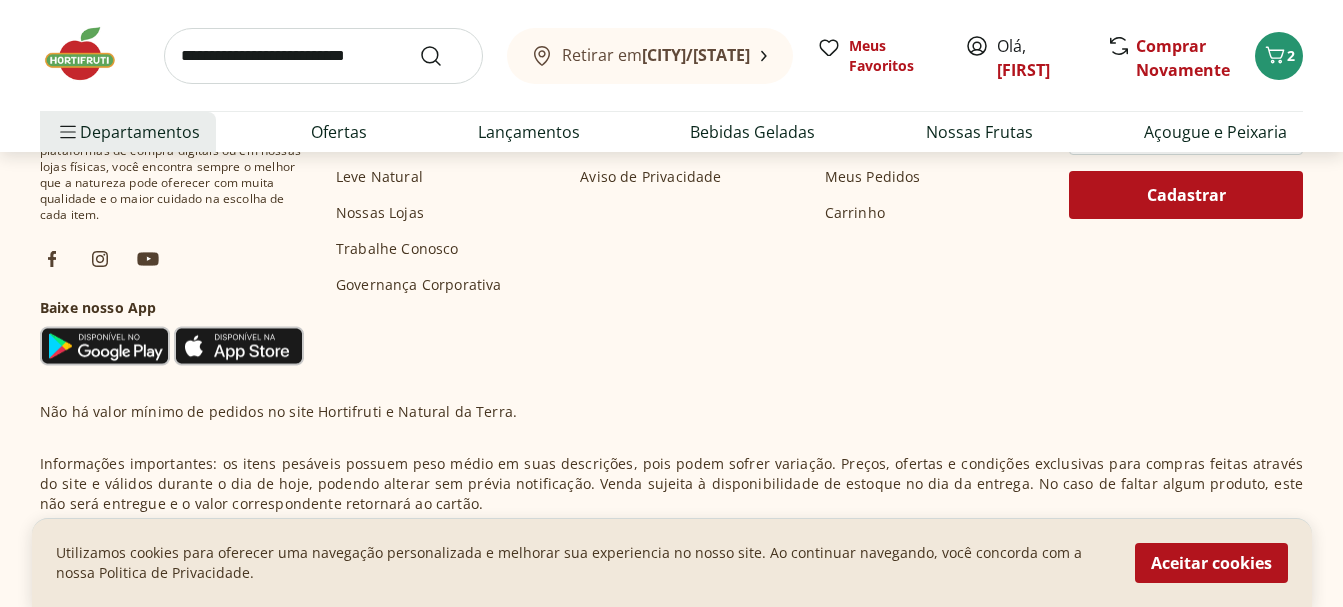 click at bounding box center [90, 54] 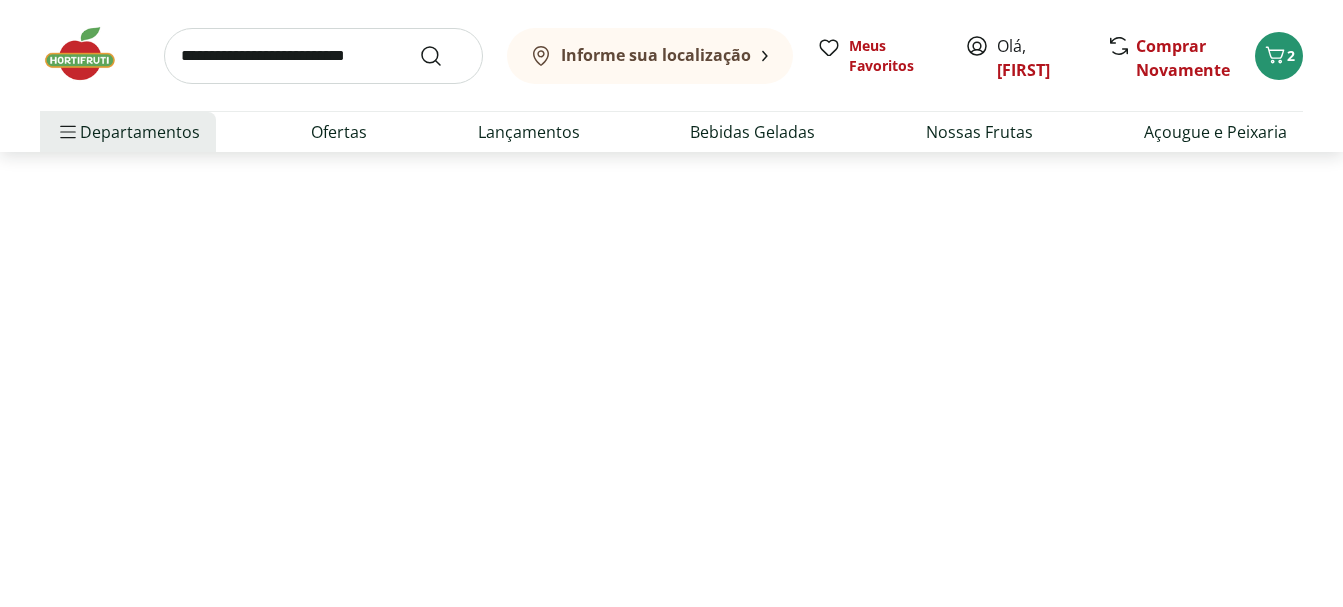 scroll, scrollTop: 0, scrollLeft: 0, axis: both 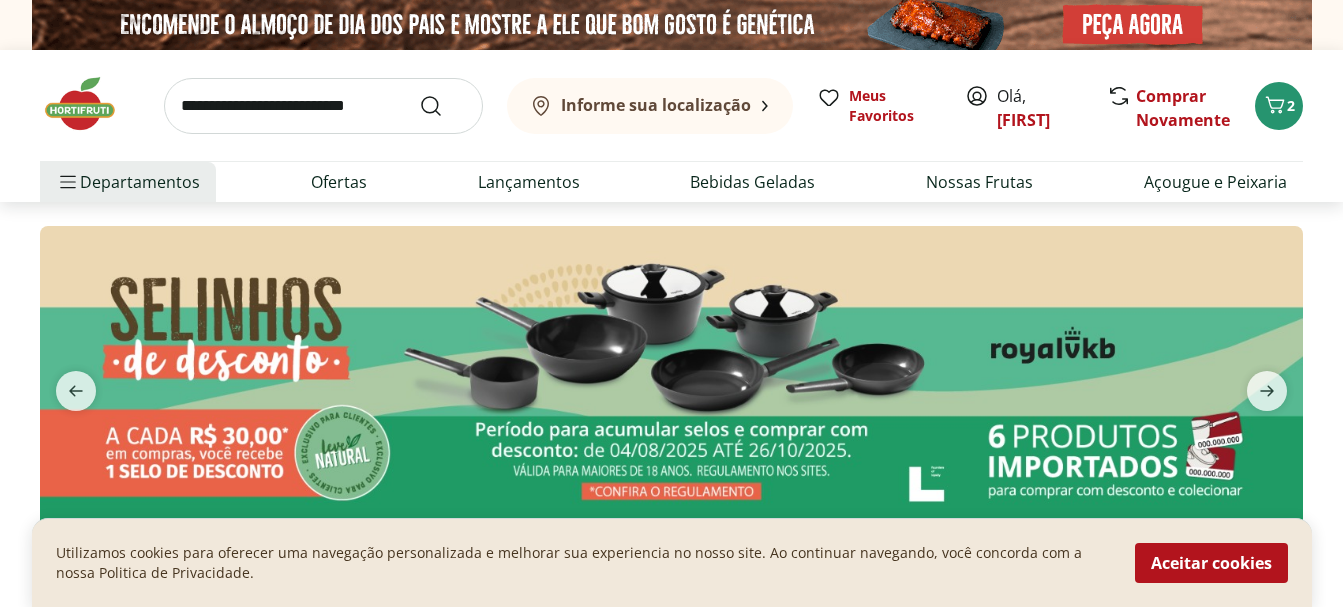 type on "*" 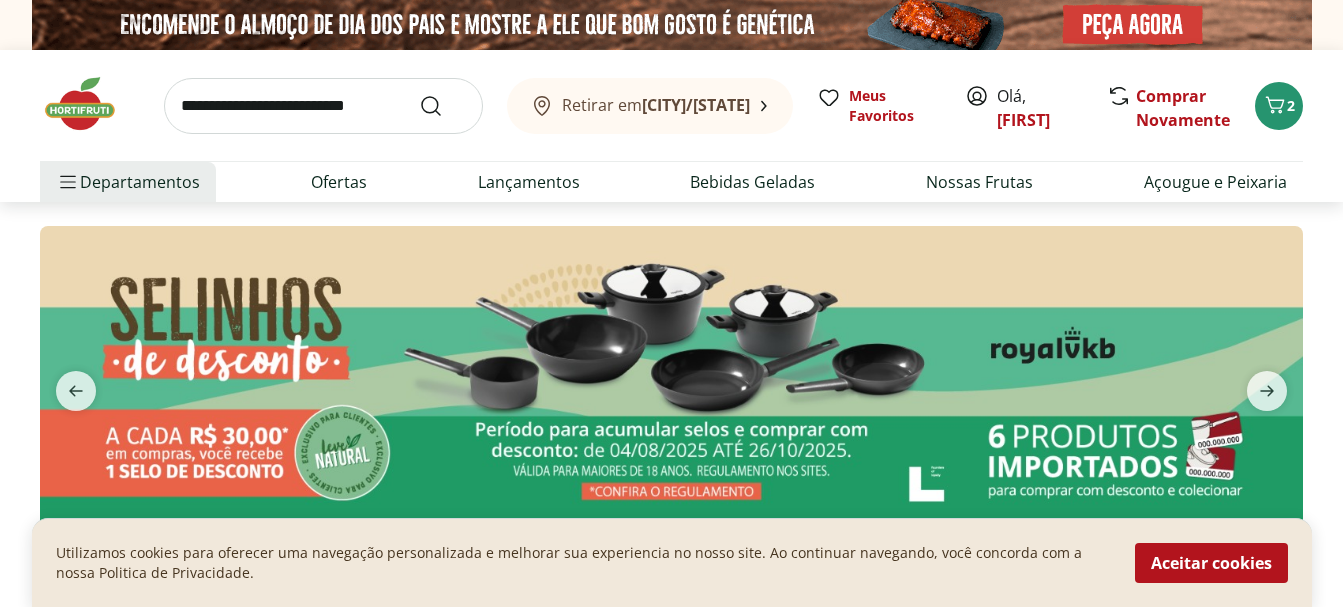scroll, scrollTop: 100, scrollLeft: 0, axis: vertical 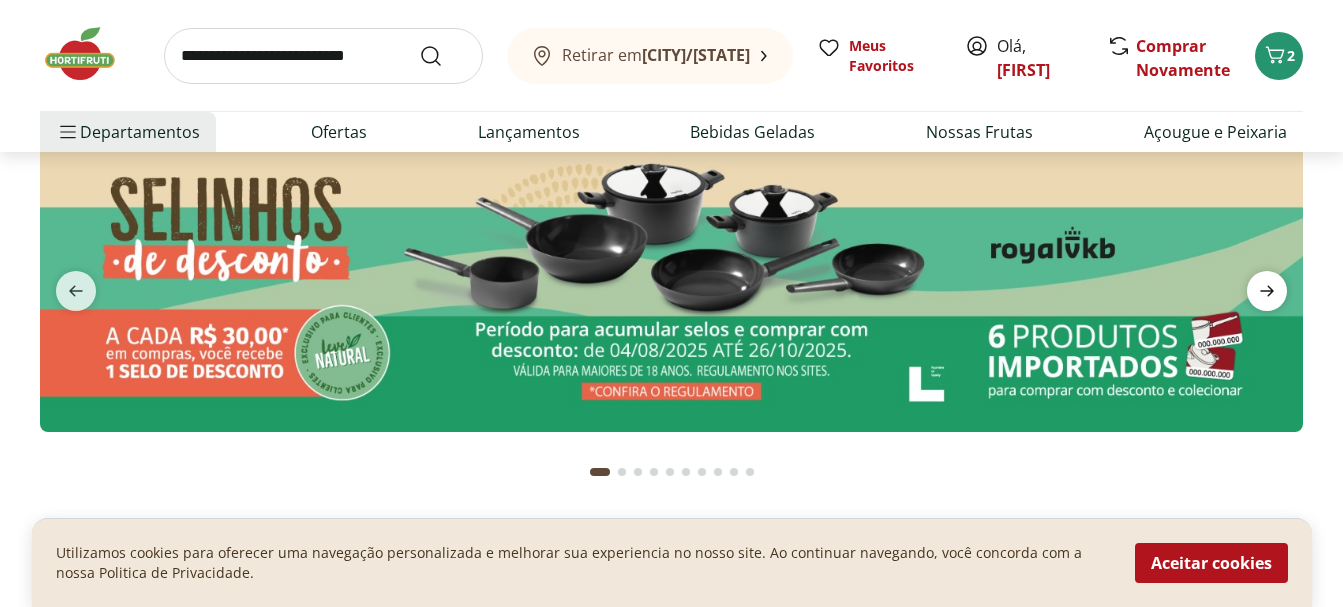click at bounding box center [1267, 291] 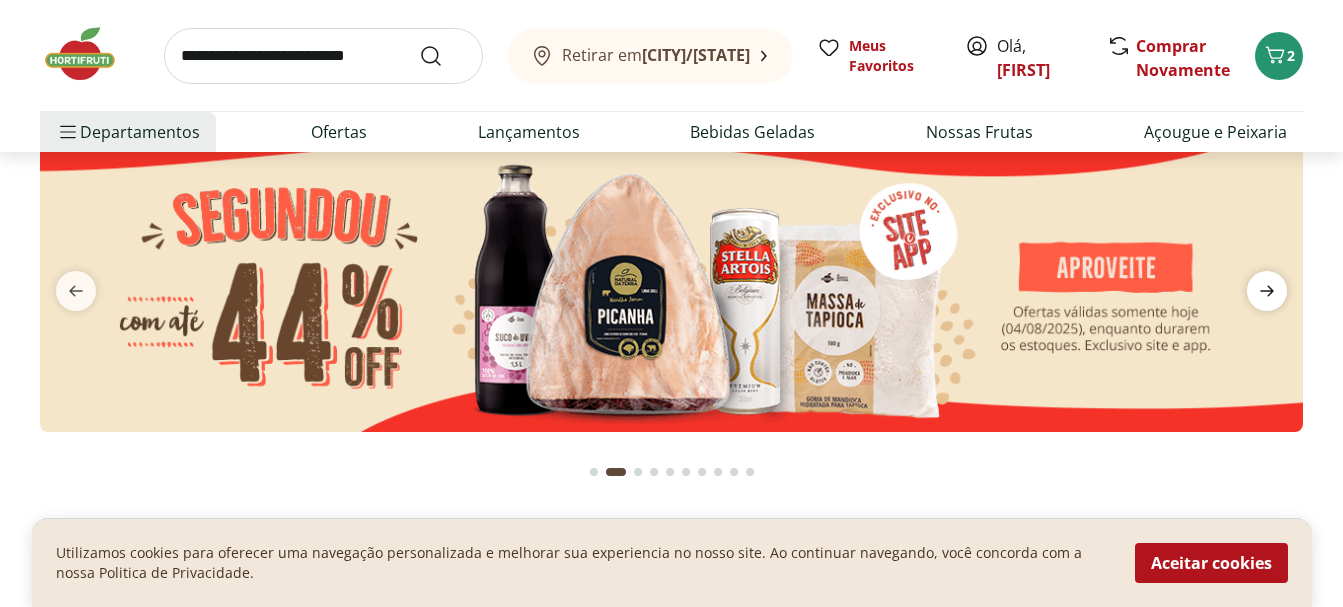 click at bounding box center [1267, 291] 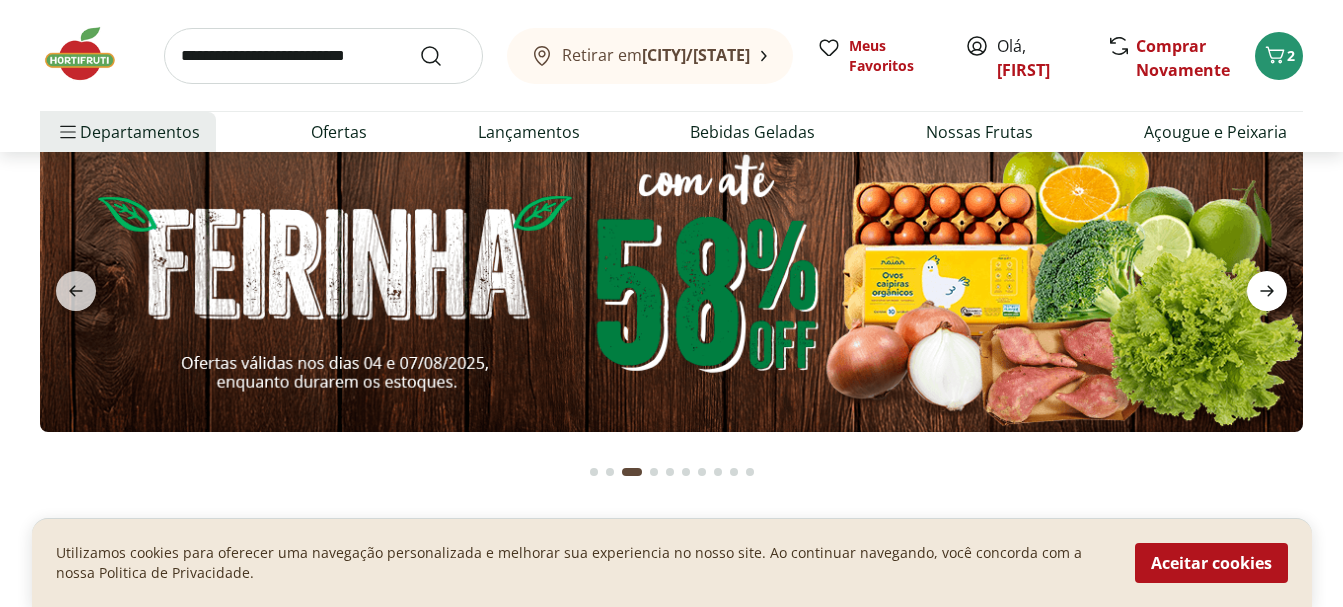 click at bounding box center (1267, 291) 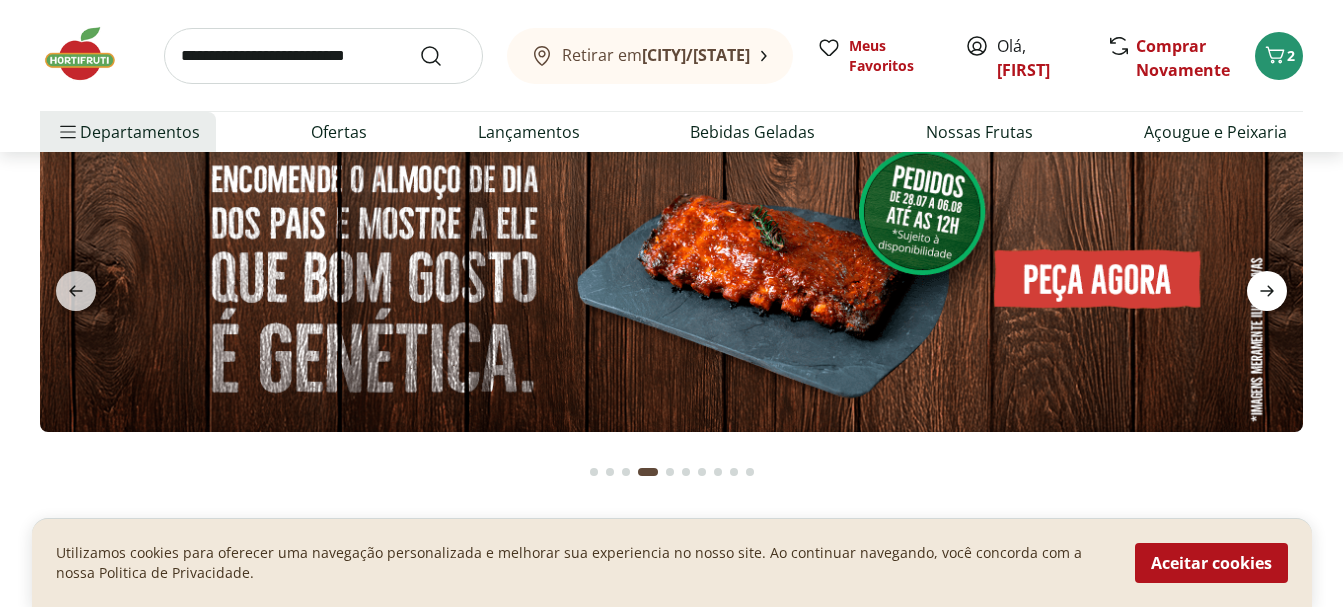 click at bounding box center [1267, 291] 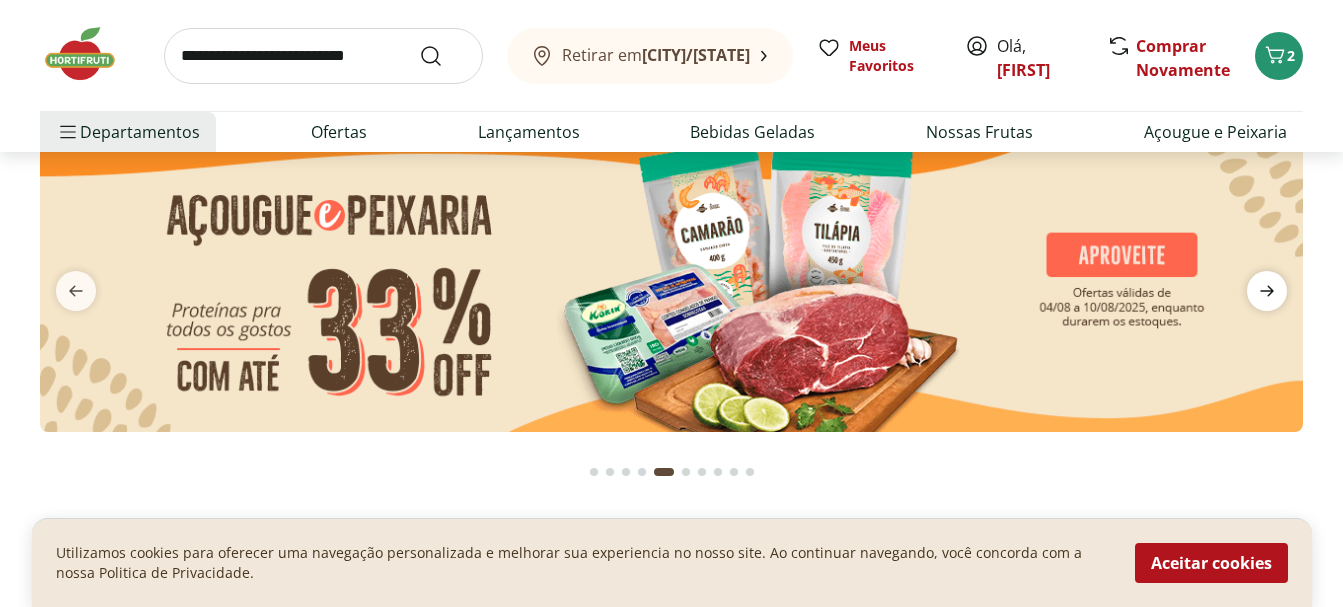 click at bounding box center (1267, 291) 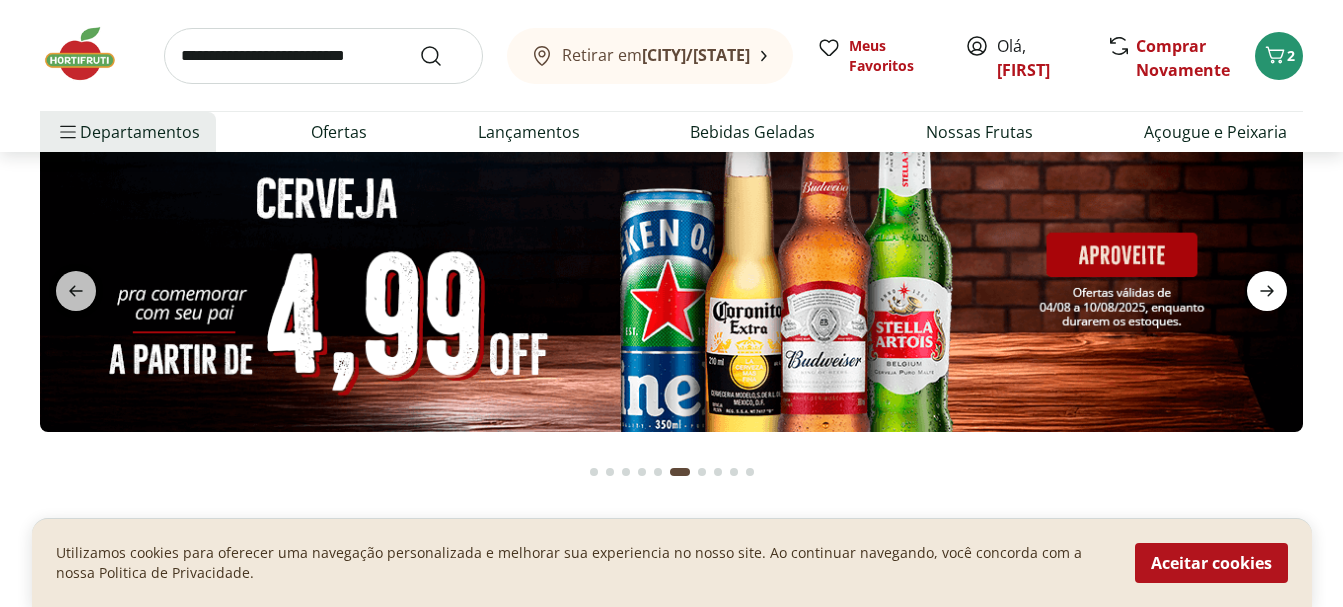 click at bounding box center (1267, 291) 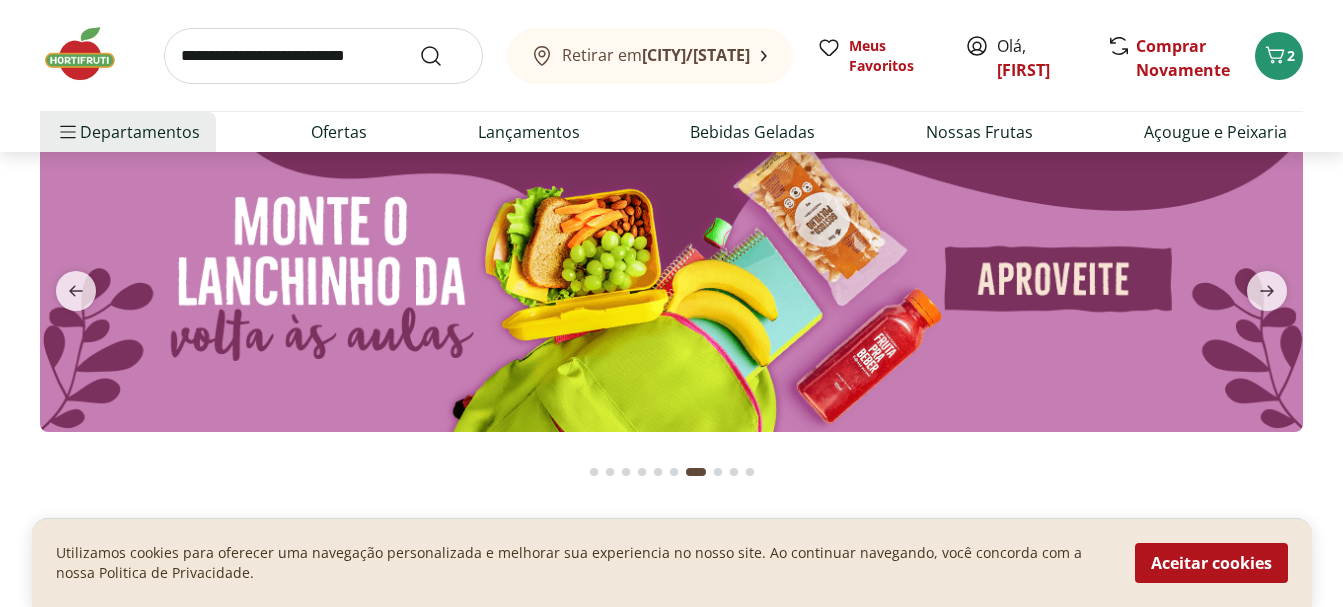 click at bounding box center (671, 279) 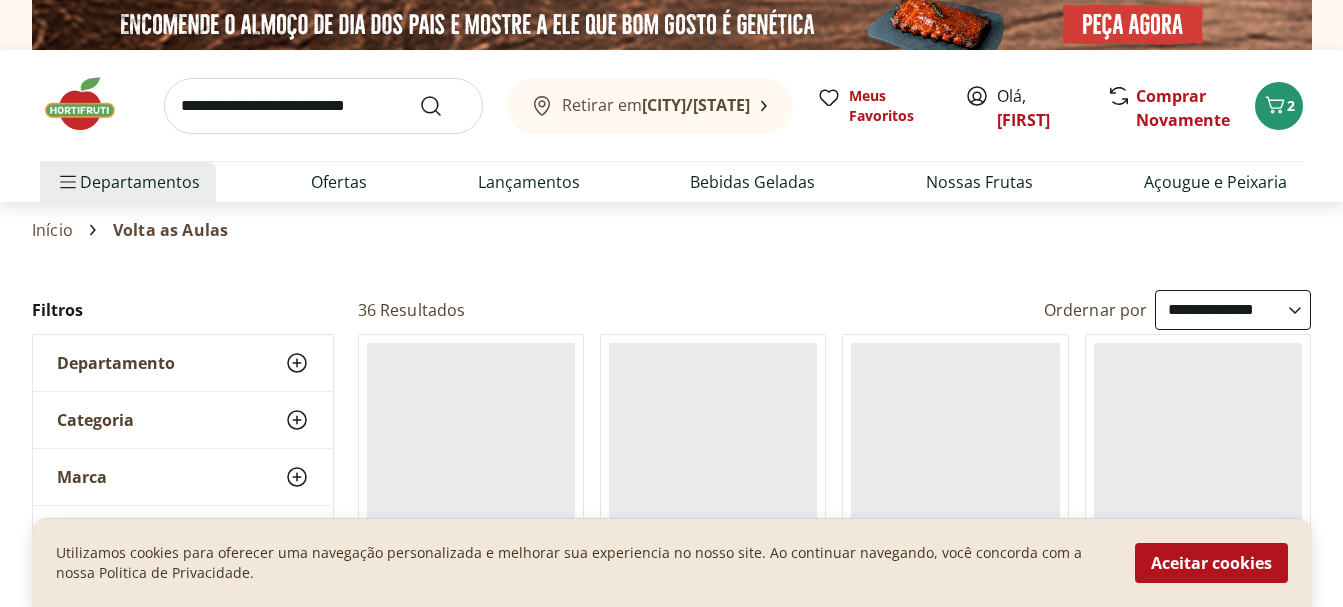 click on "**********" at bounding box center (1233, 310) 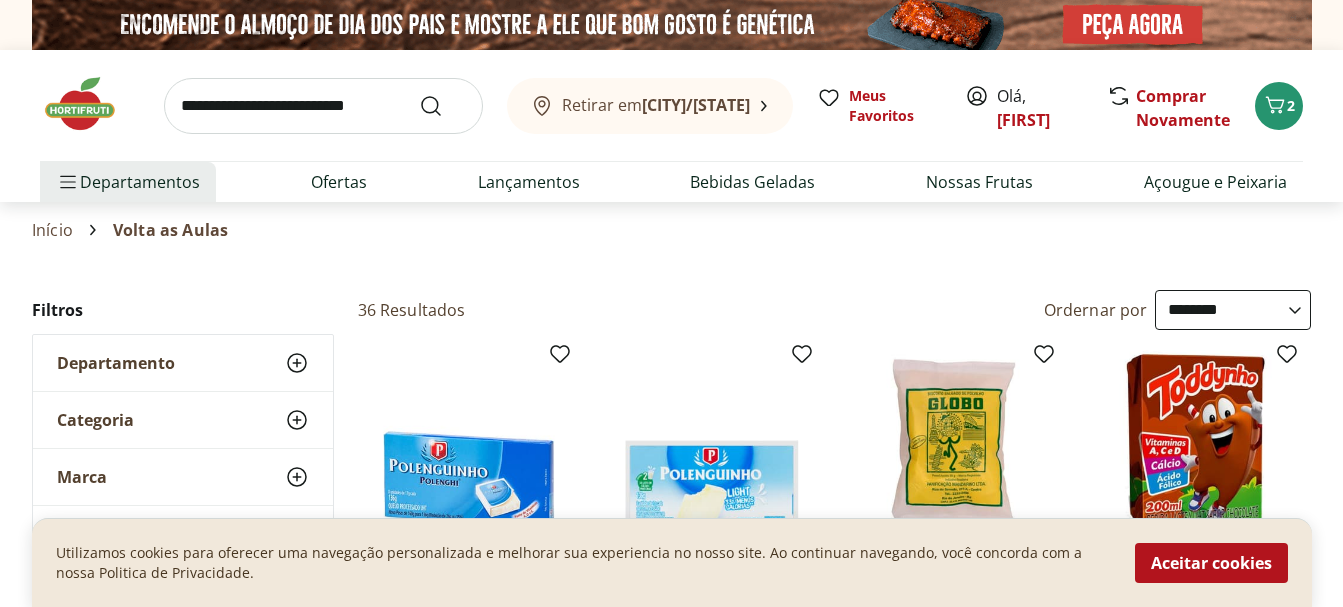 click on "**********" at bounding box center (1233, 310) 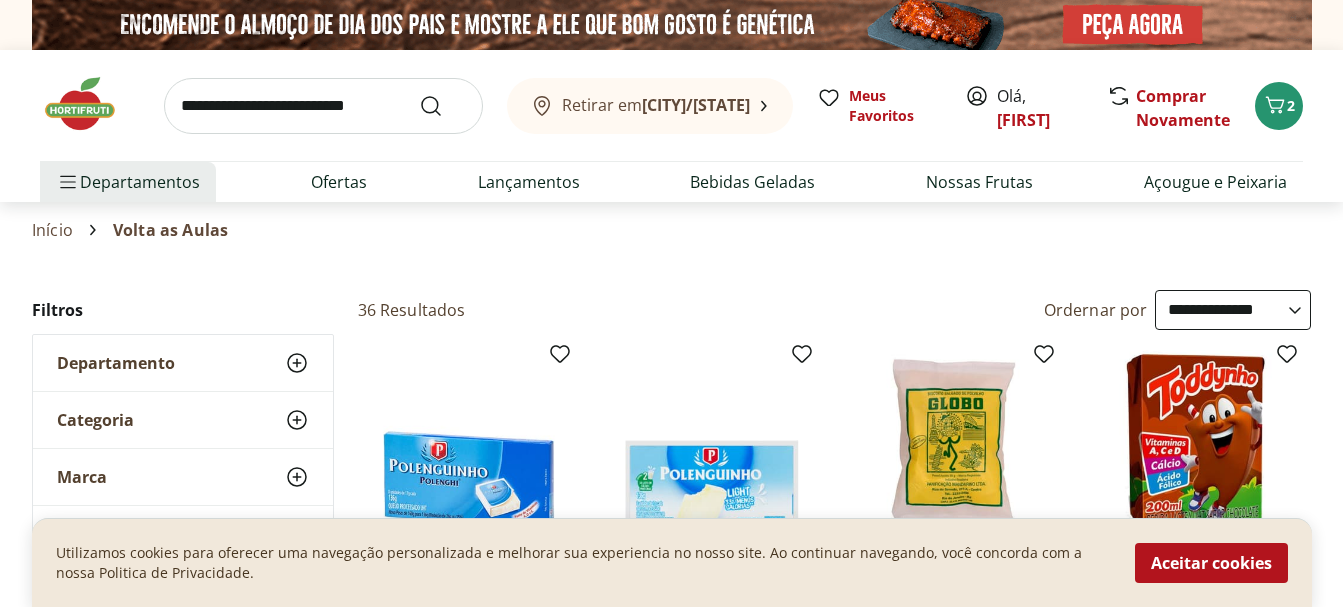 select on "**********" 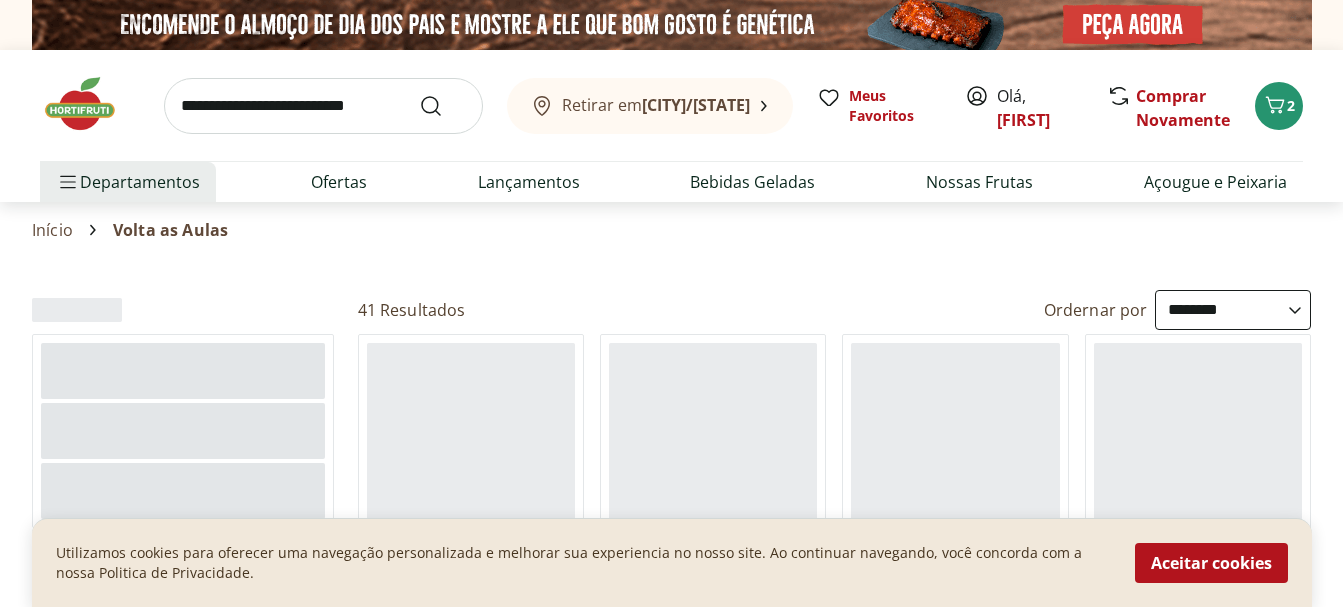 scroll, scrollTop: 200, scrollLeft: 0, axis: vertical 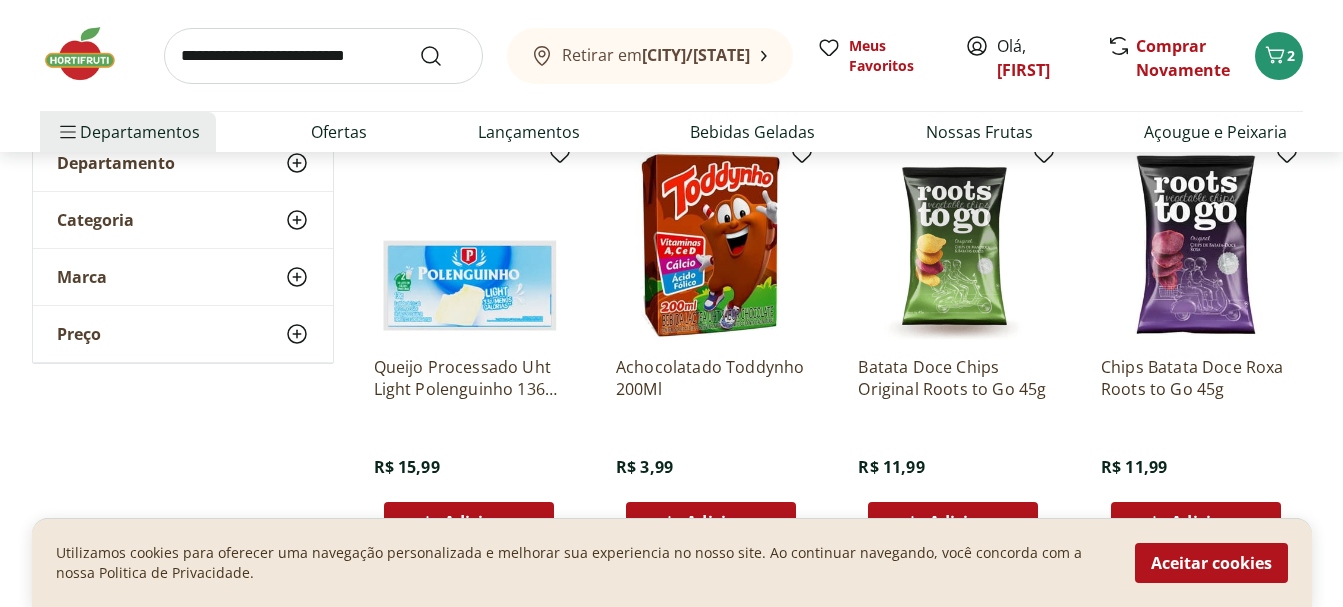 click at bounding box center [90, 54] 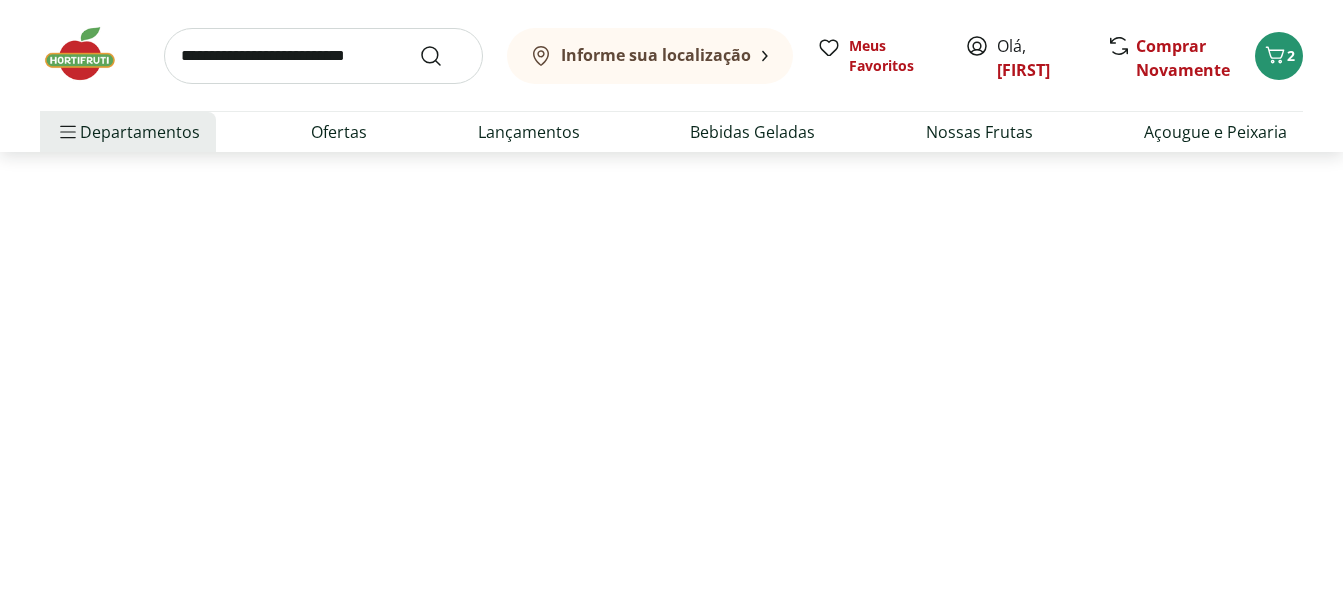 scroll, scrollTop: 0, scrollLeft: 0, axis: both 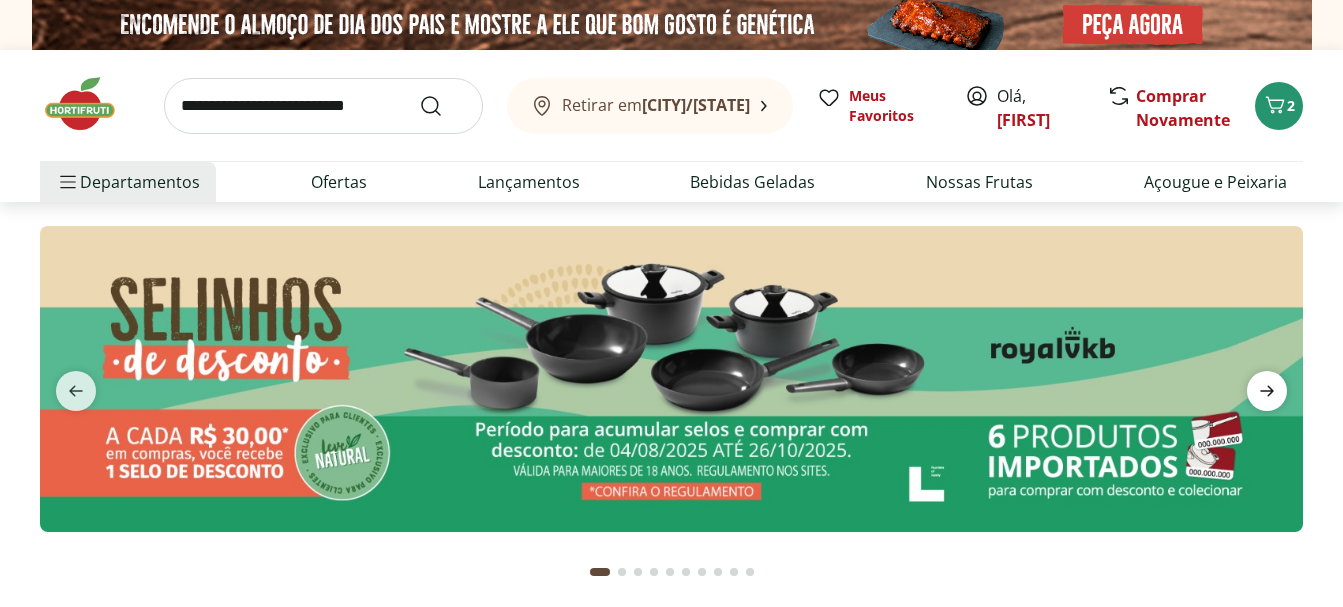 click 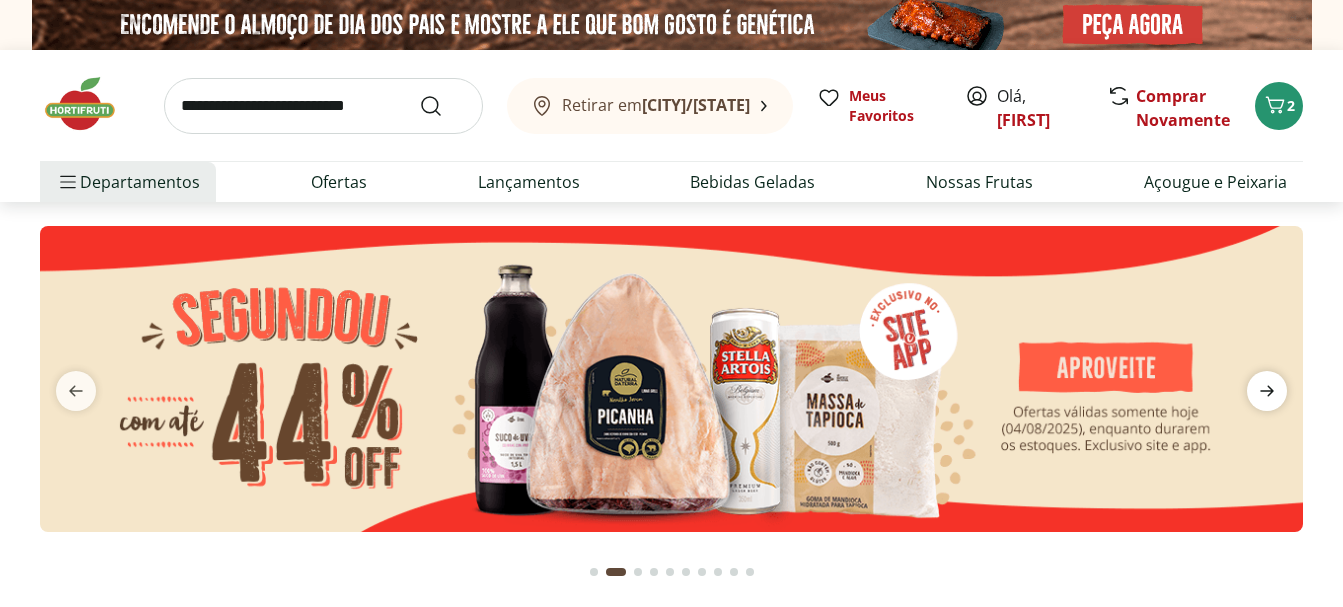 click 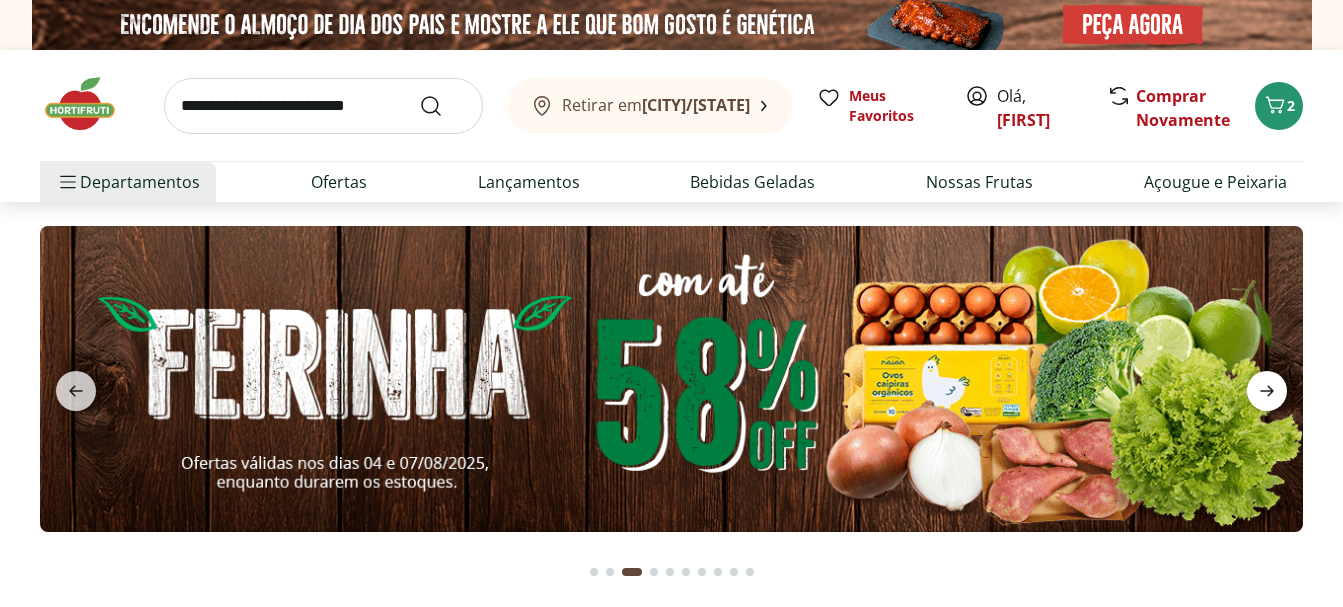 click 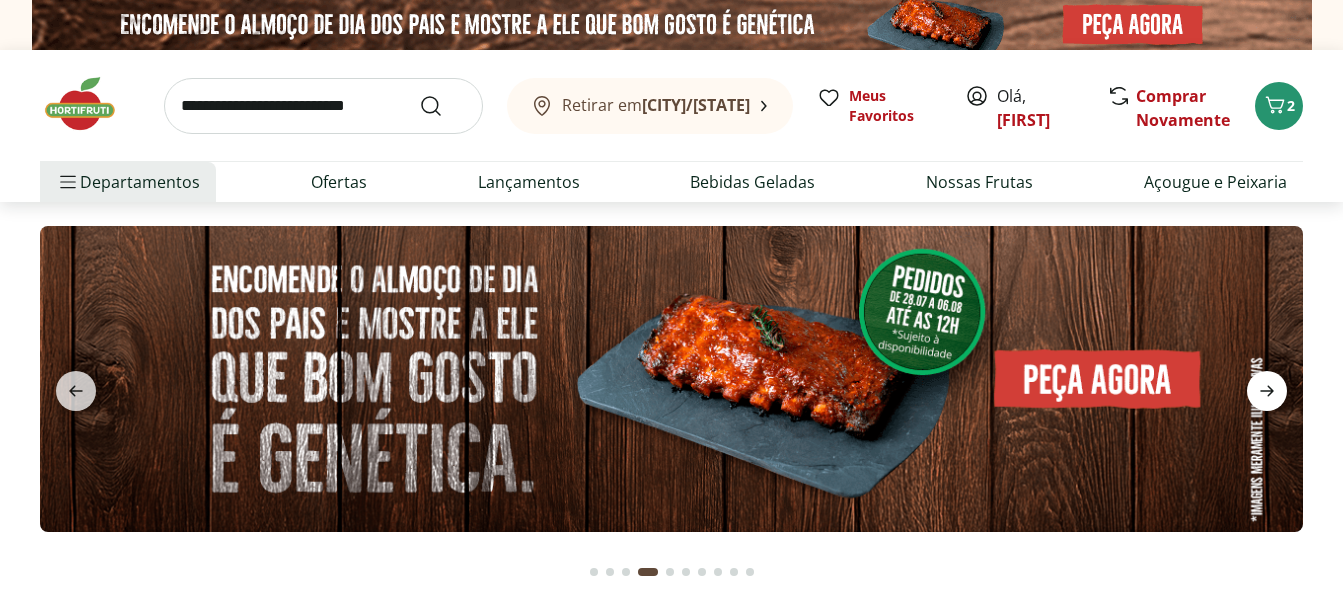 click 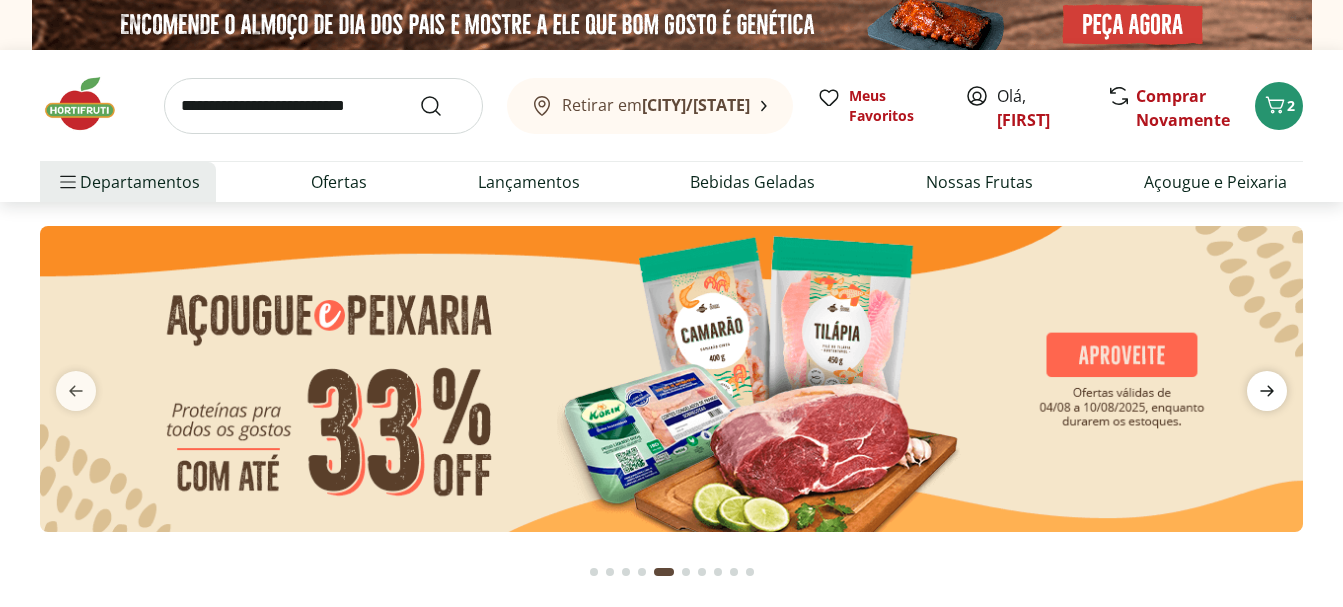 click 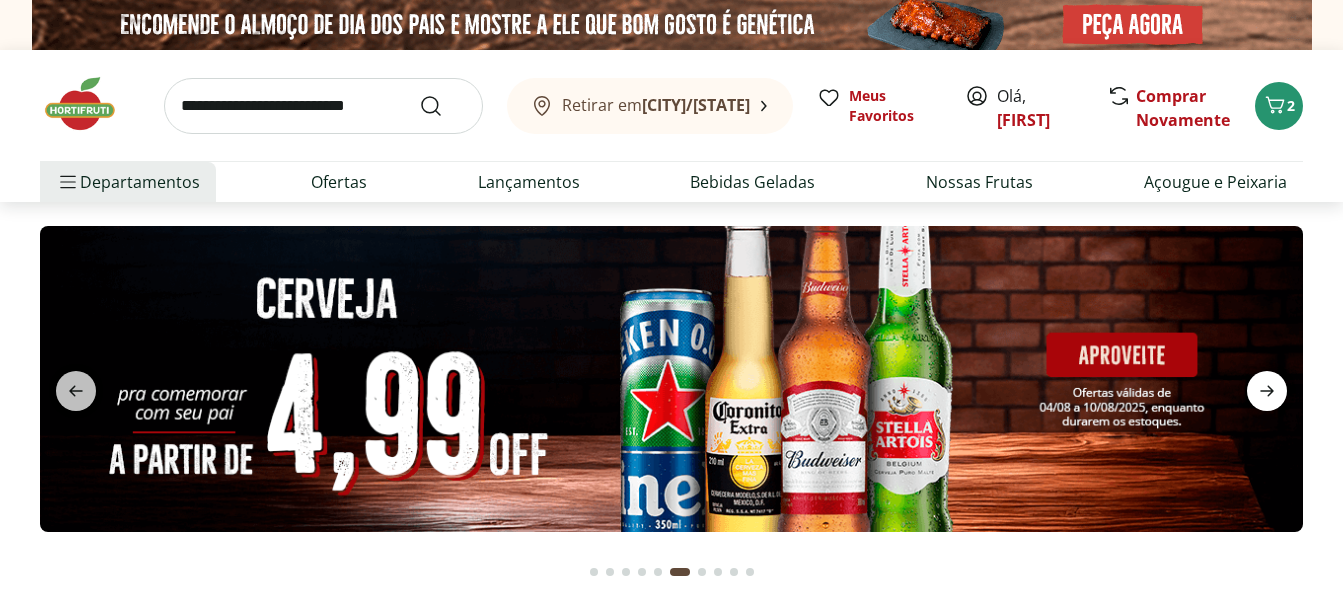 click 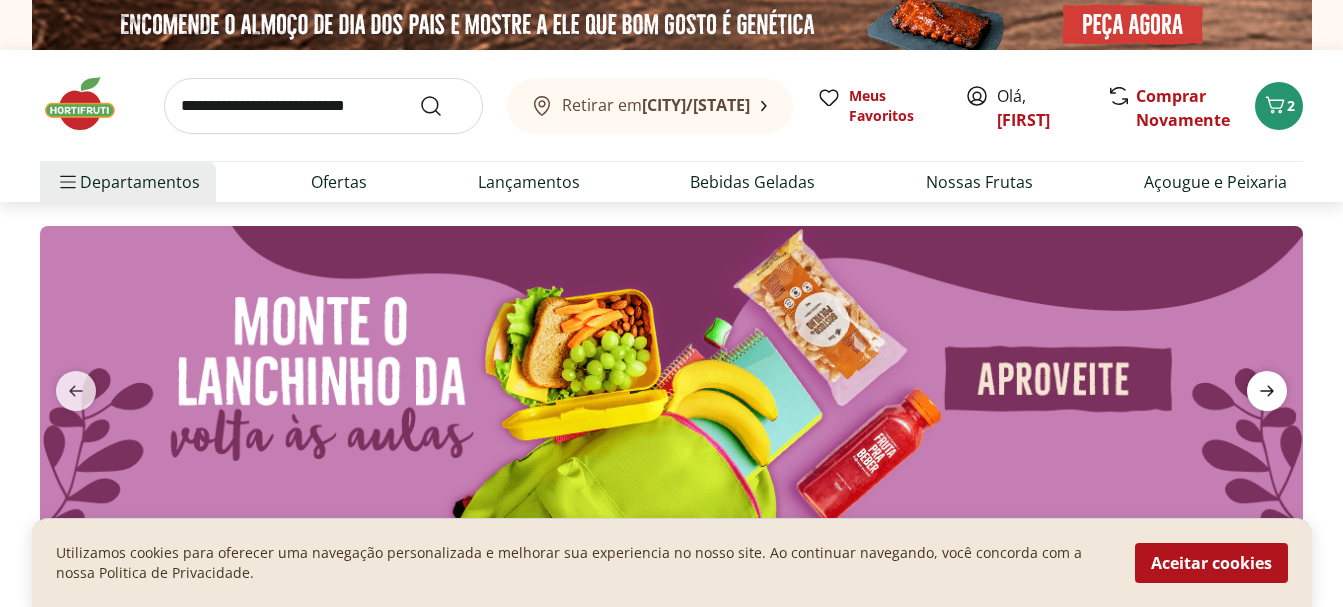 type on "*" 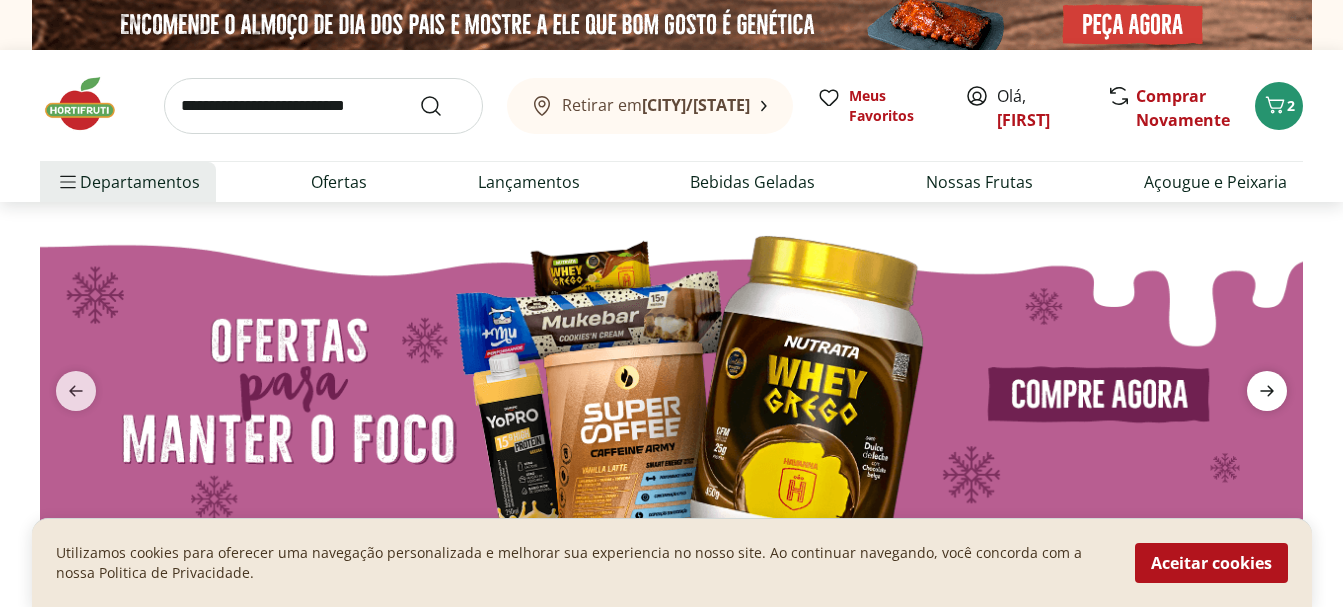 click 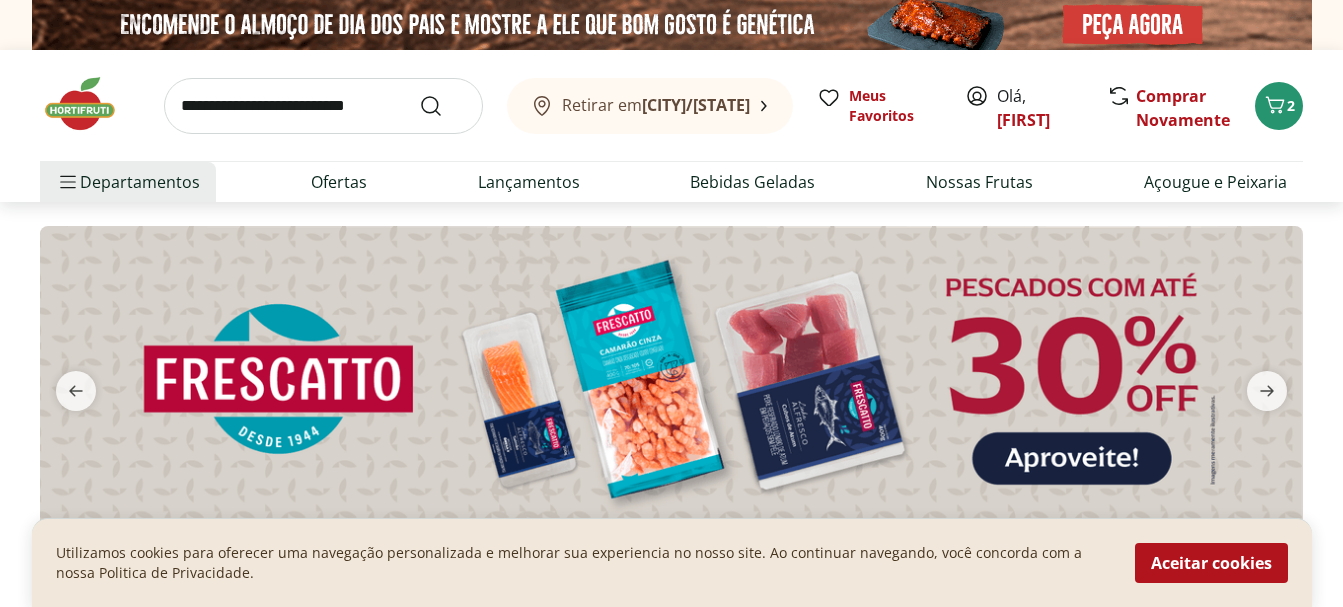 click at bounding box center [671, 379] 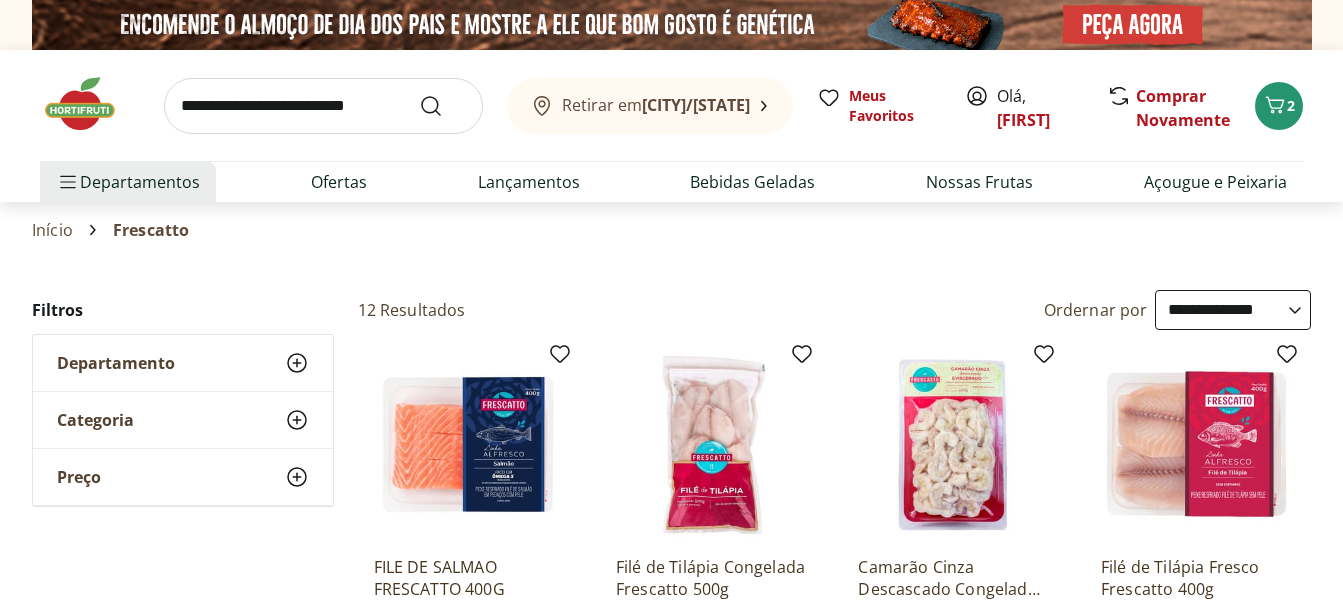 click on "**********" at bounding box center [1233, 310] 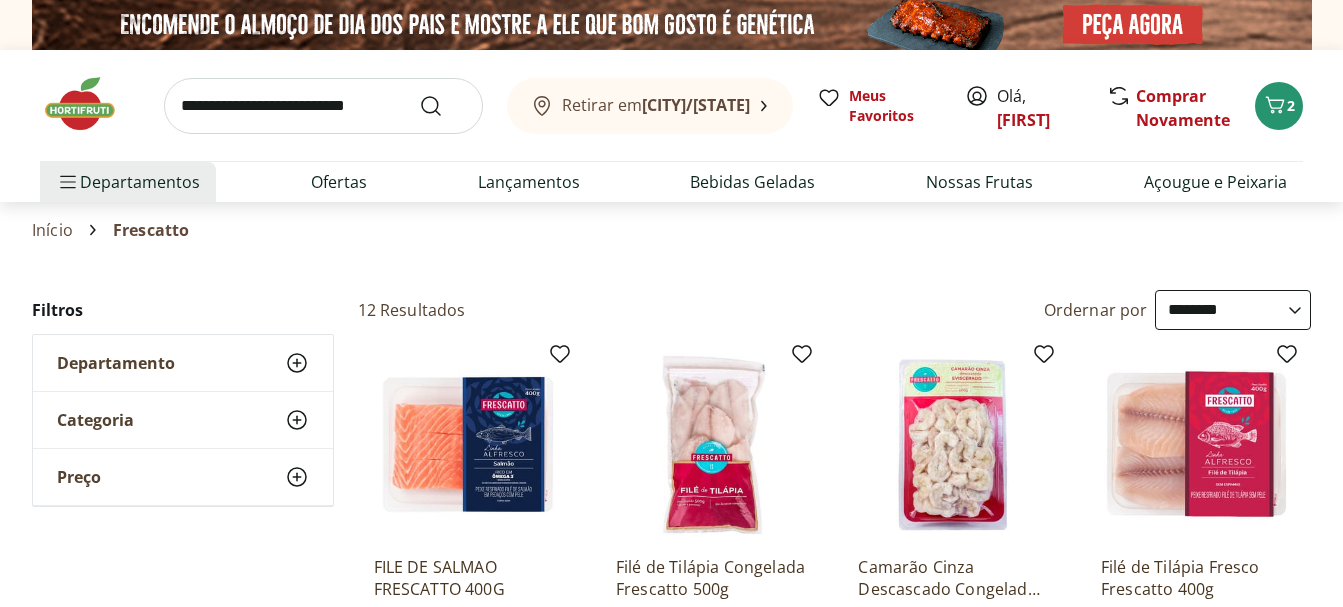 click on "**********" at bounding box center [1233, 310] 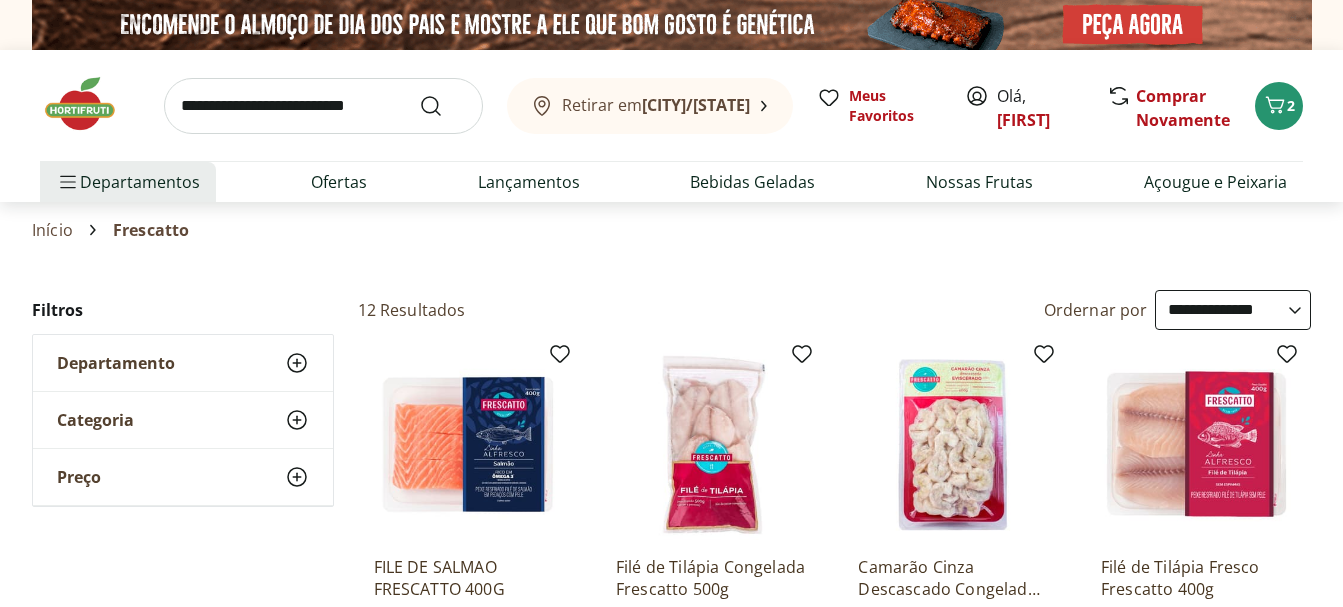 select on "**********" 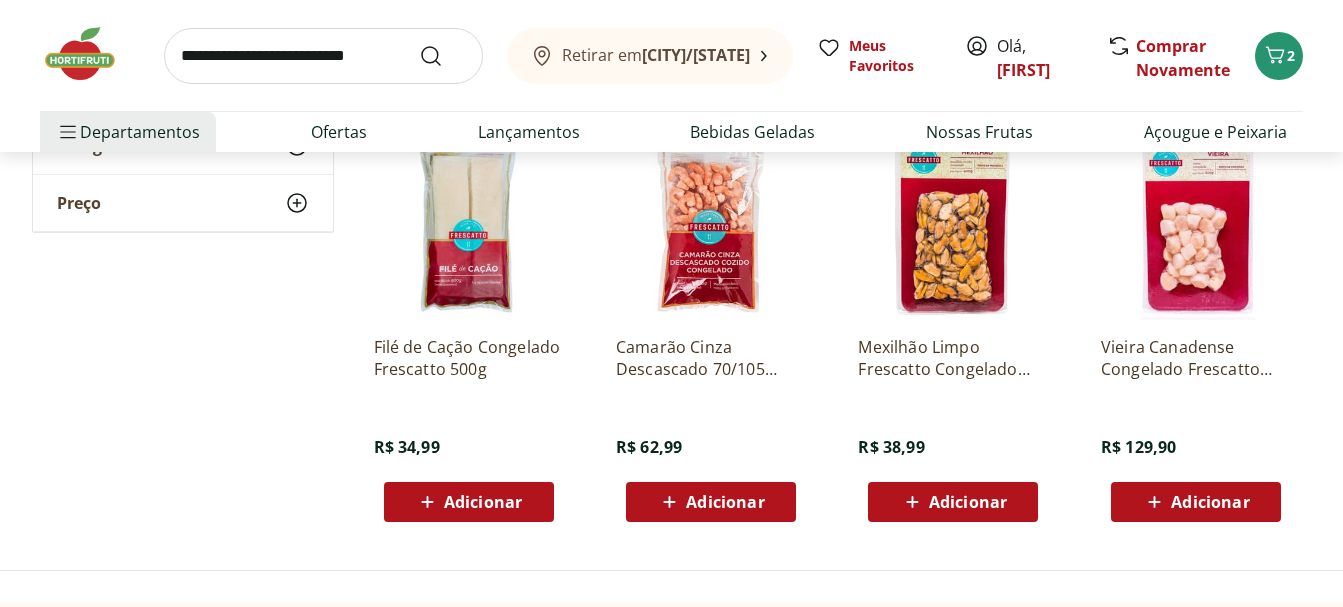 scroll, scrollTop: 1400, scrollLeft: 0, axis: vertical 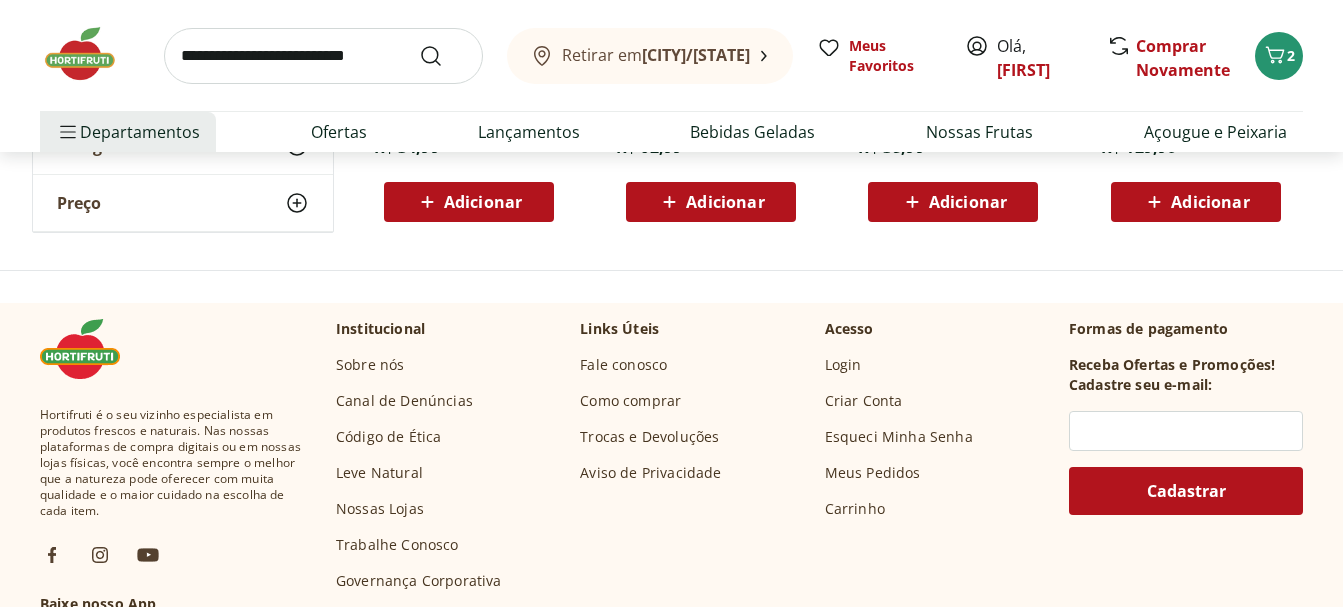 click at bounding box center [90, 54] 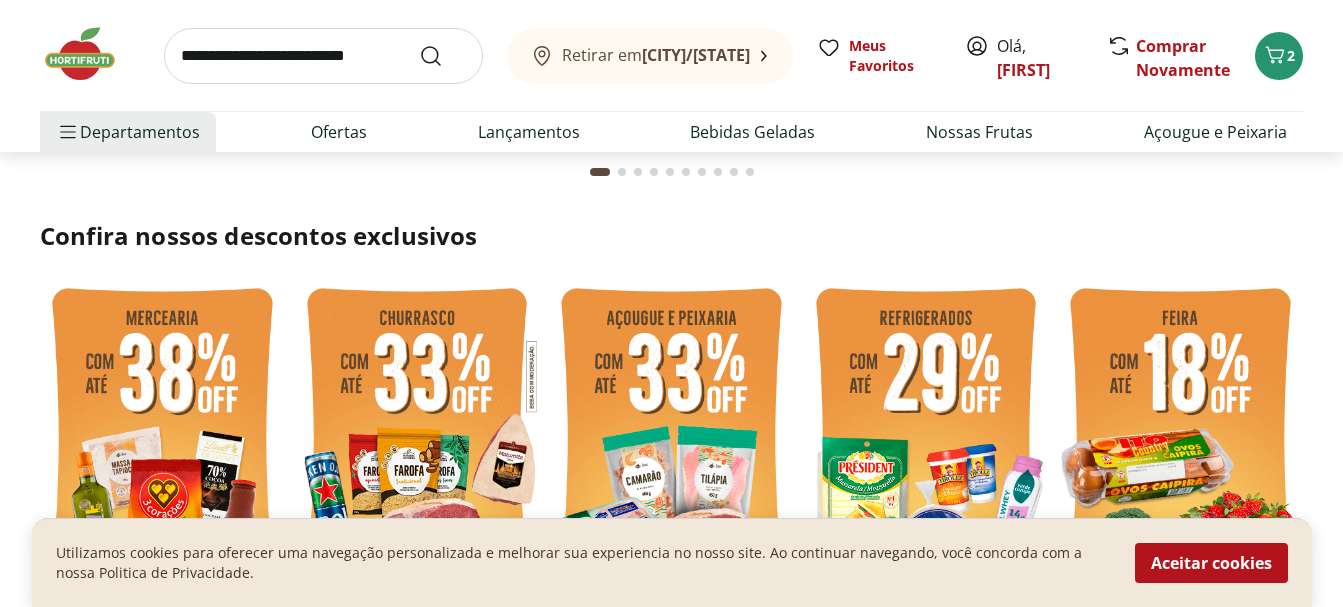 scroll, scrollTop: 600, scrollLeft: 0, axis: vertical 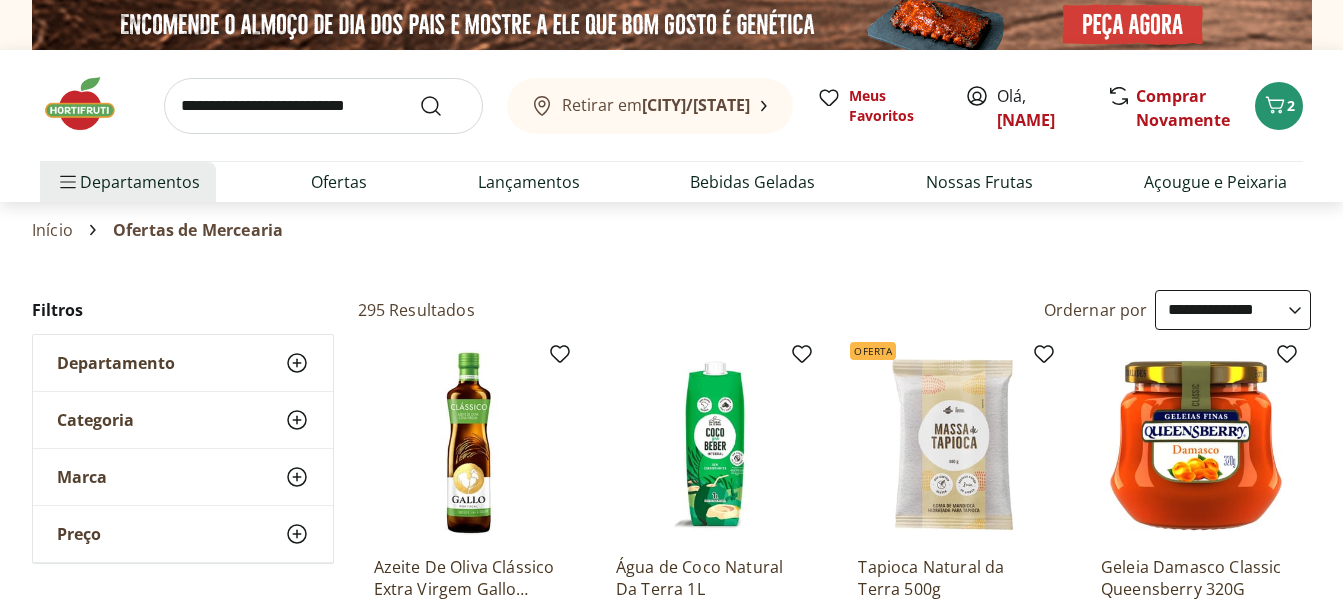 click on "**********" at bounding box center (1233, 310) 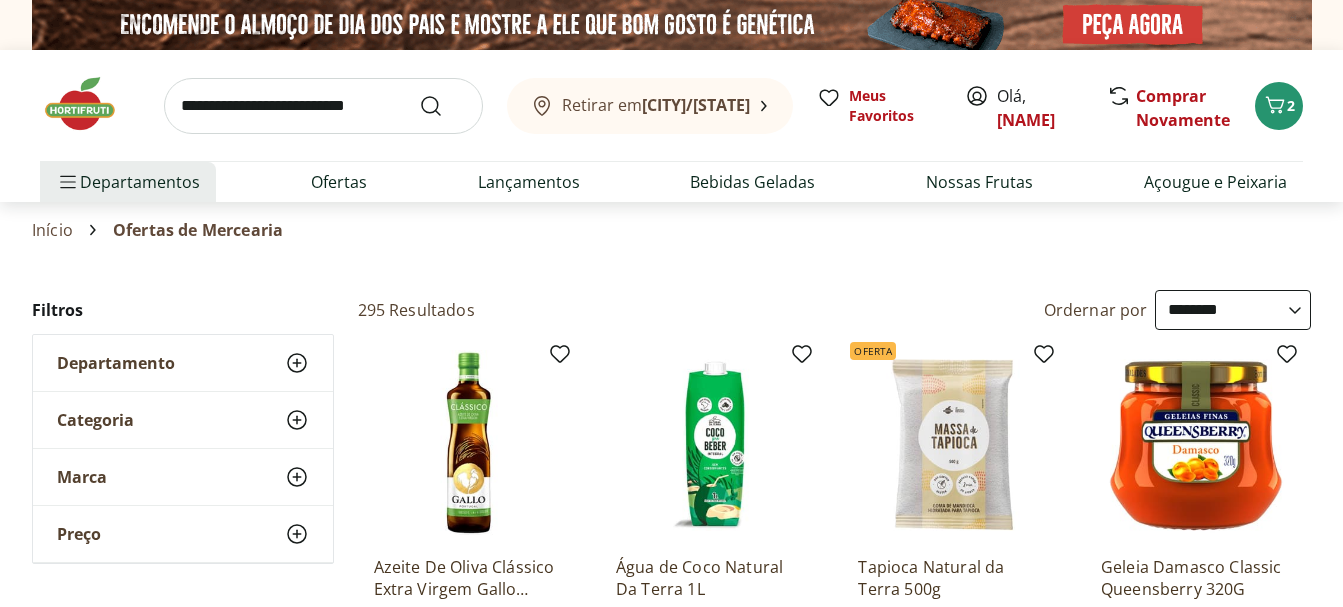 click on "**********" at bounding box center (1233, 310) 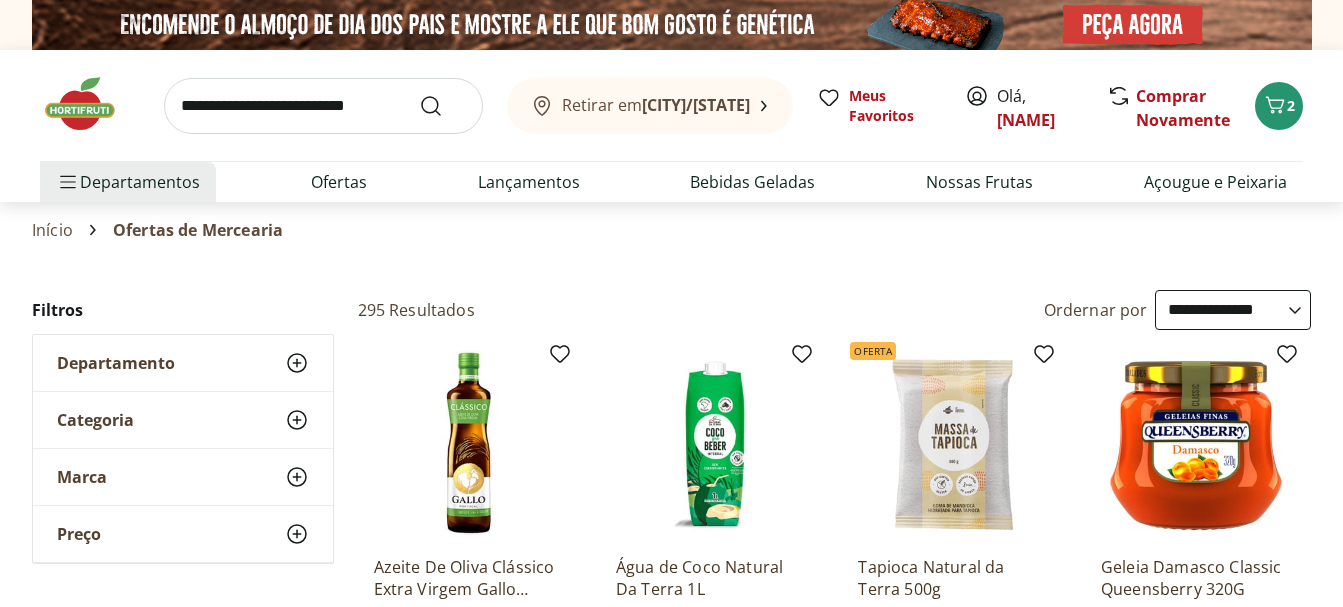 select on "**********" 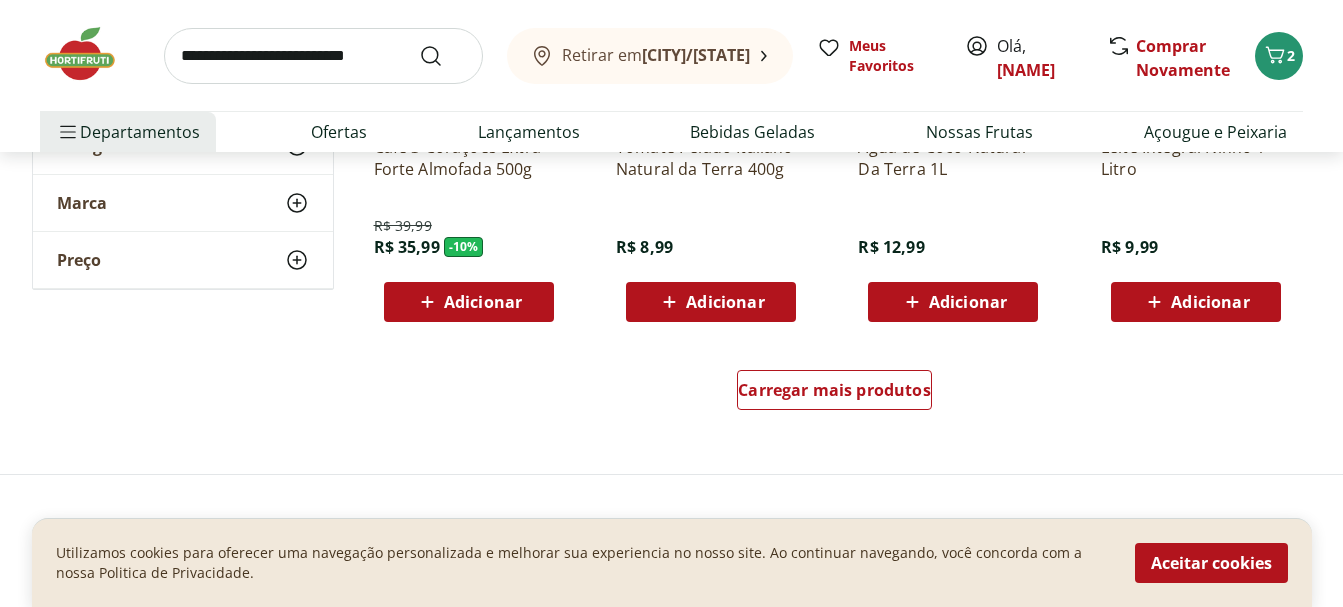 scroll, scrollTop: 1400, scrollLeft: 0, axis: vertical 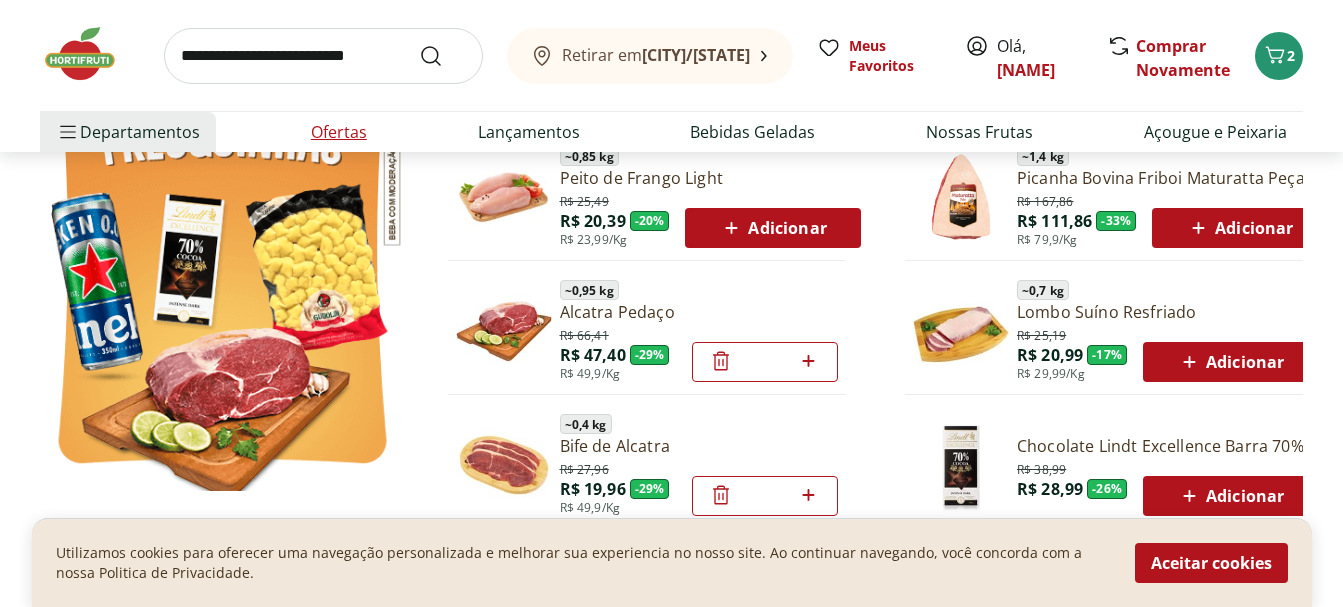 click on "Ofertas" at bounding box center (339, 132) 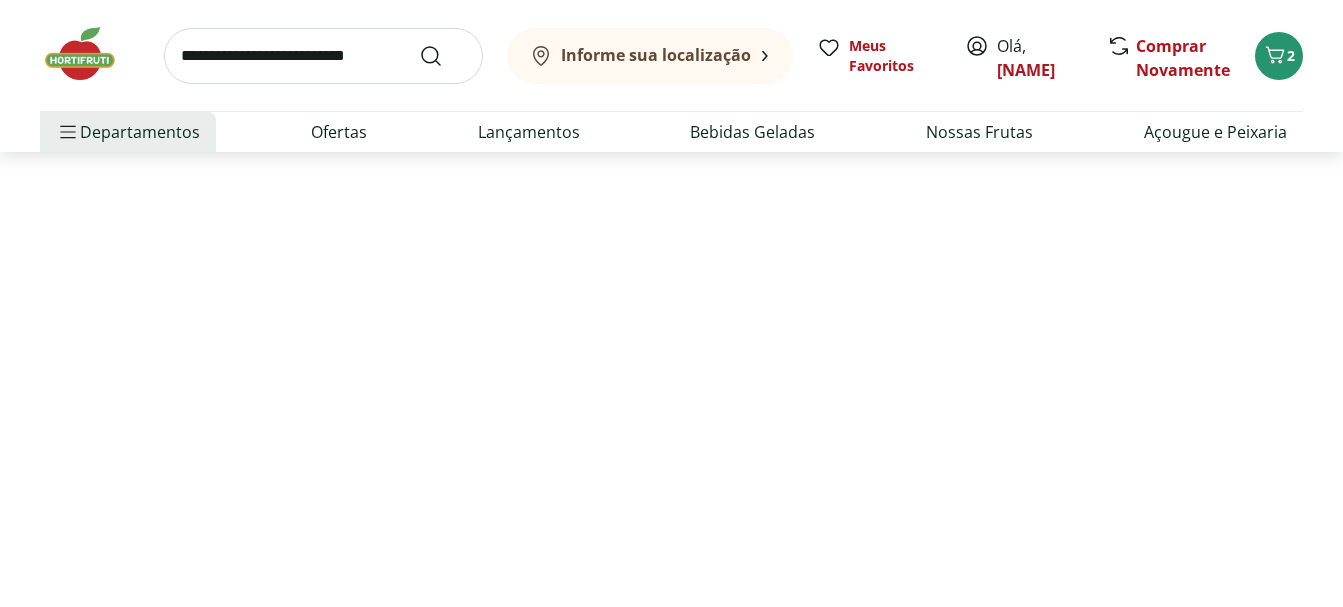 scroll, scrollTop: 0, scrollLeft: 0, axis: both 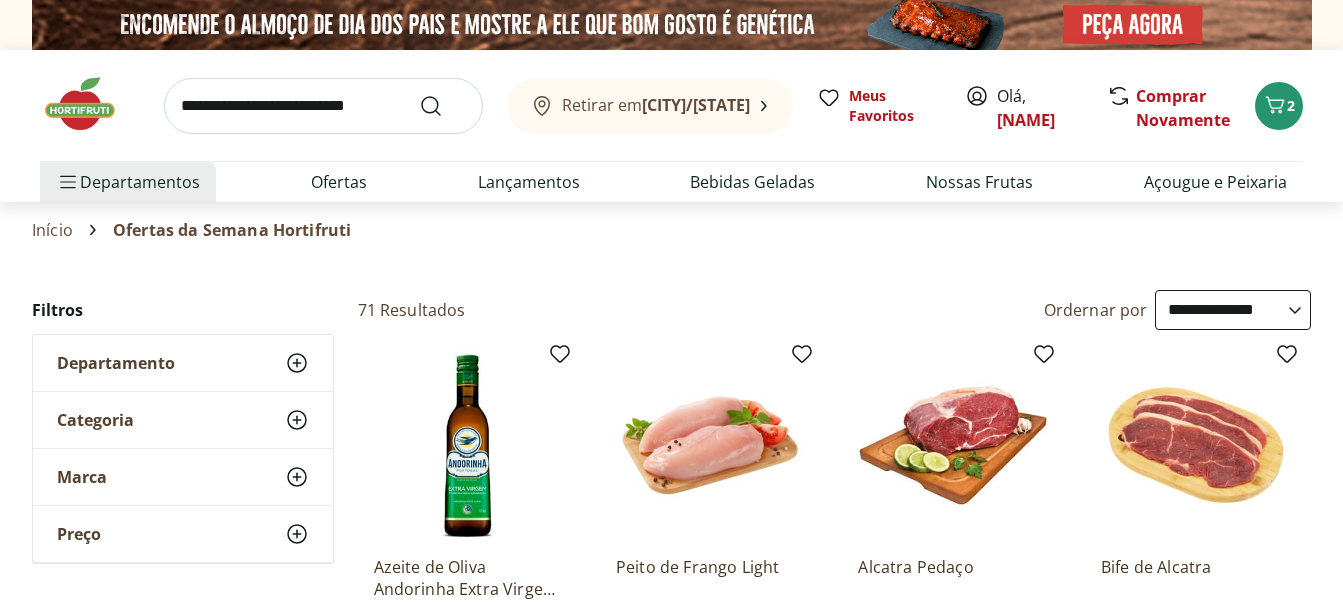 click on "**********" at bounding box center [1233, 310] 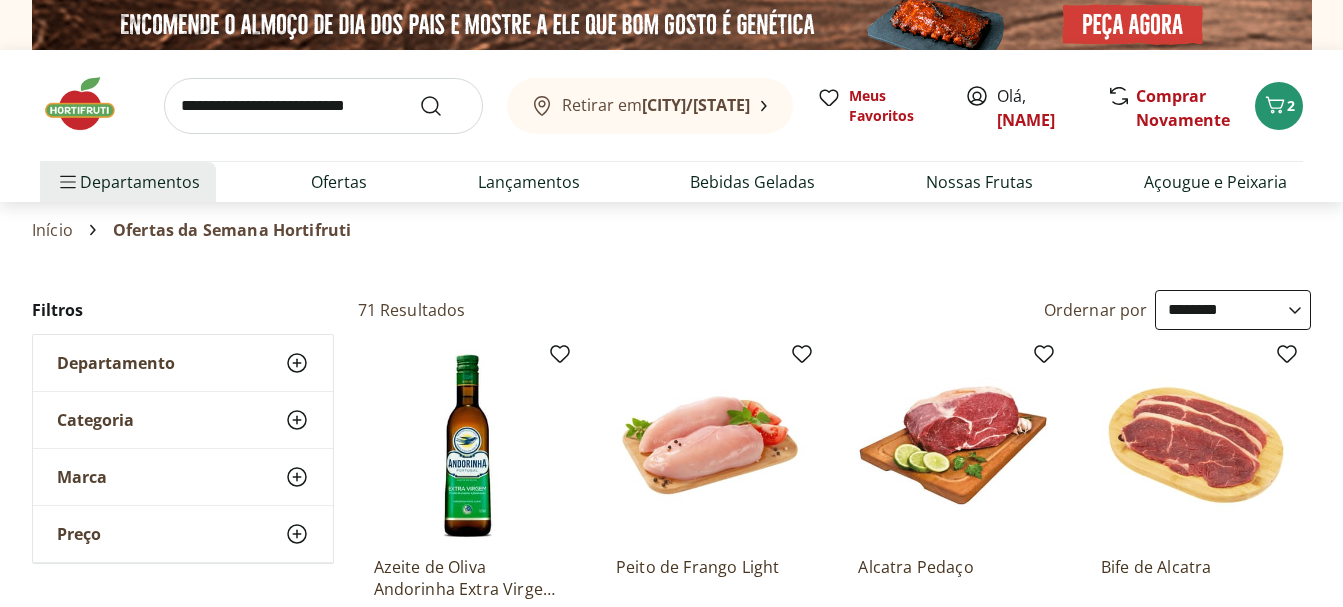 click on "**********" at bounding box center [1233, 310] 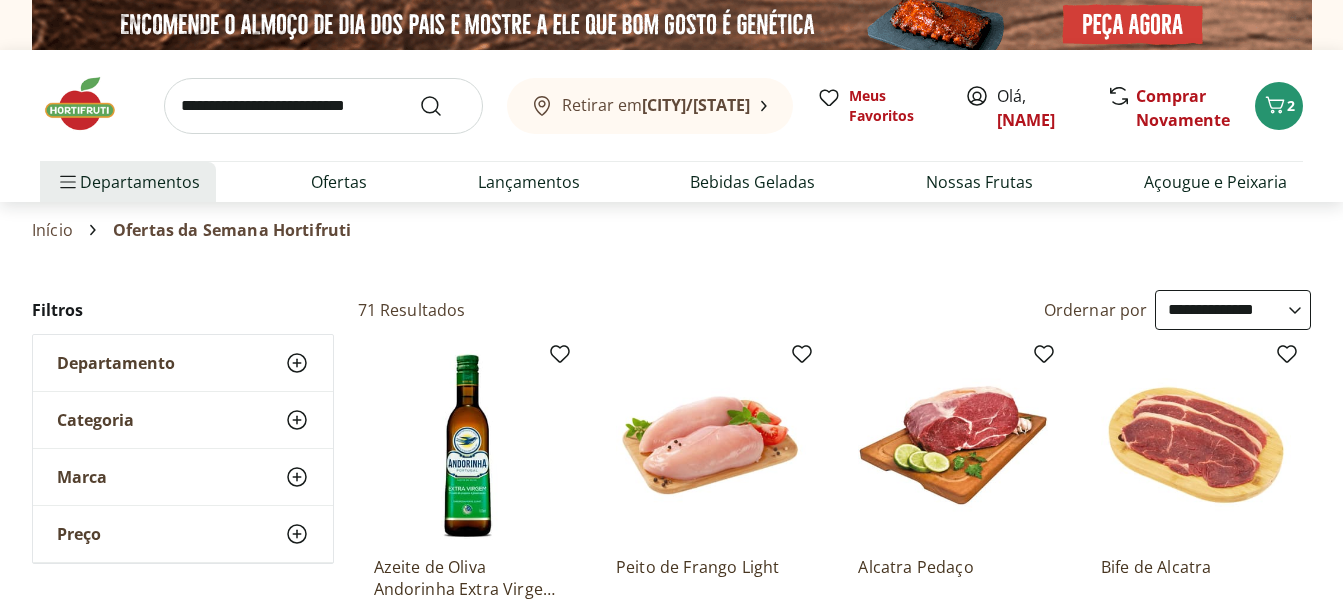 select on "**********" 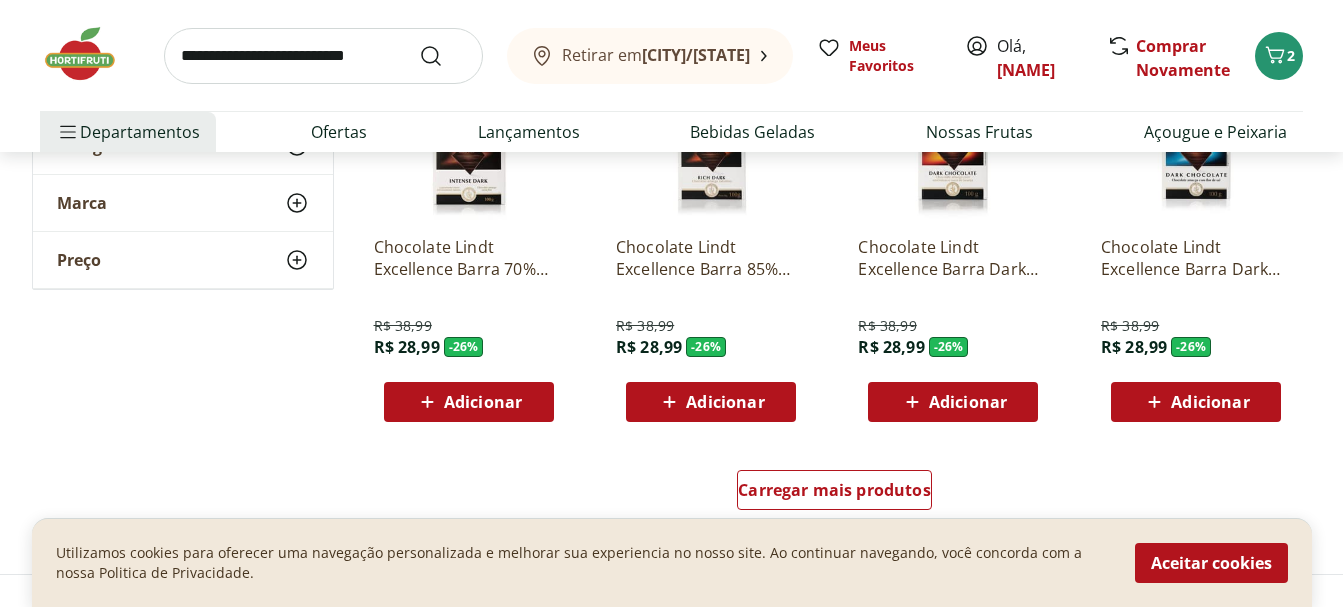 scroll, scrollTop: 1300, scrollLeft: 0, axis: vertical 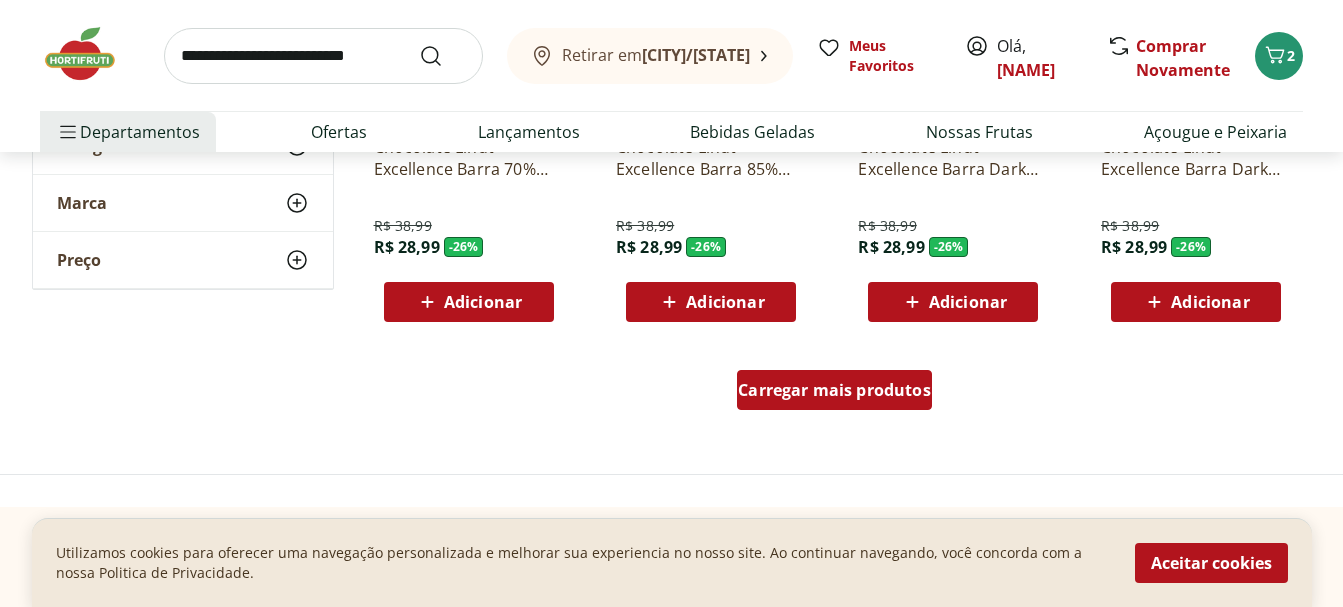 click on "Carregar mais produtos" at bounding box center [834, 390] 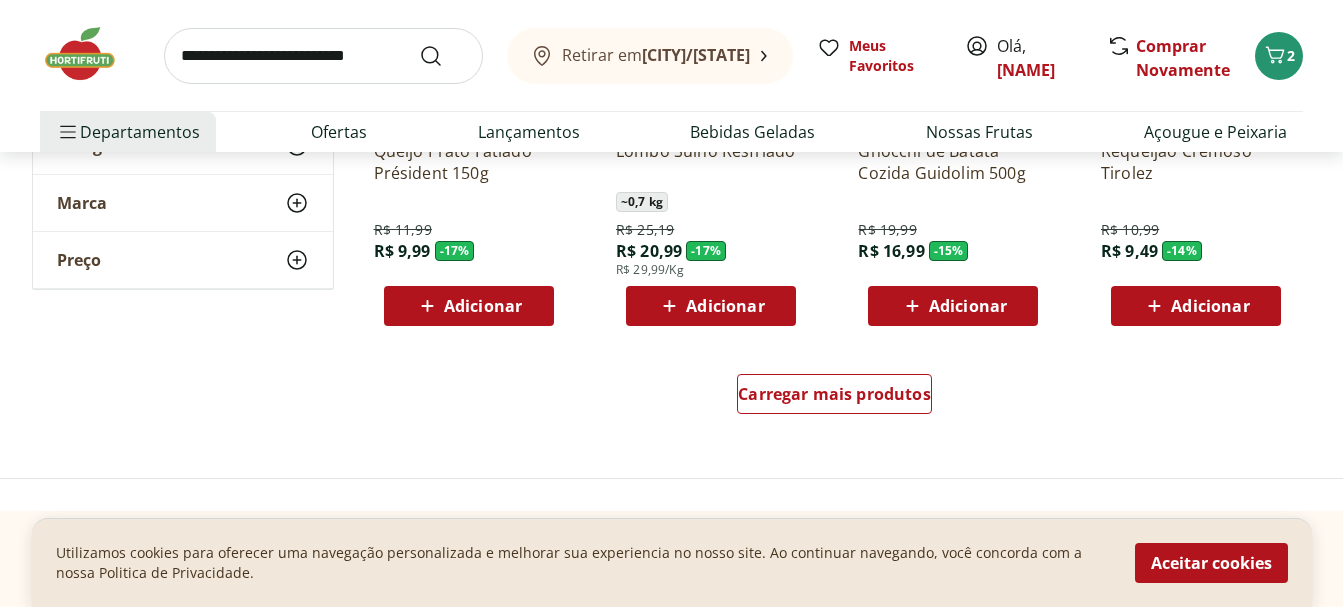scroll, scrollTop: 2700, scrollLeft: 0, axis: vertical 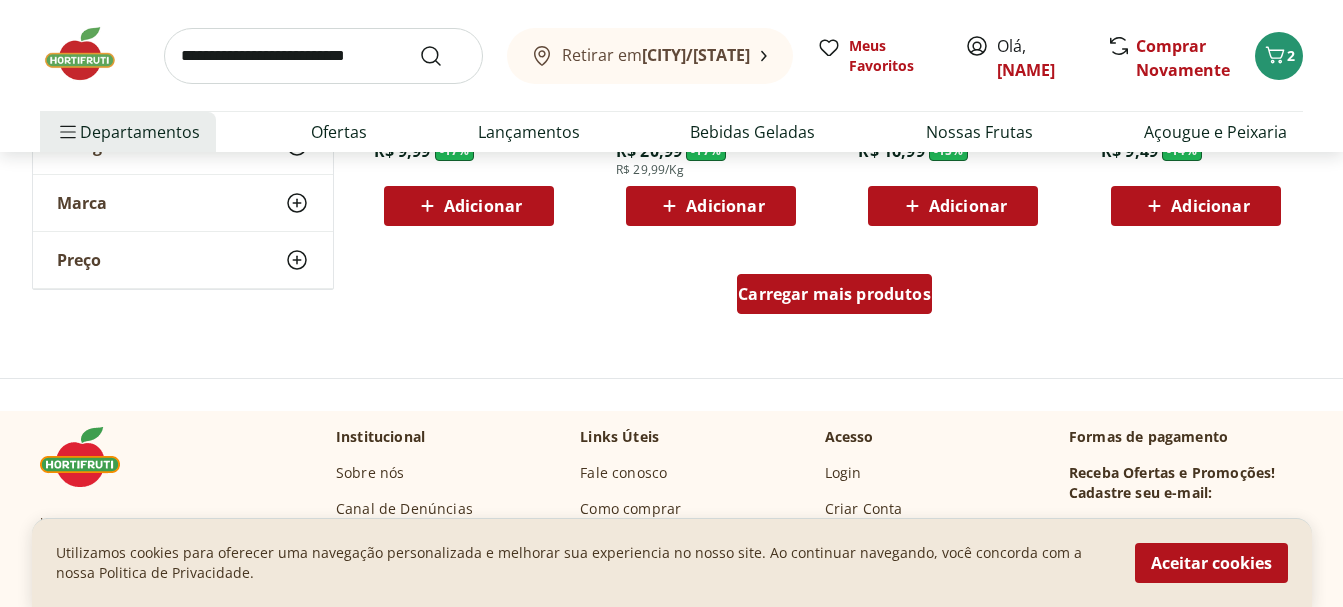 click on "Carregar mais produtos" at bounding box center [834, 294] 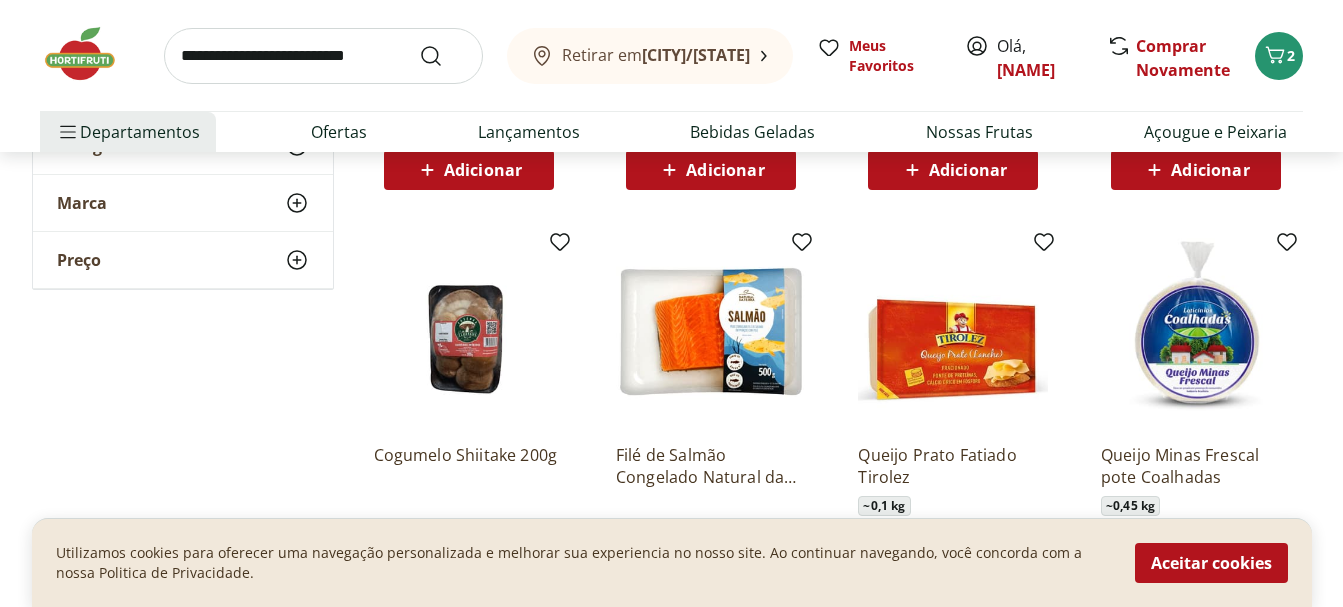 scroll, scrollTop: 3800, scrollLeft: 0, axis: vertical 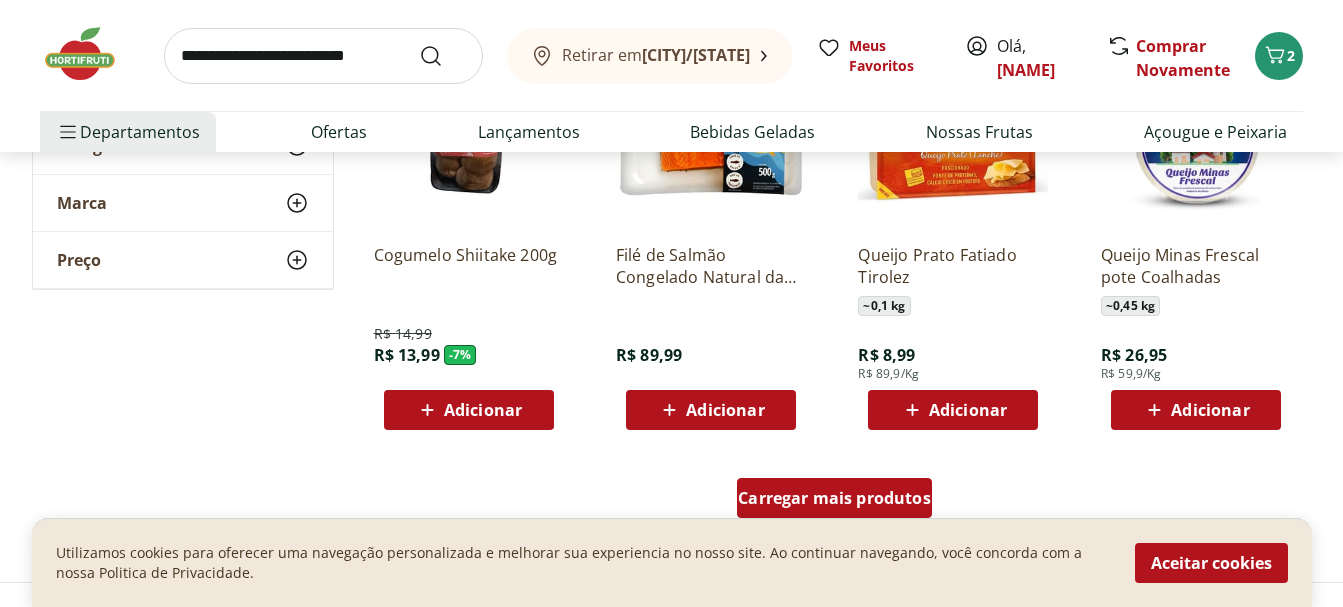 click on "Carregar mais produtos" at bounding box center [834, 498] 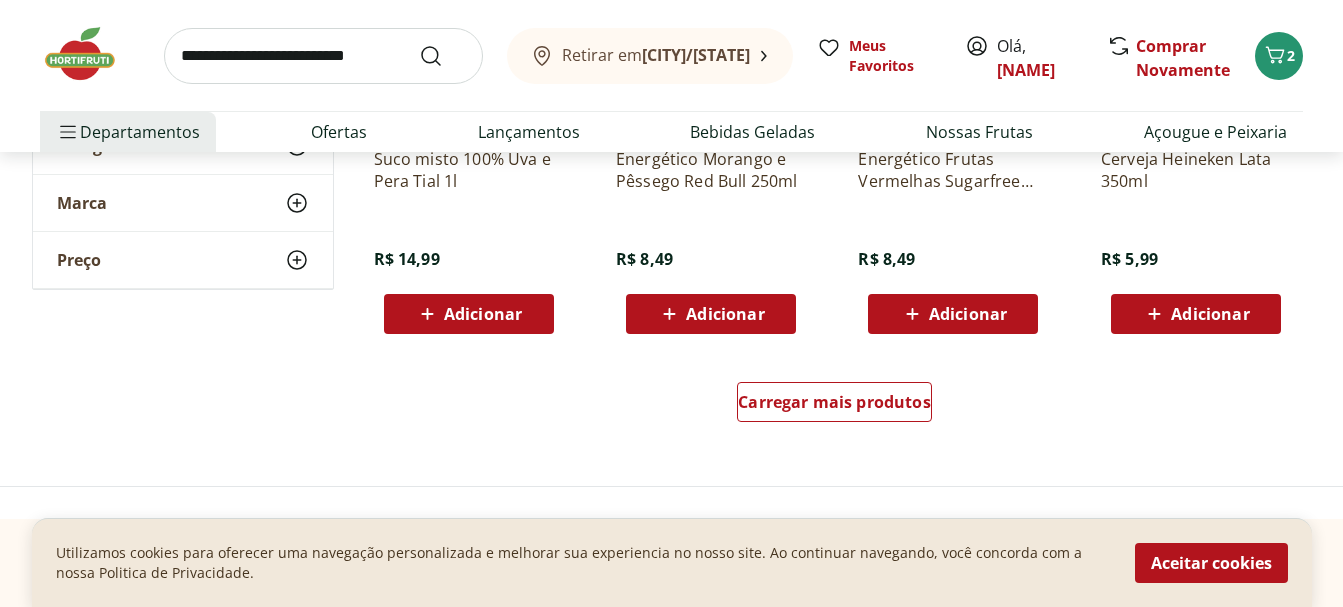 scroll, scrollTop: 5400, scrollLeft: 0, axis: vertical 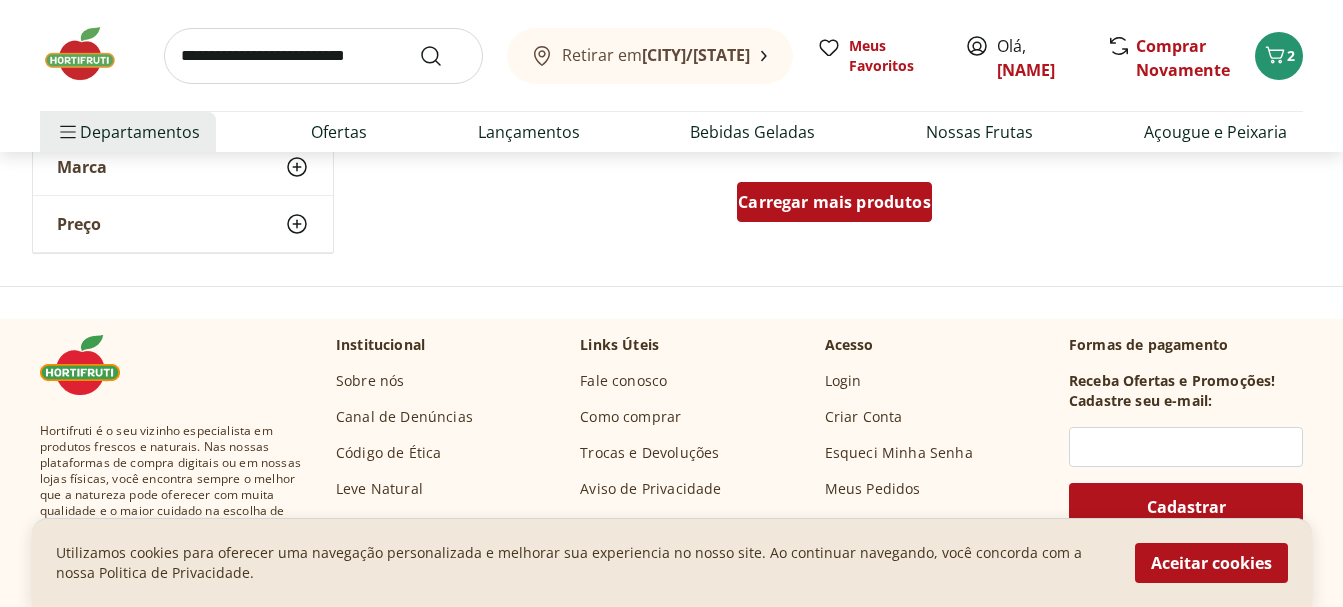 click on "Carregar mais produtos" at bounding box center [834, 202] 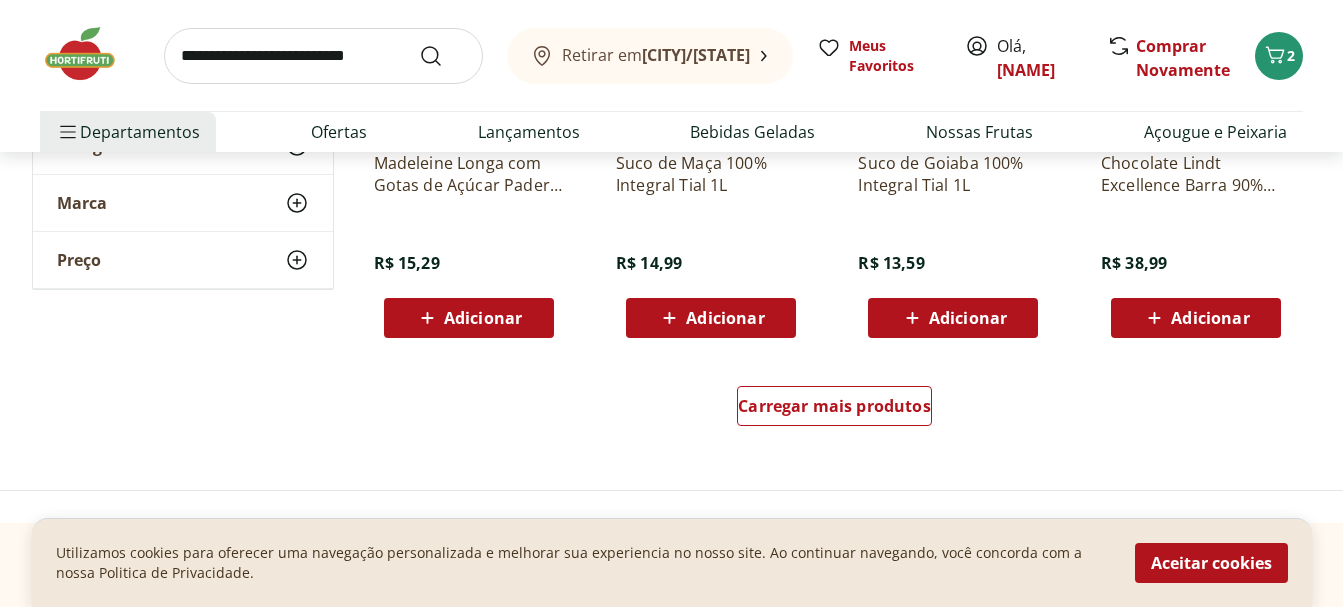 scroll, scrollTop: 6600, scrollLeft: 0, axis: vertical 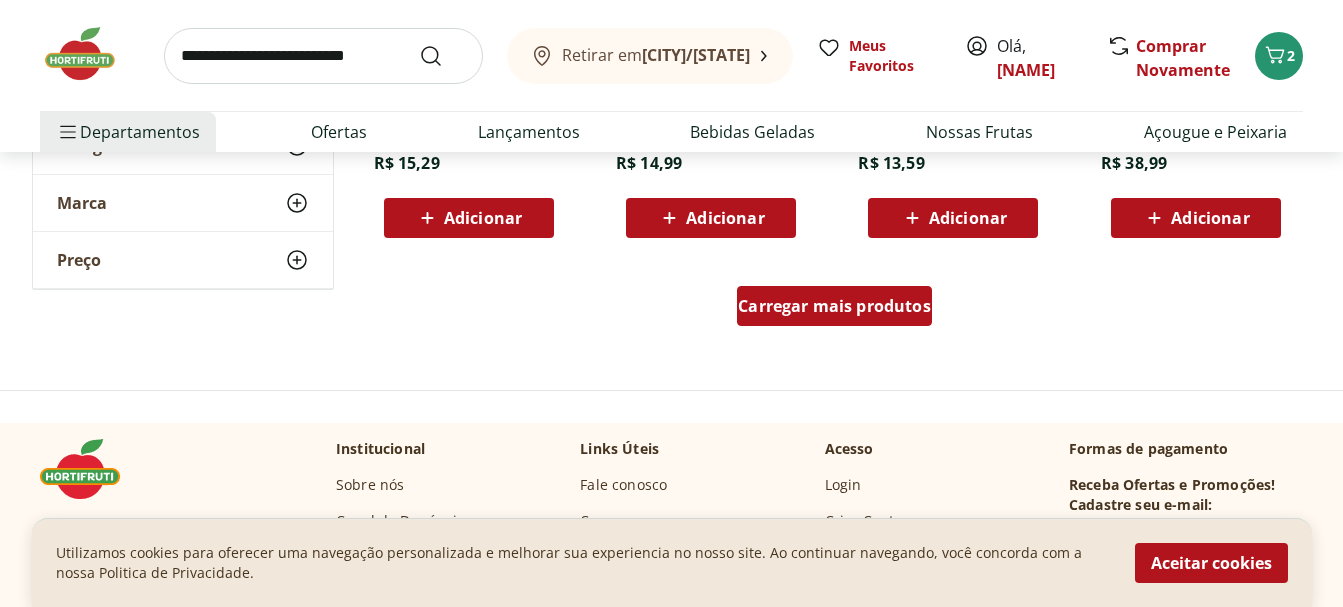 click on "Carregar mais produtos" at bounding box center (834, 306) 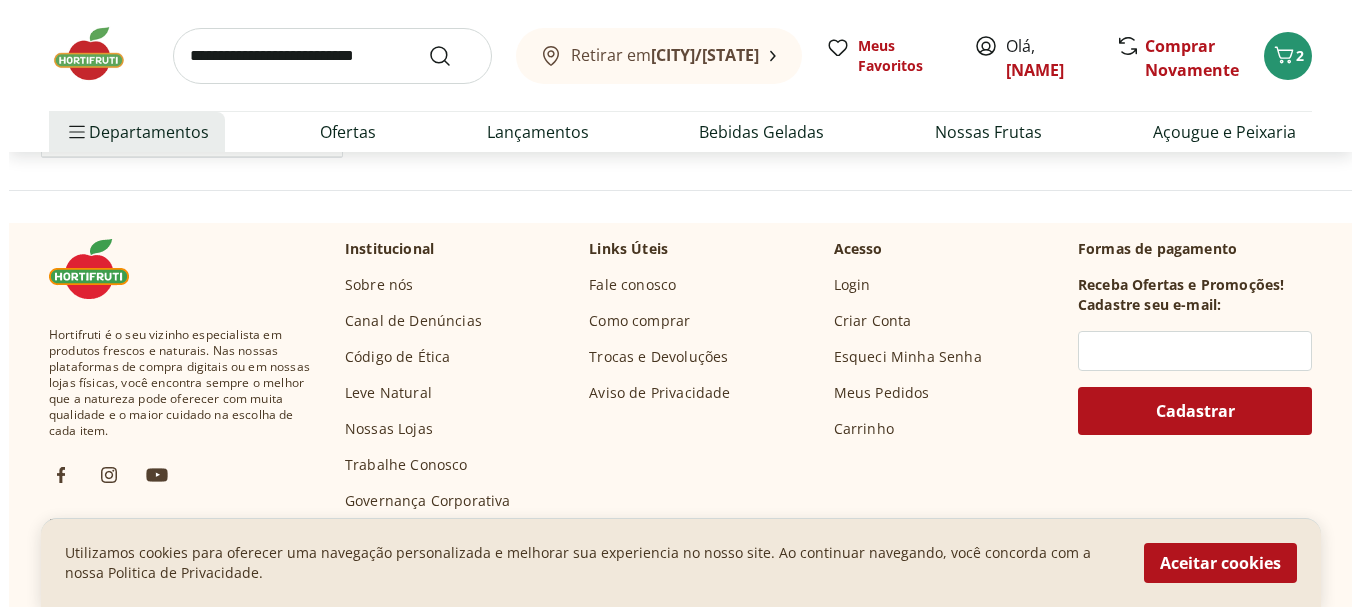 scroll, scrollTop: 8200, scrollLeft: 0, axis: vertical 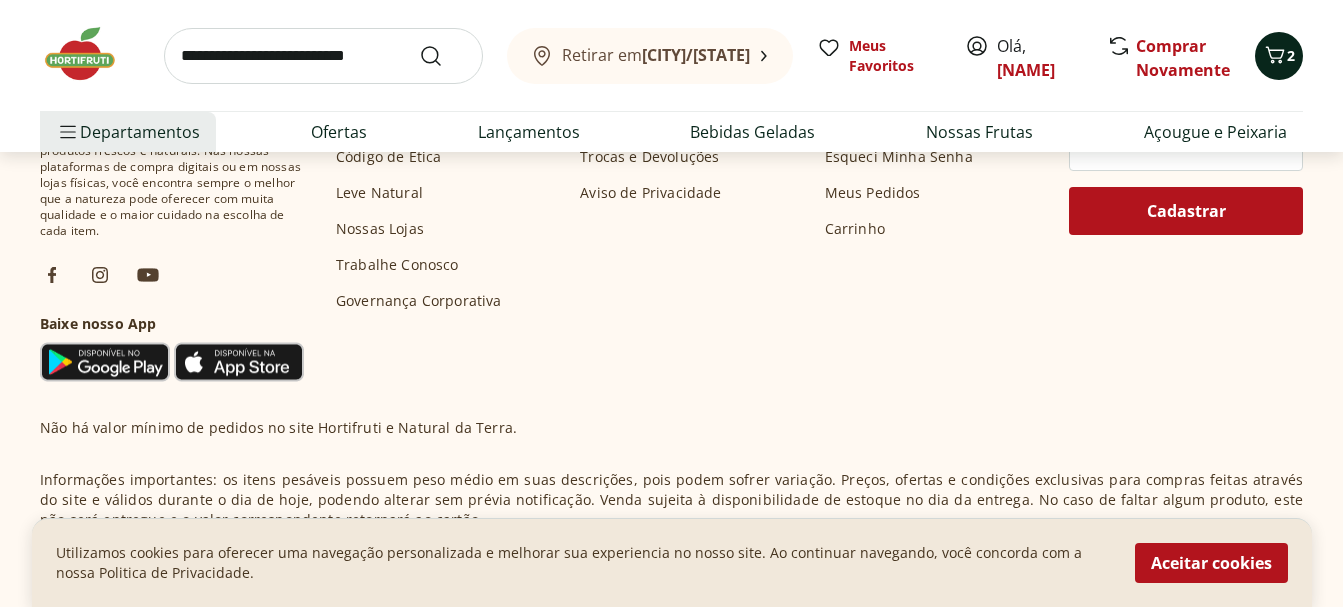 click on "2" at bounding box center [1291, 55] 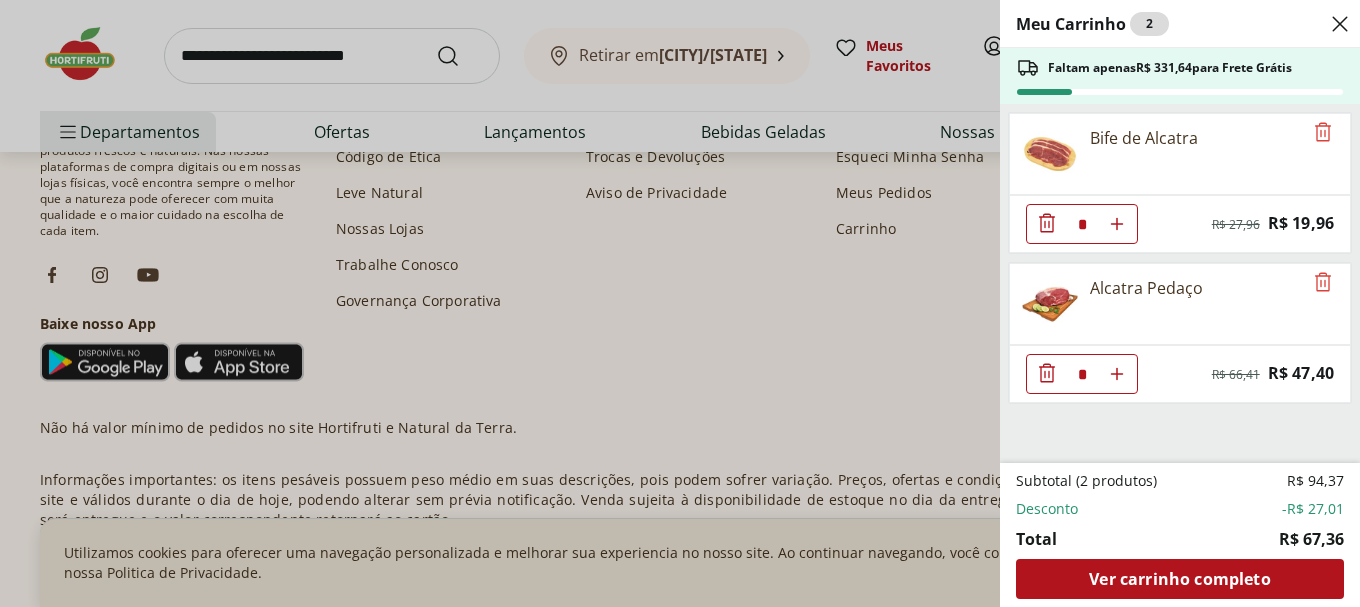 click at bounding box center (1117, 224) 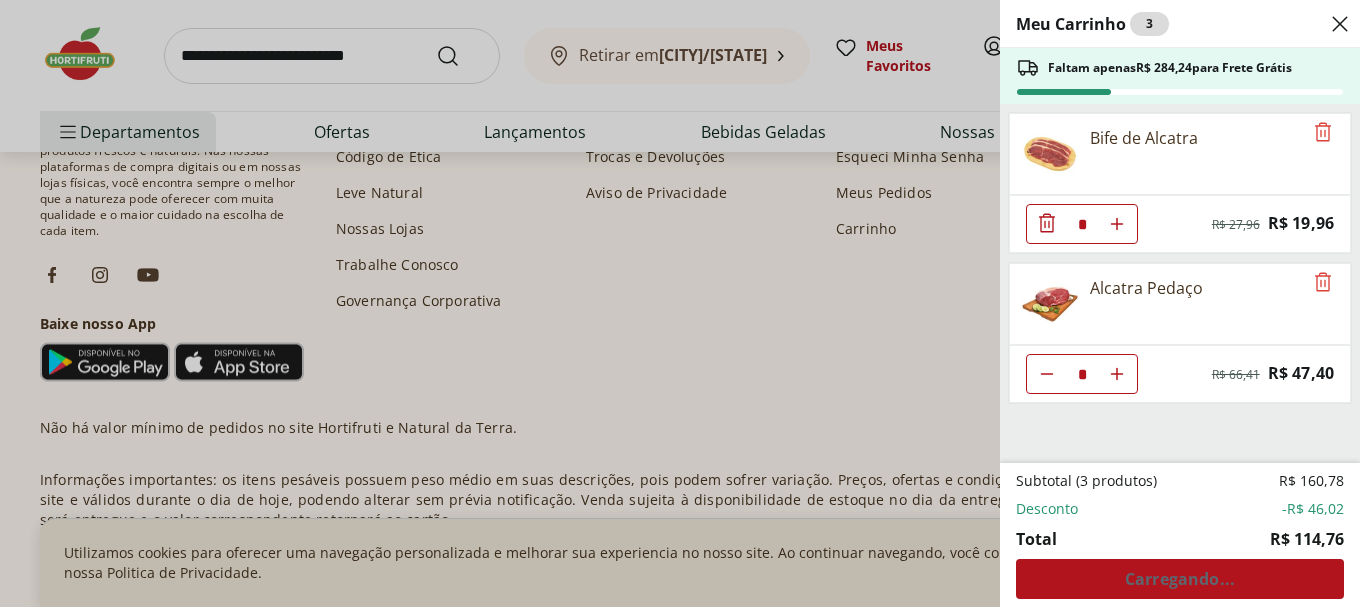 click at bounding box center (1117, 224) 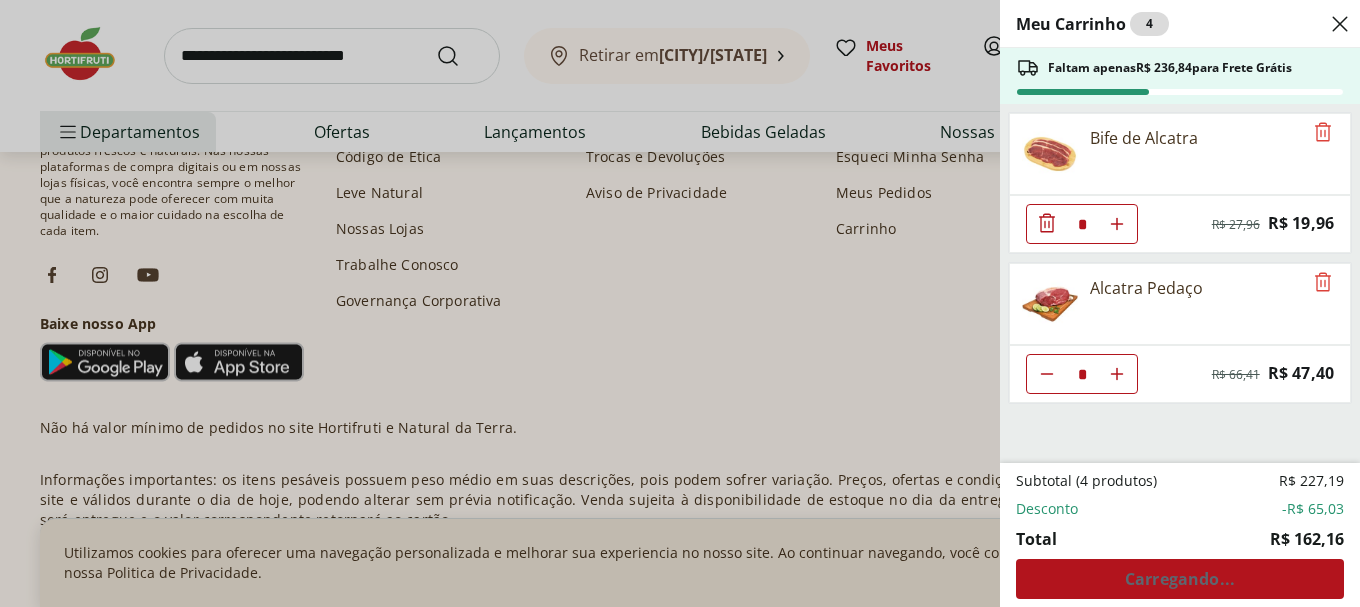 click at bounding box center (1117, 224) 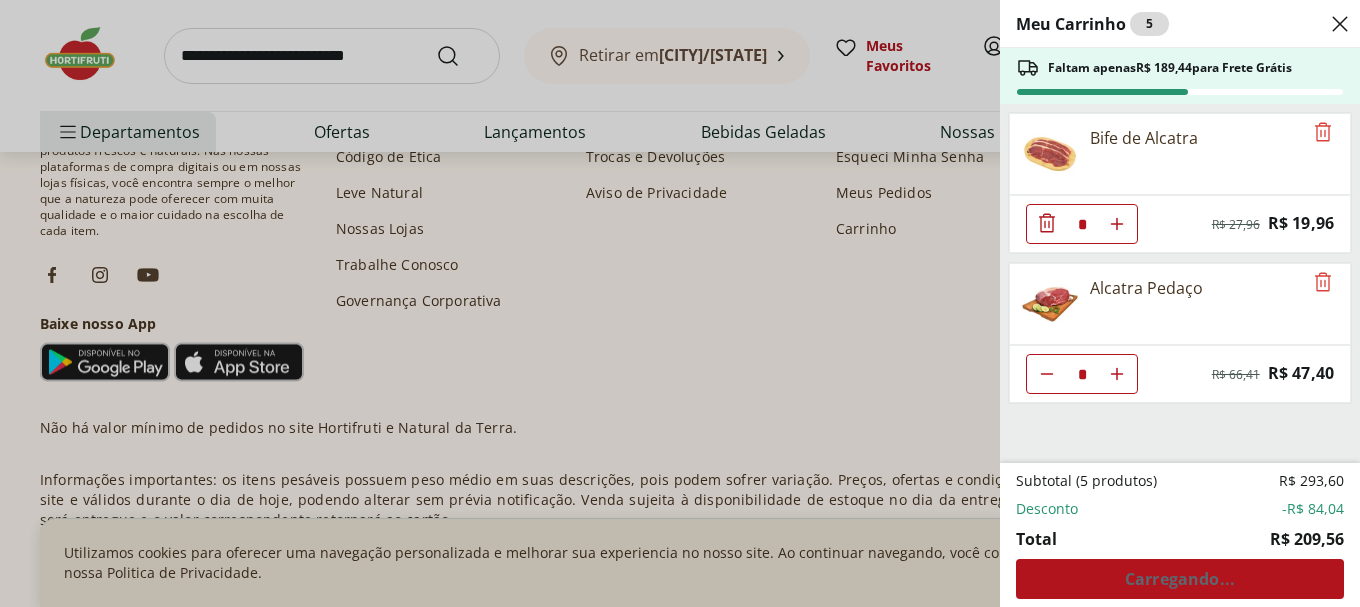click at bounding box center [1117, 224] 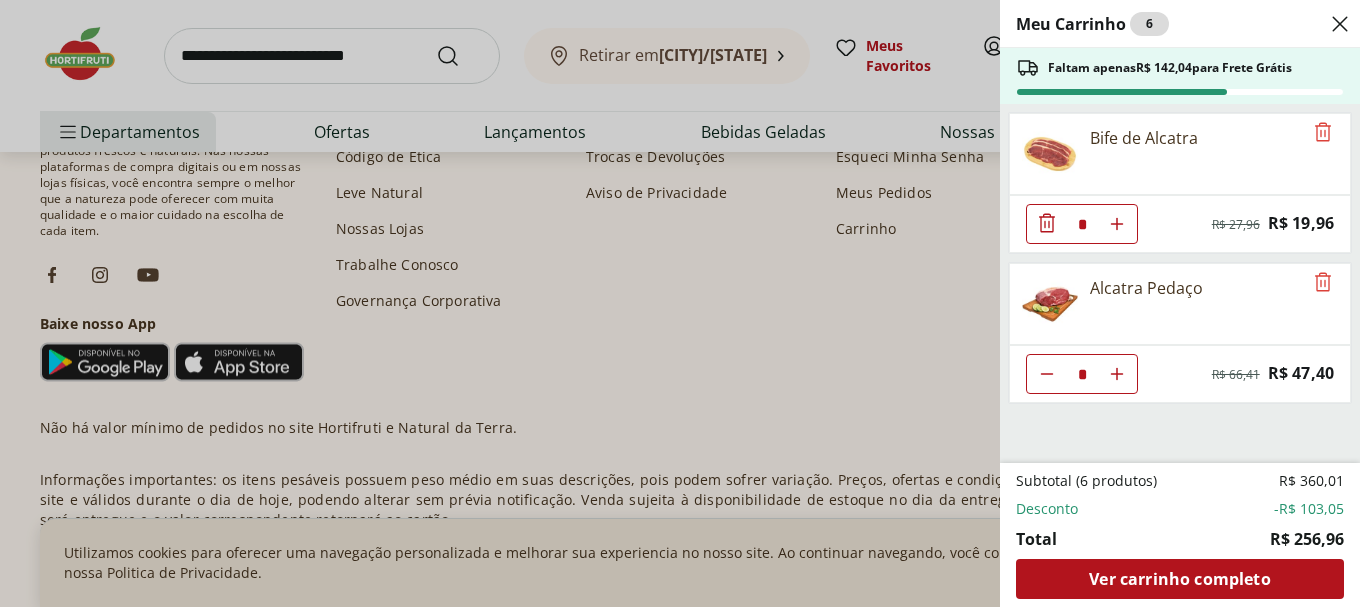 click 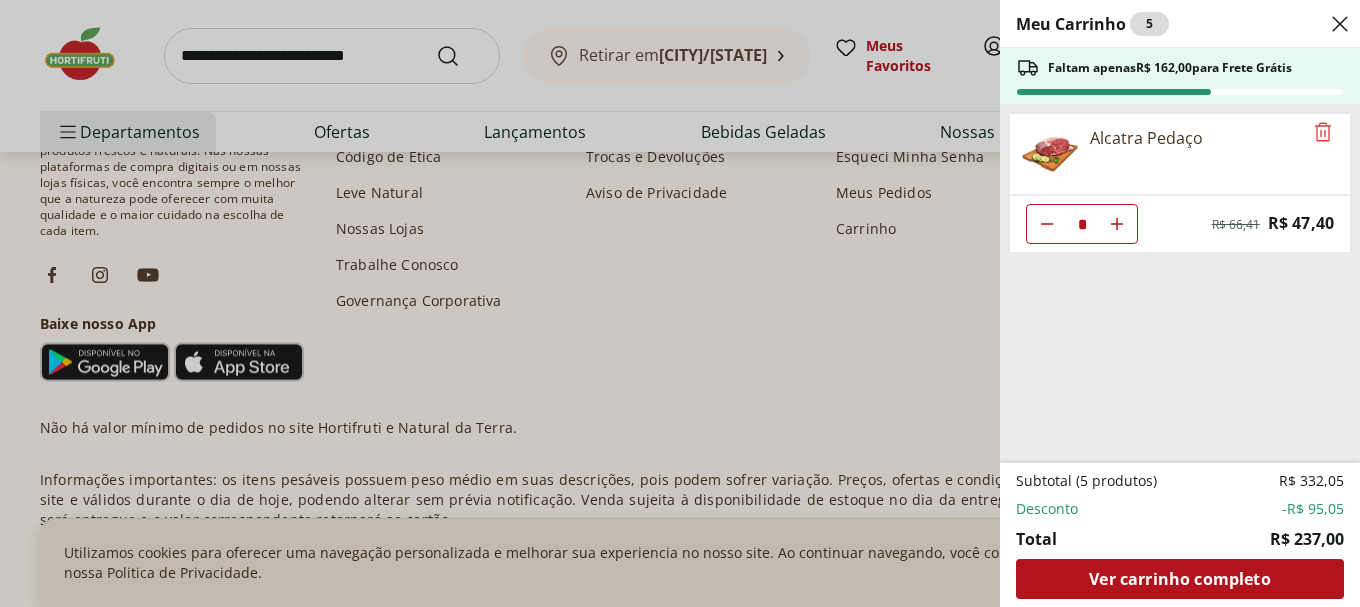 click 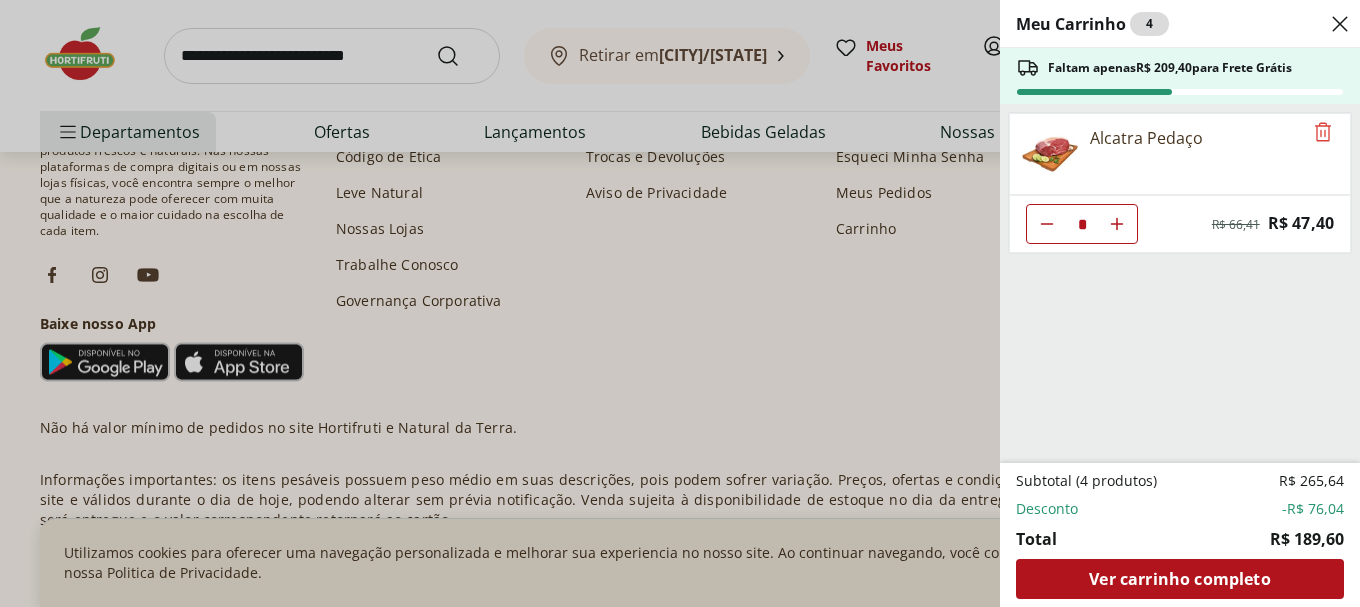 click 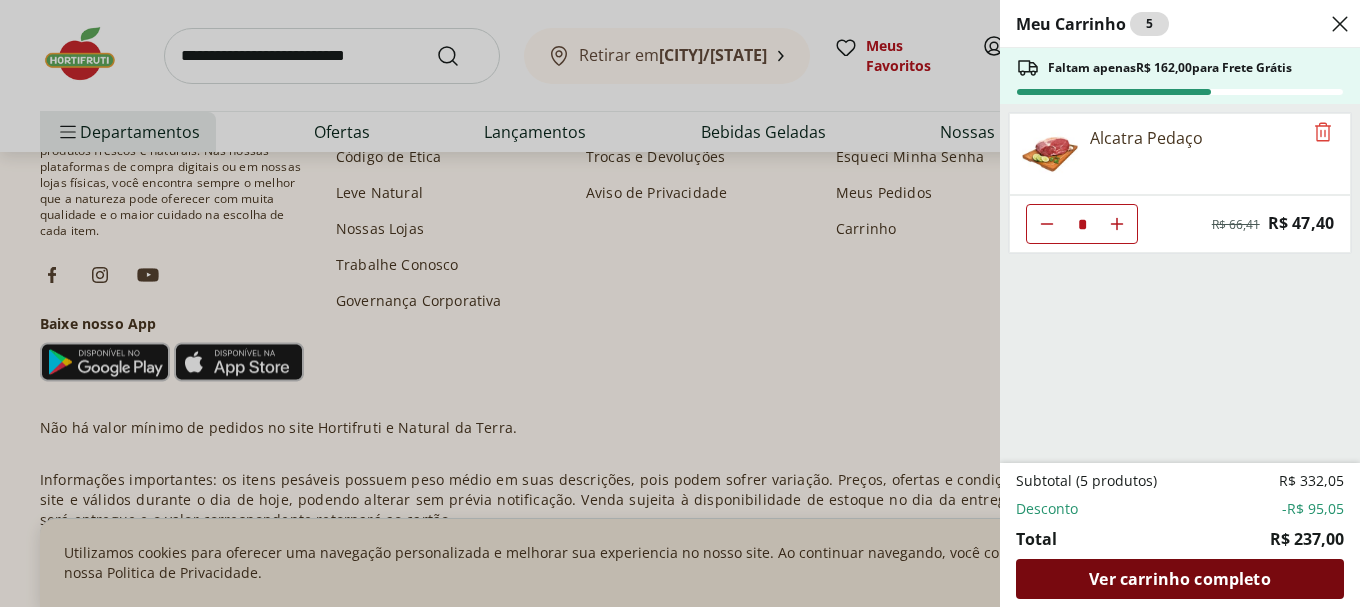 click on "Ver carrinho completo" at bounding box center [1179, 579] 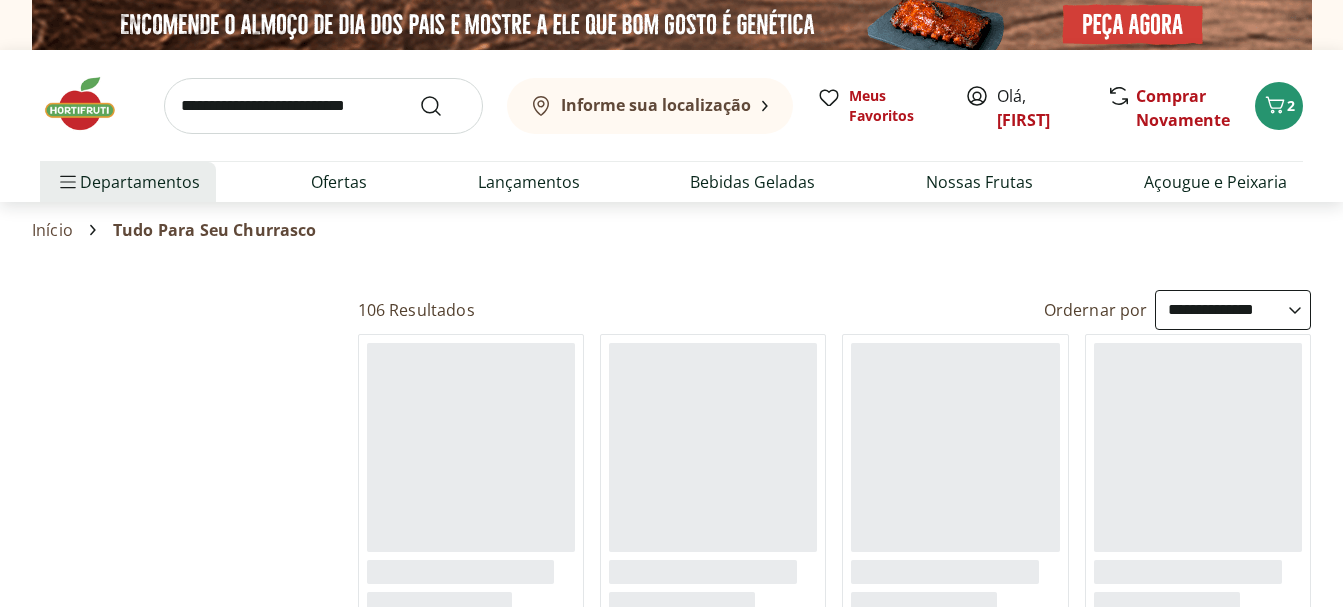 scroll, scrollTop: 0, scrollLeft: 0, axis: both 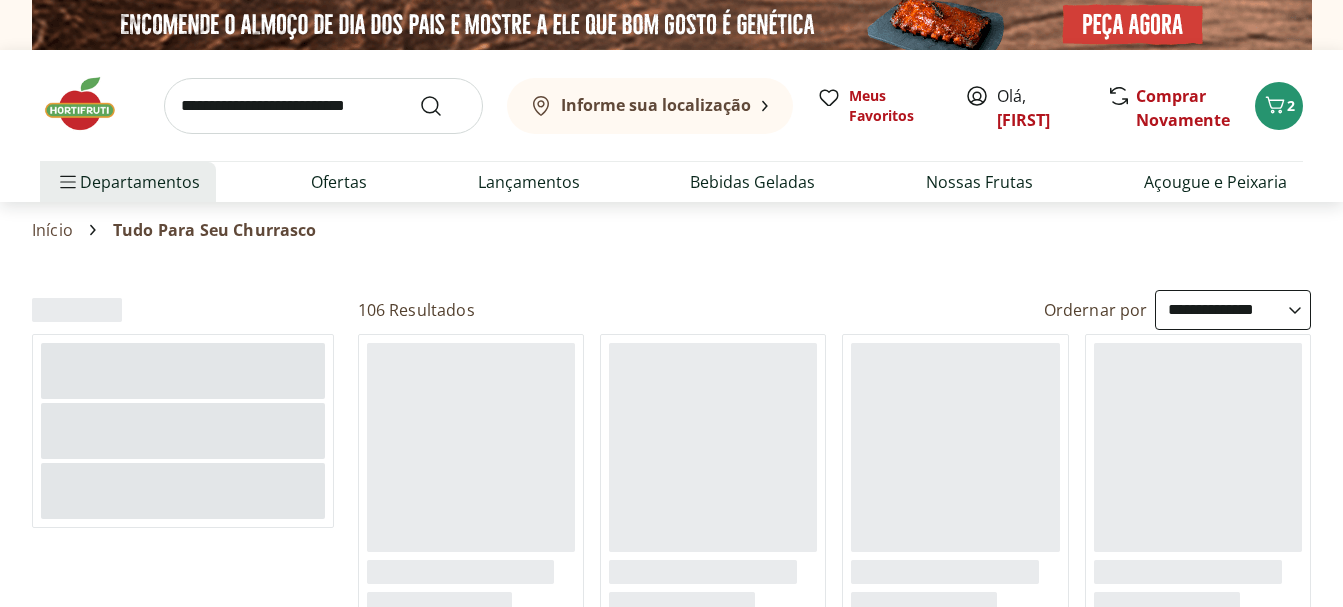 click on "**********" at bounding box center (1233, 310) 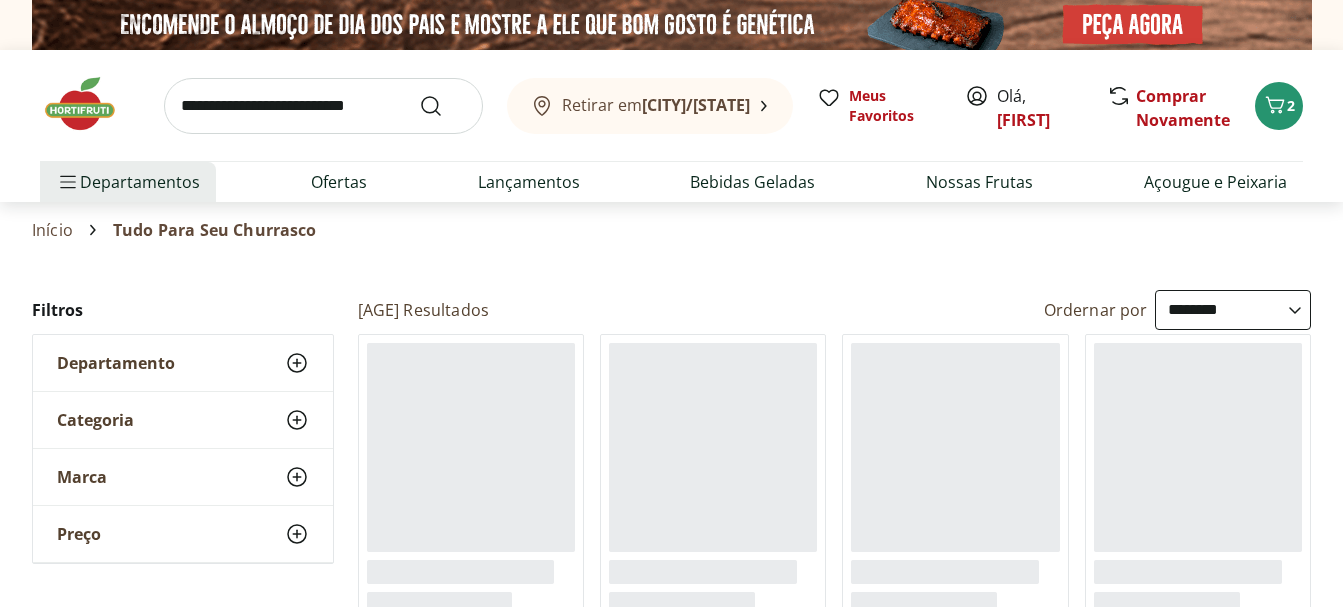 click on "**********" at bounding box center (1233, 310) 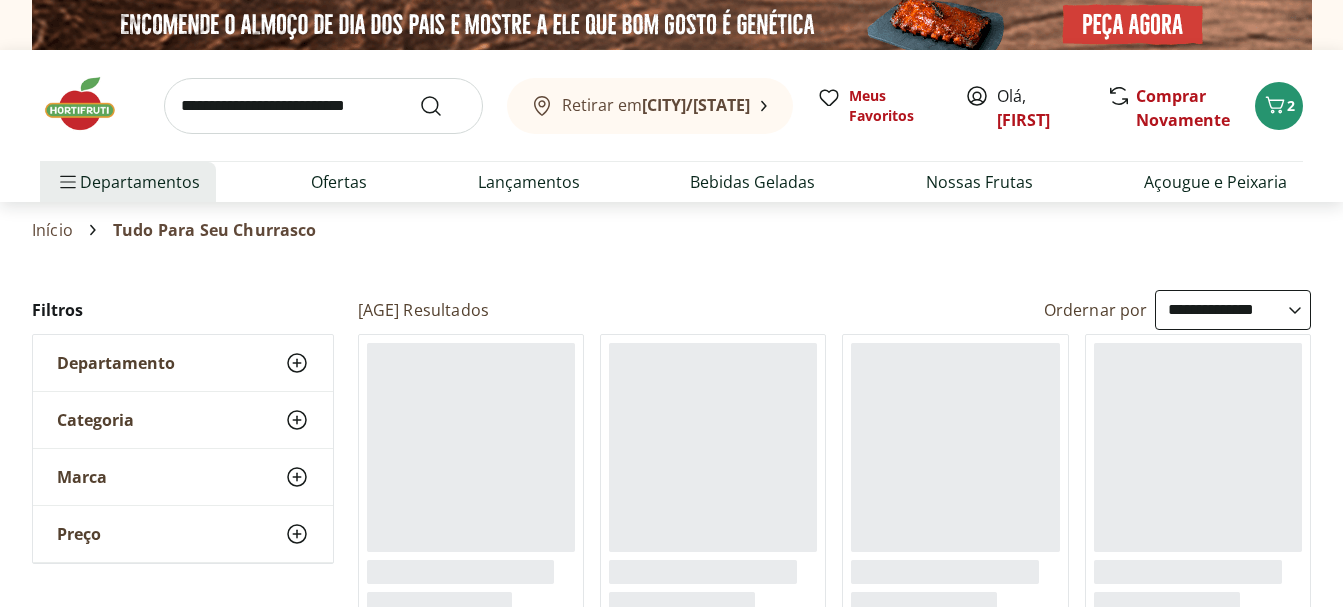 select on "**********" 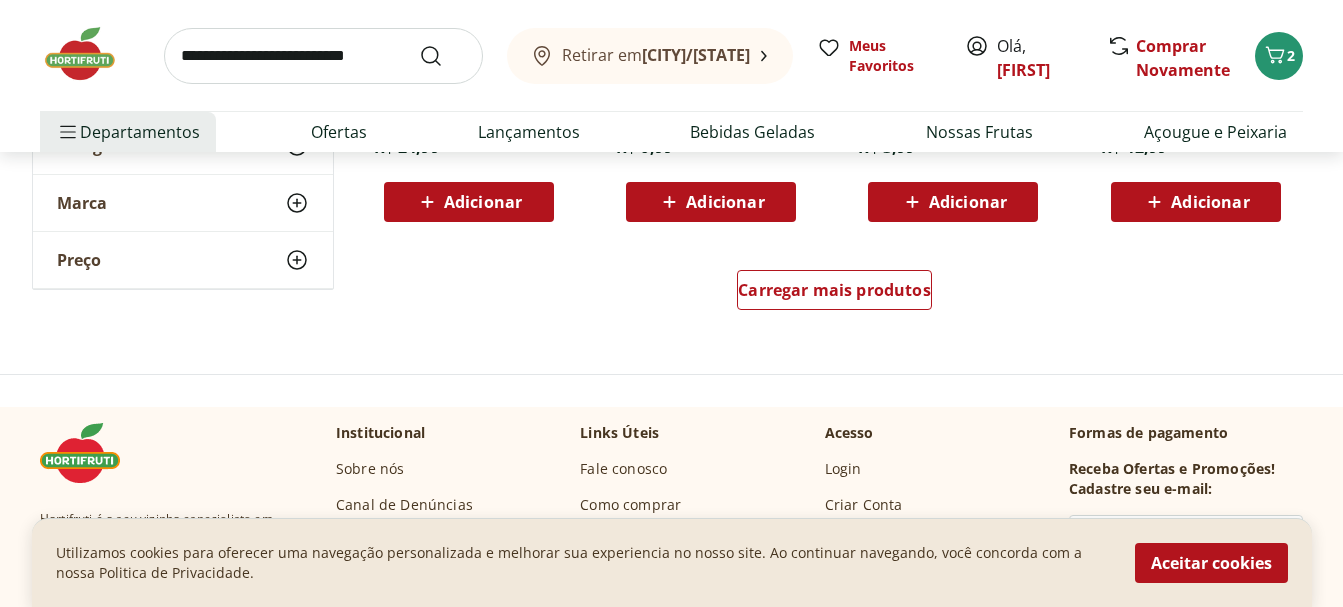 scroll, scrollTop: 1700, scrollLeft: 0, axis: vertical 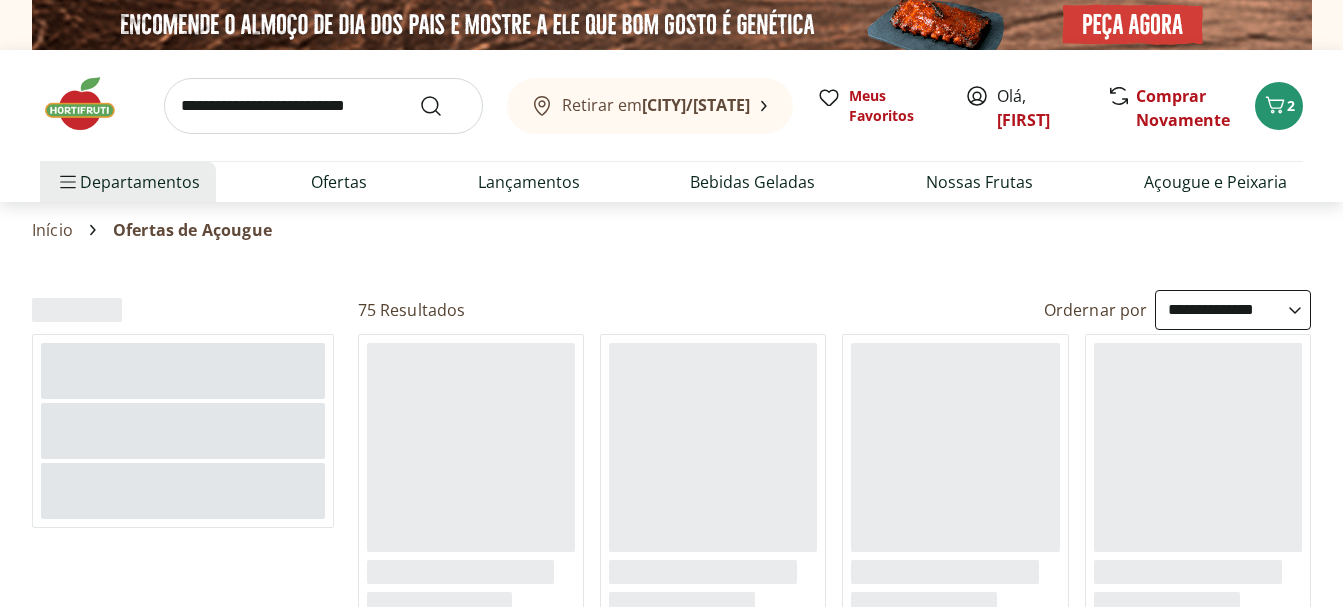 click on "**********" at bounding box center [1233, 310] 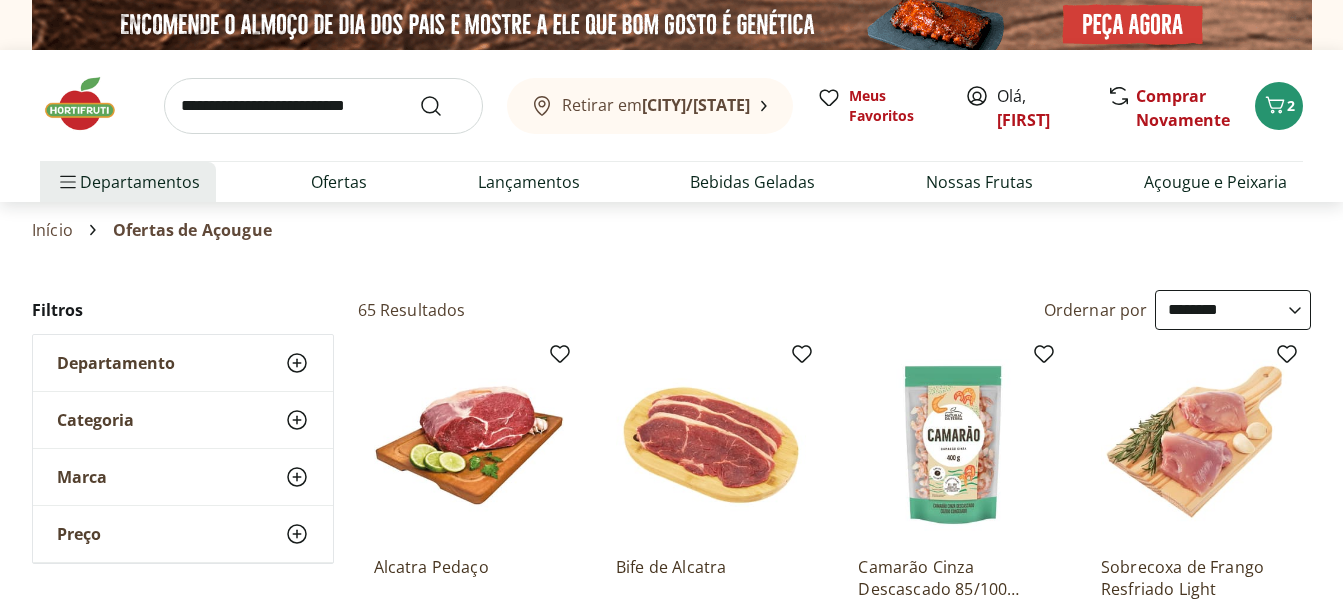 click on "**********" at bounding box center (1233, 310) 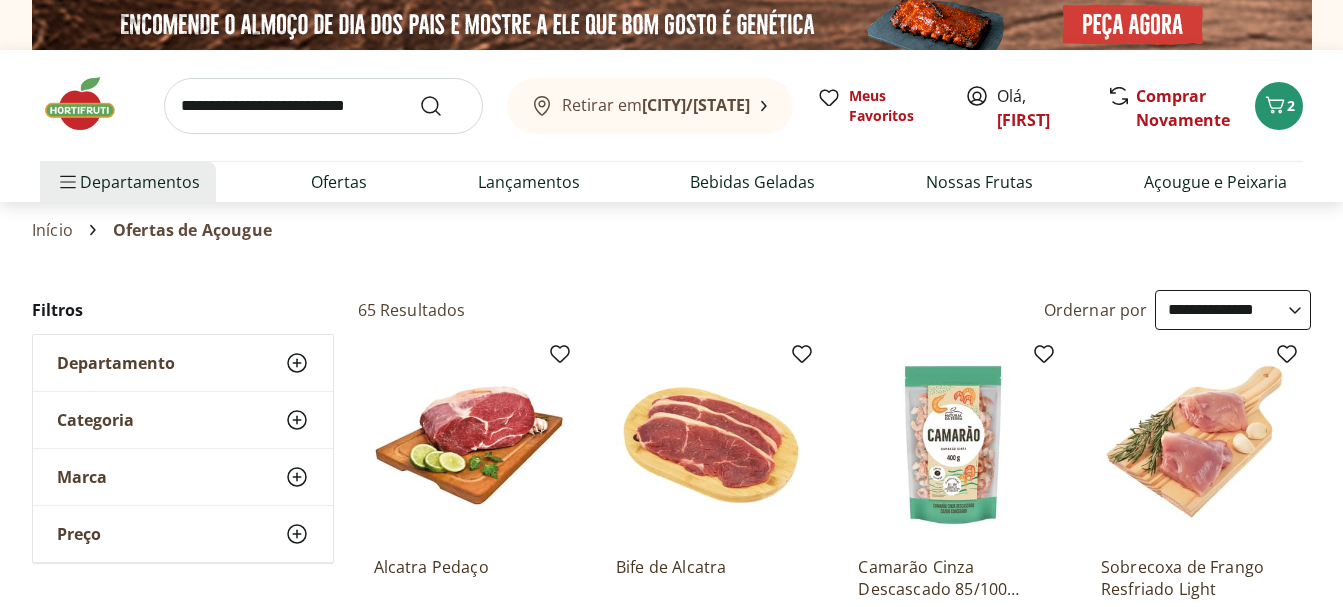 select on "**********" 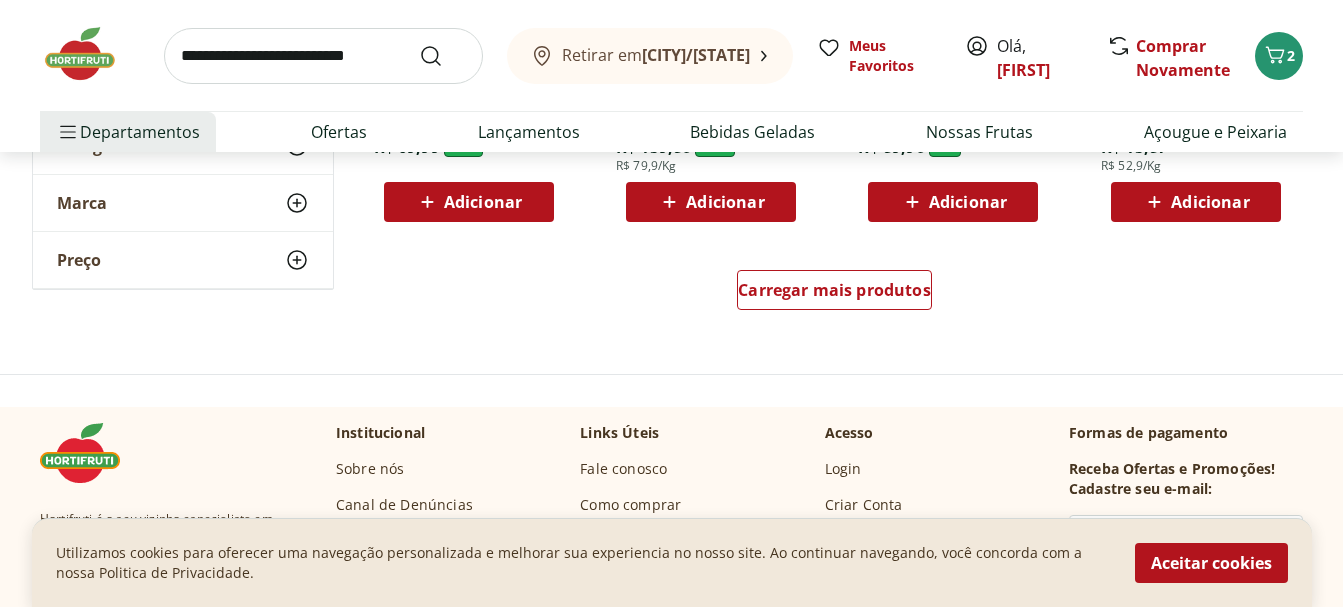 scroll, scrollTop: 1500, scrollLeft: 0, axis: vertical 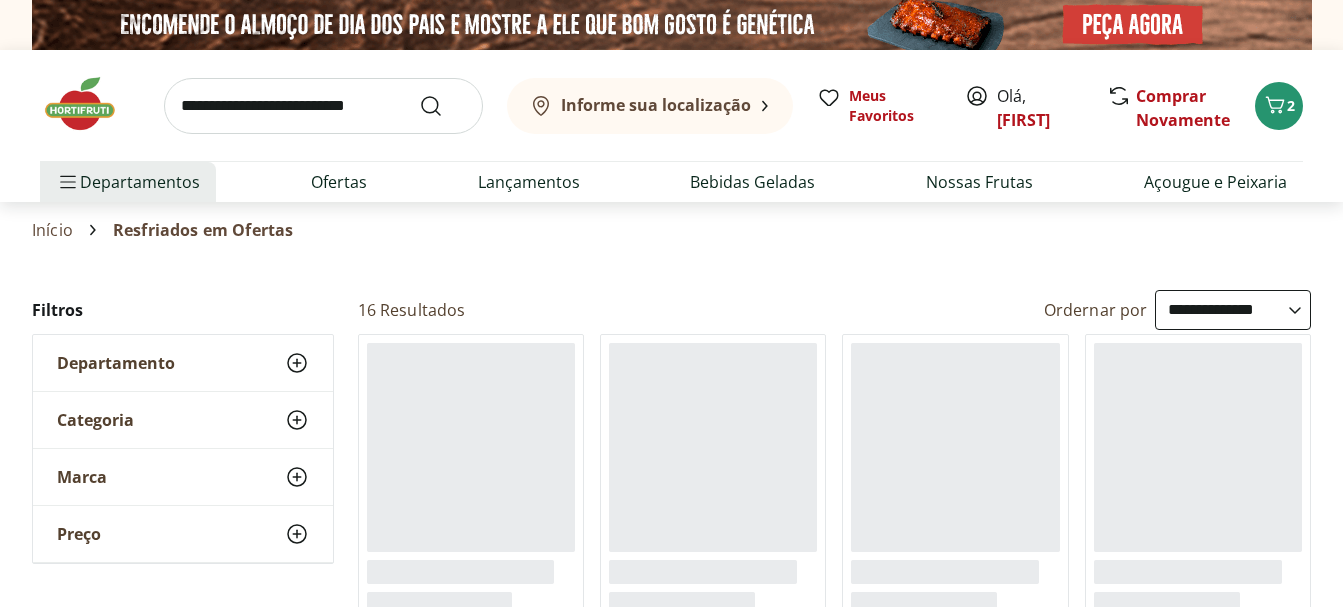 click on "**********" at bounding box center (1233, 310) 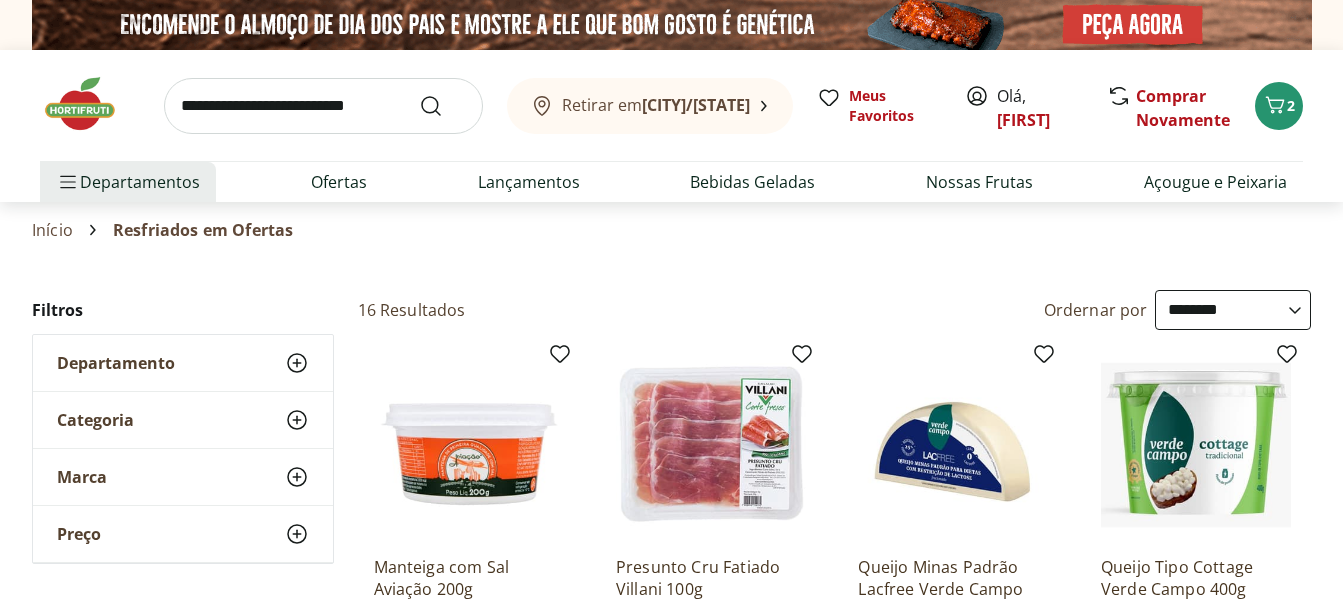 click on "**********" at bounding box center [1233, 310] 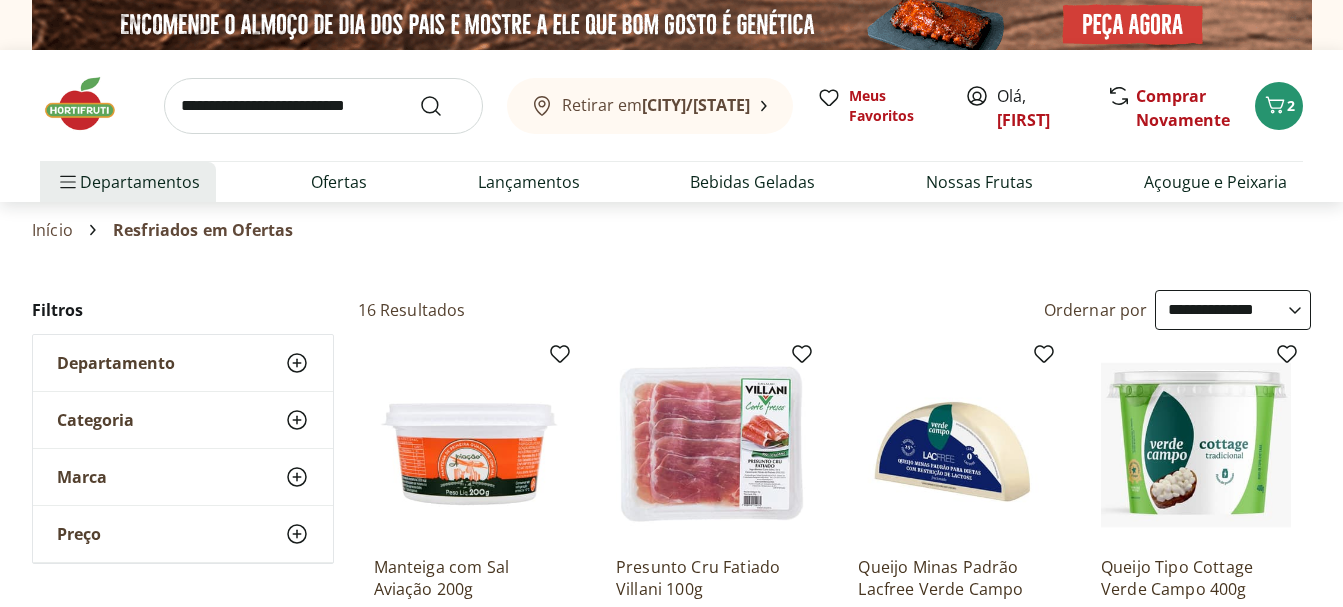 select on "**********" 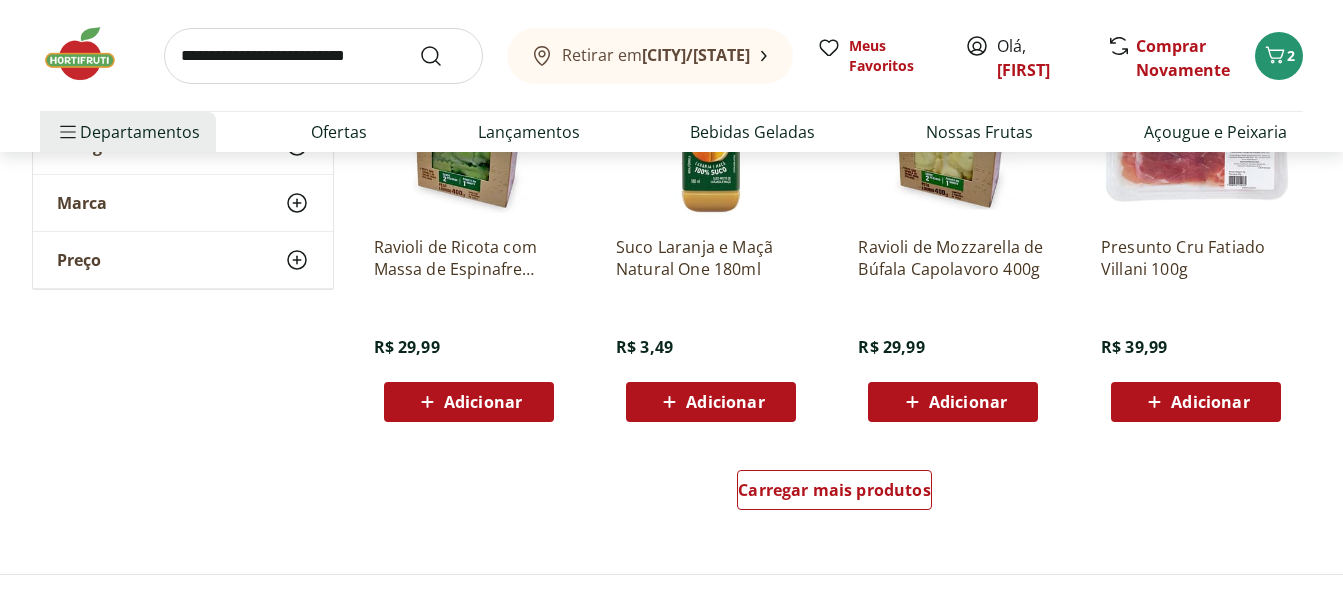 scroll, scrollTop: 1400, scrollLeft: 0, axis: vertical 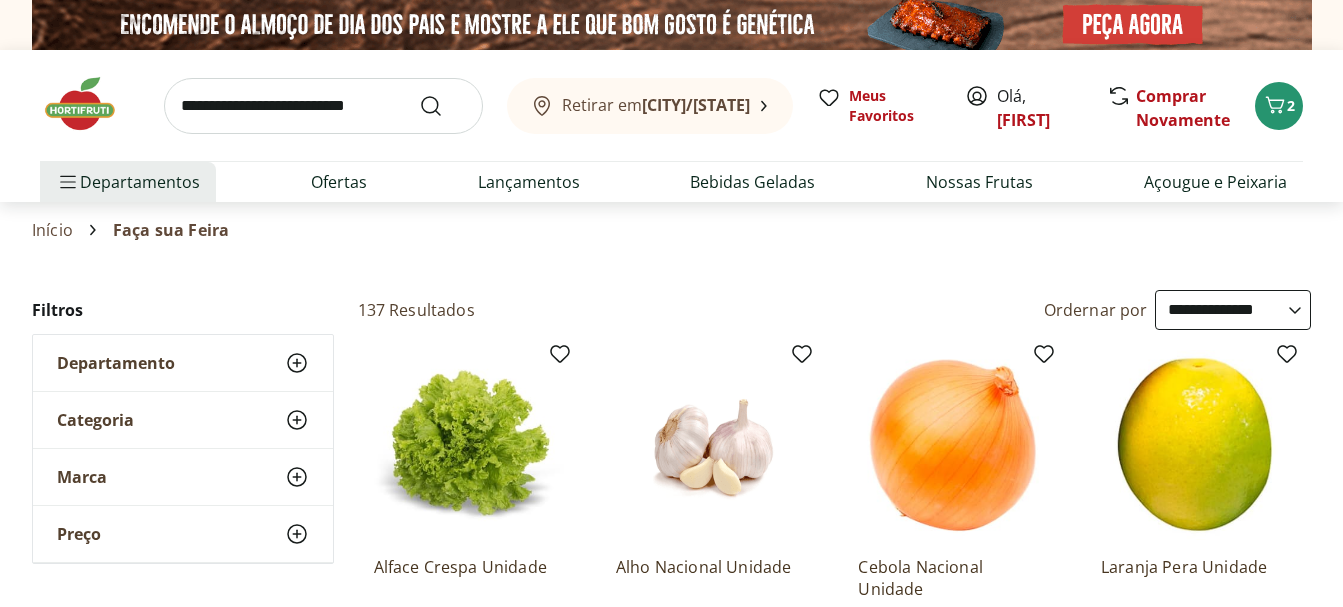 click on "**********" at bounding box center (1233, 310) 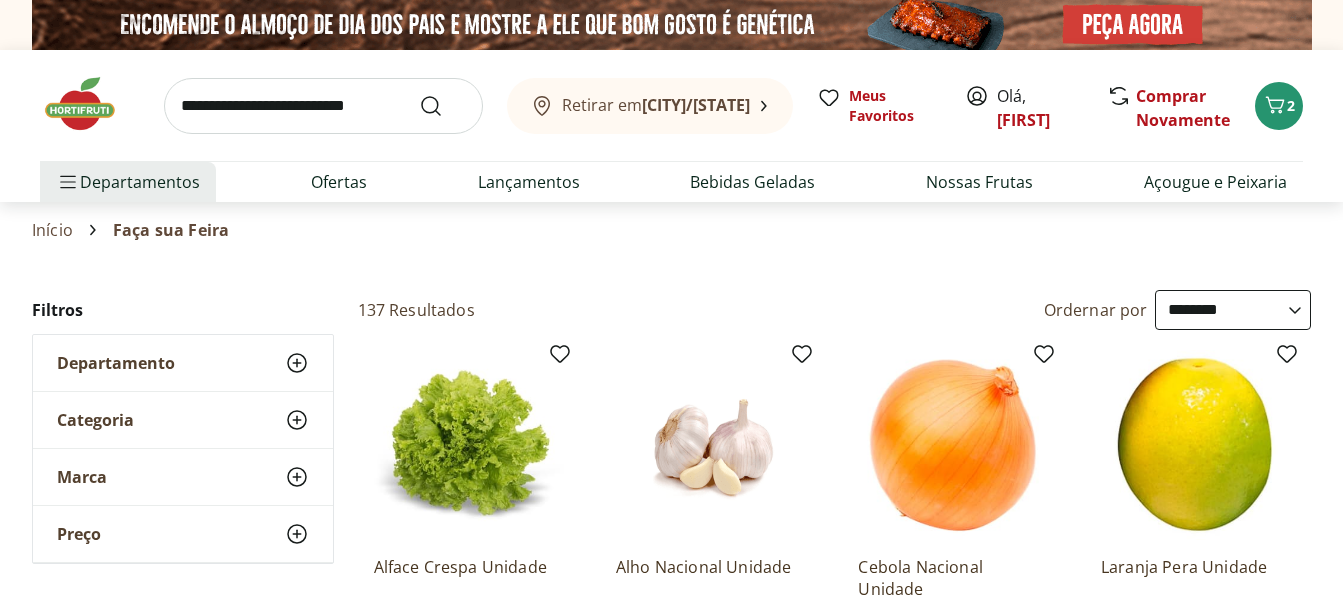 click on "**********" at bounding box center (1233, 310) 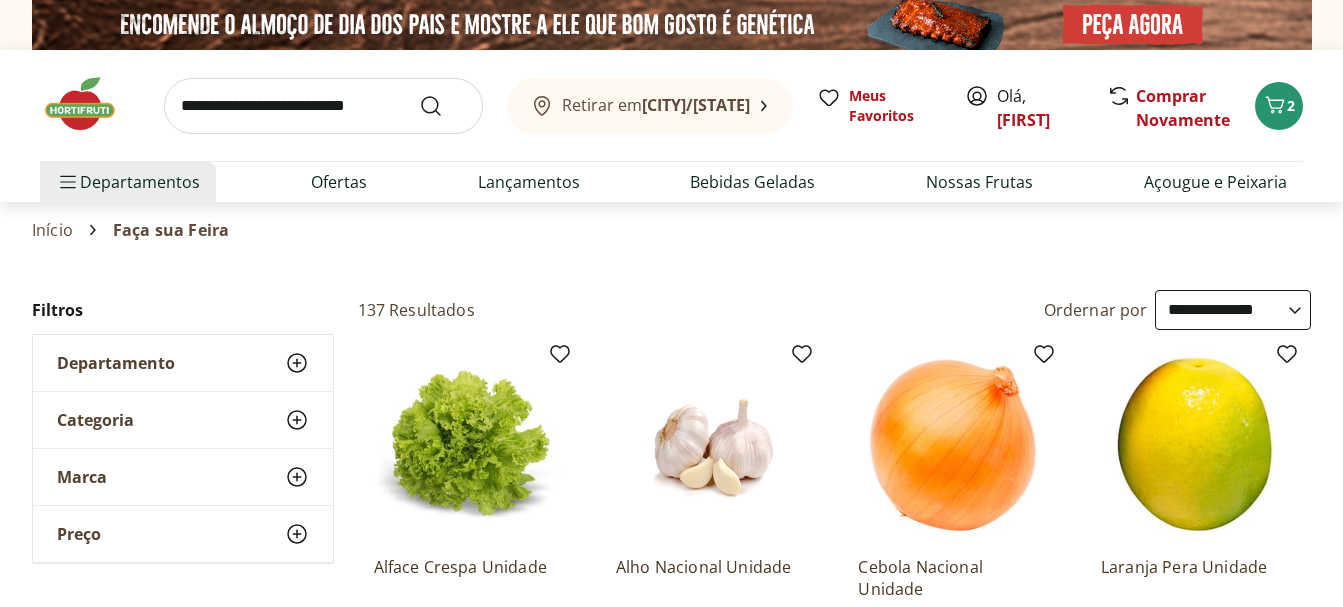select on "**********" 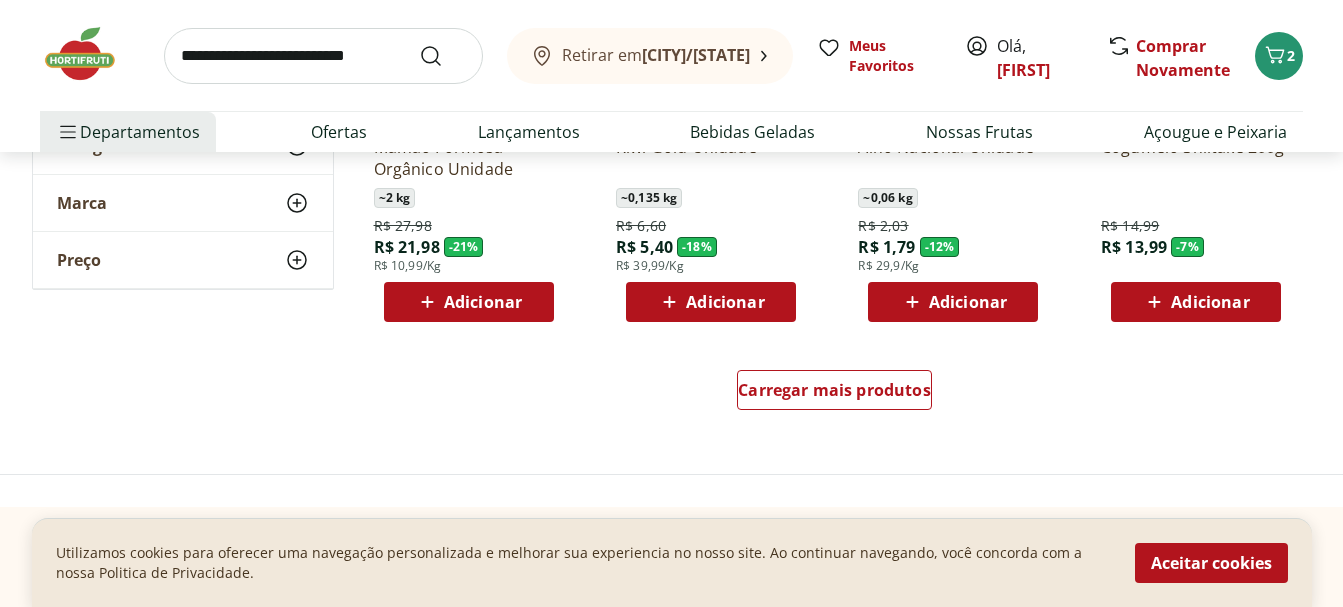 scroll, scrollTop: 1500, scrollLeft: 0, axis: vertical 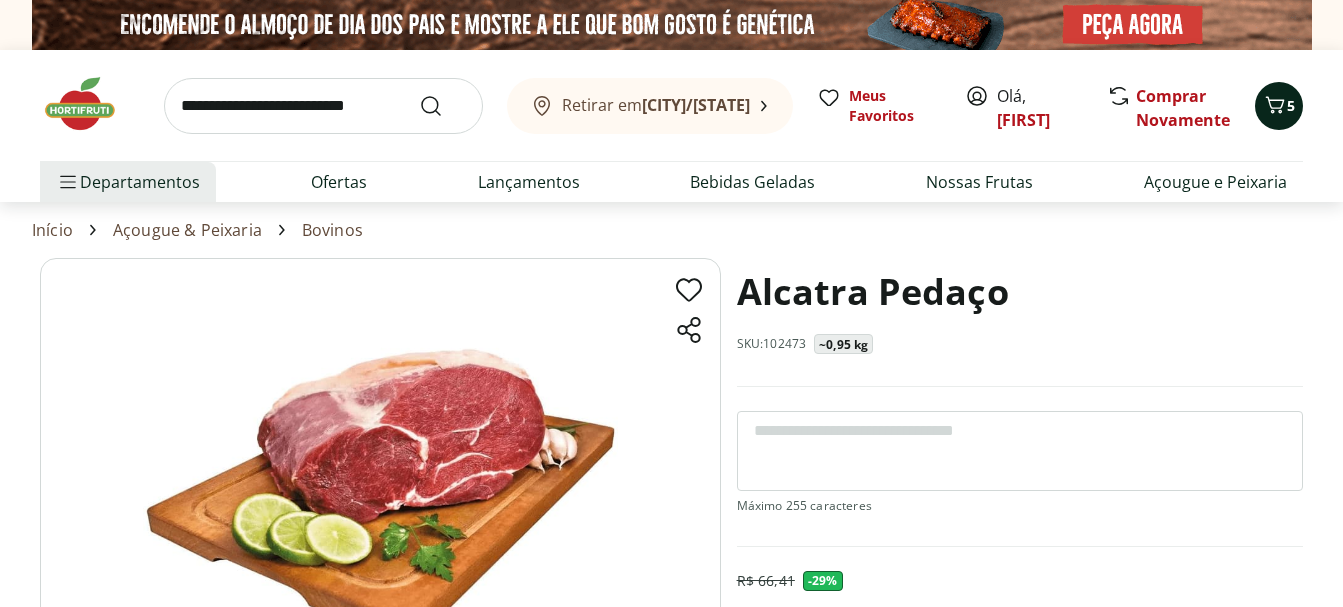 click 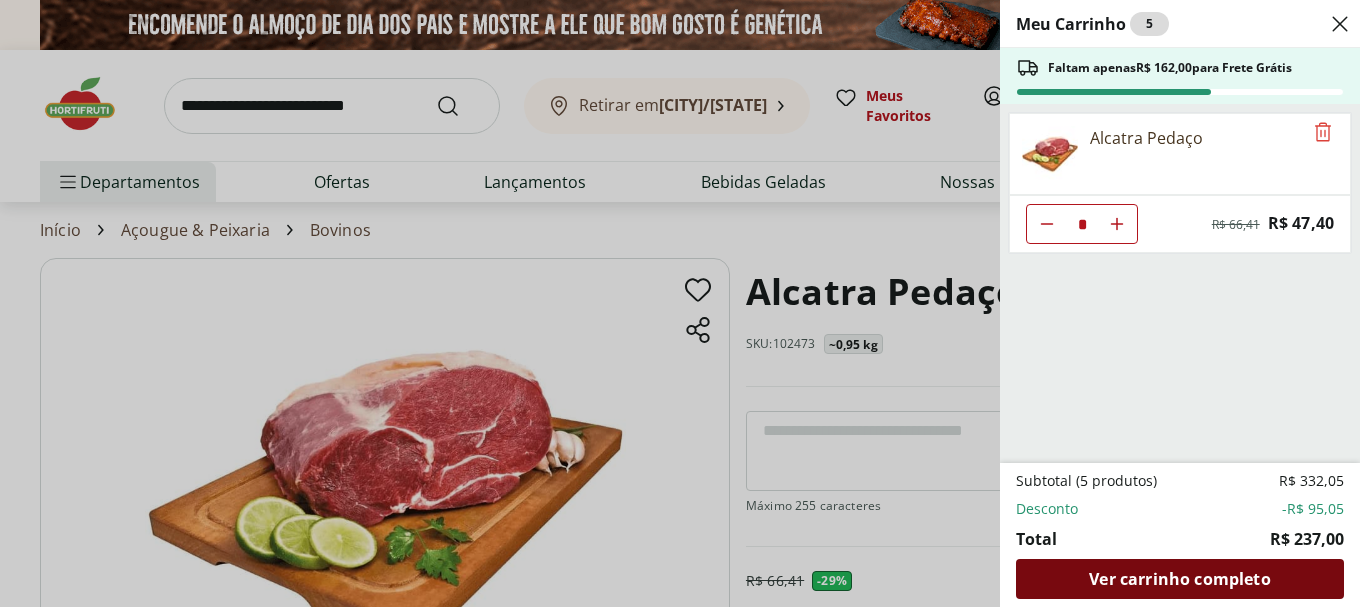 click on "Ver carrinho completo" at bounding box center [1179, 579] 